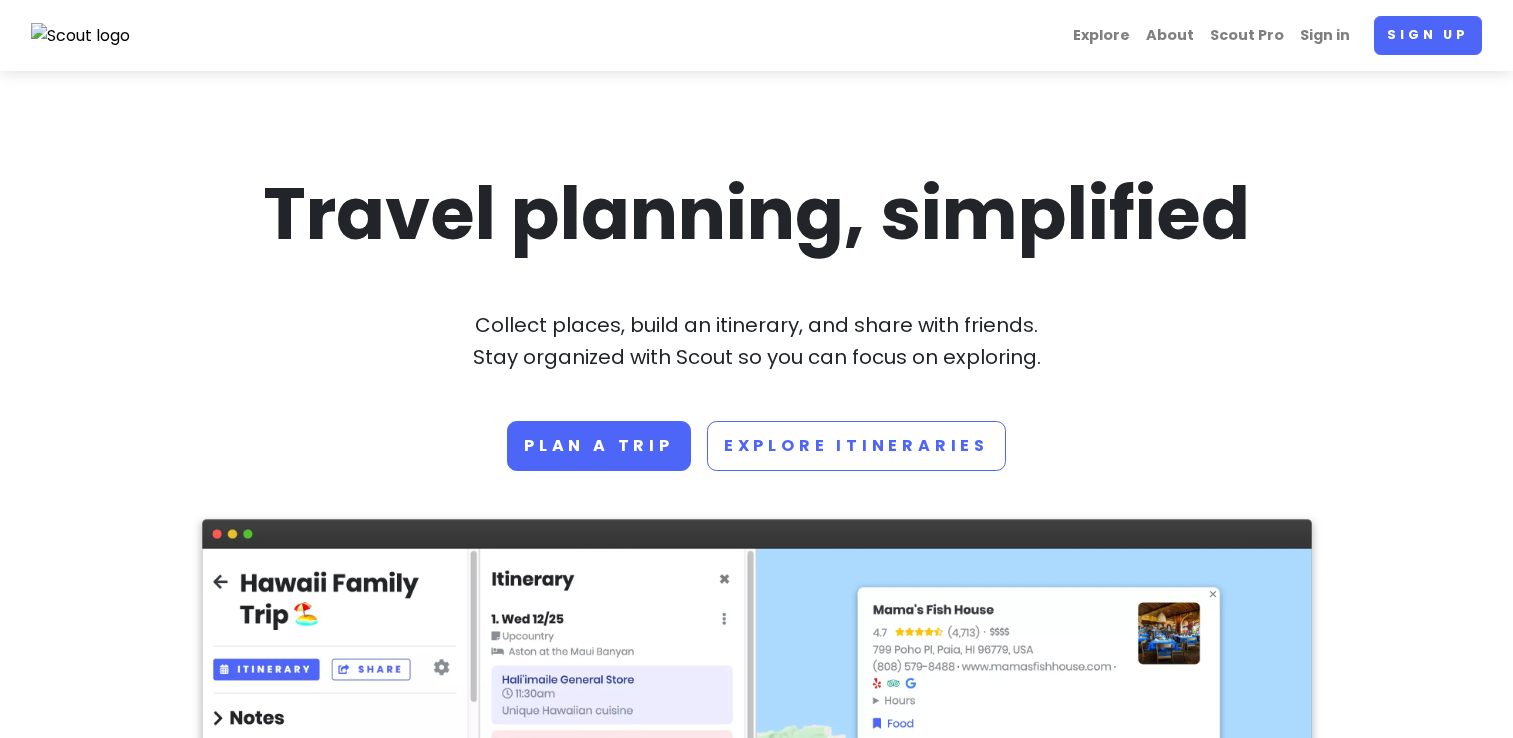 scroll, scrollTop: 0, scrollLeft: 0, axis: both 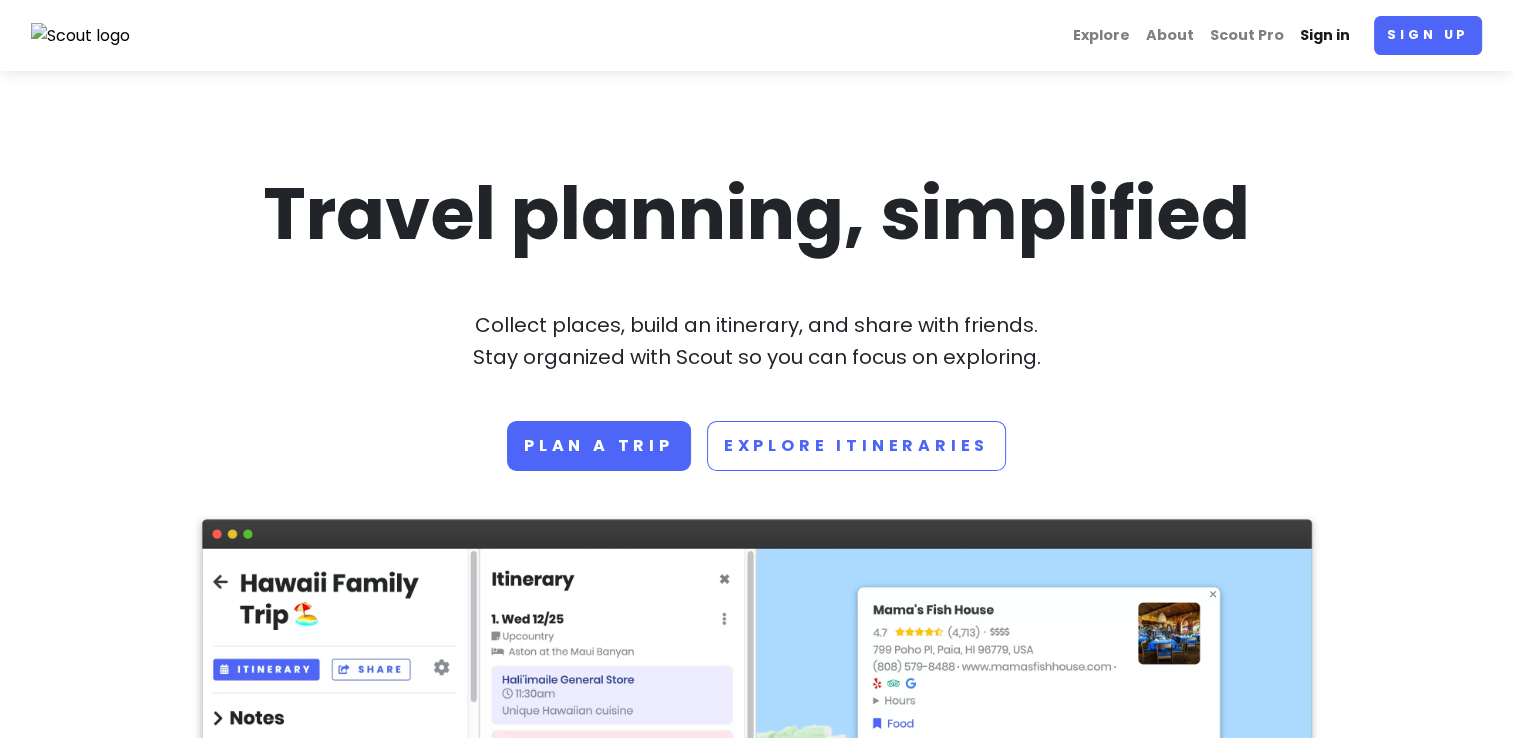 click on "Sign in" at bounding box center [1325, 35] 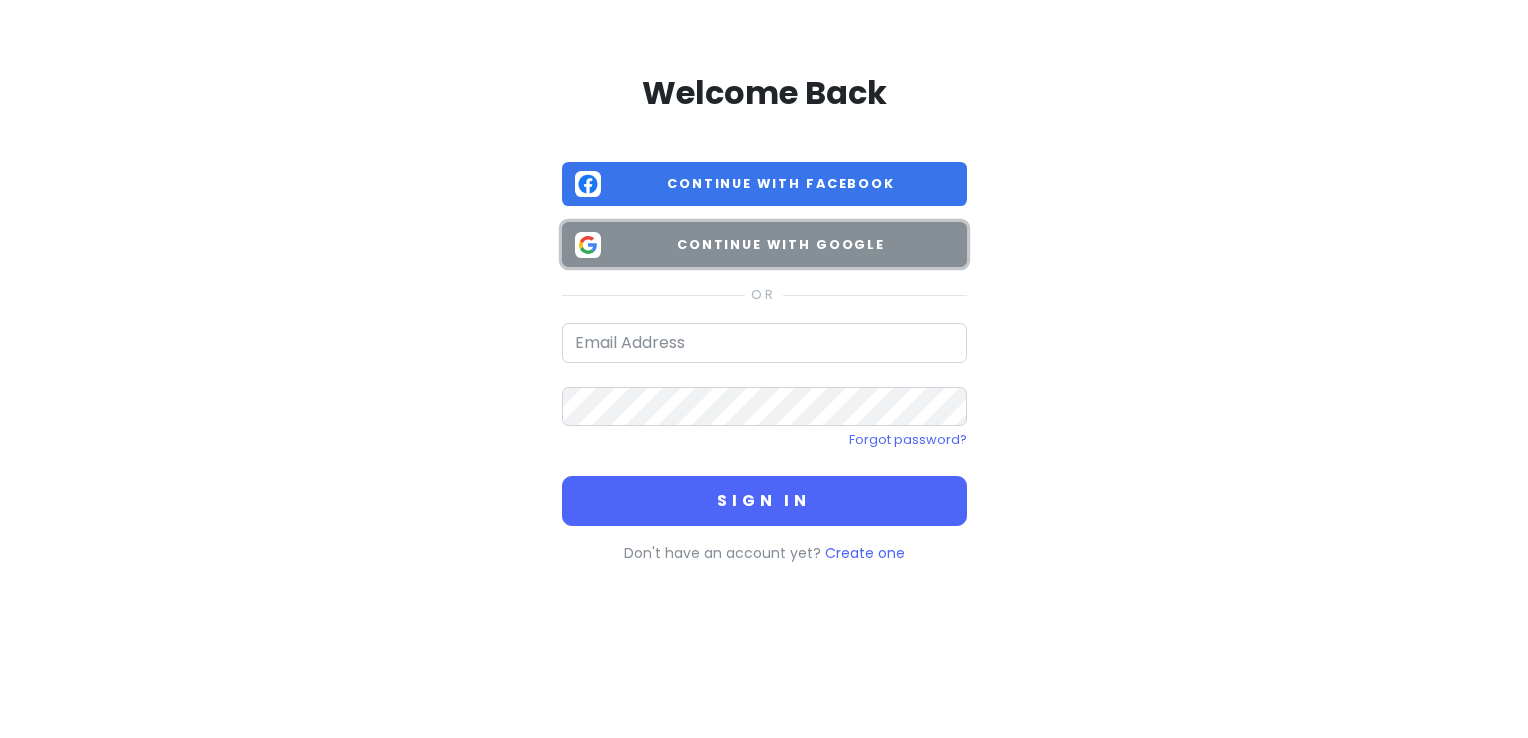 click on "Continue with Google" at bounding box center [781, 245] 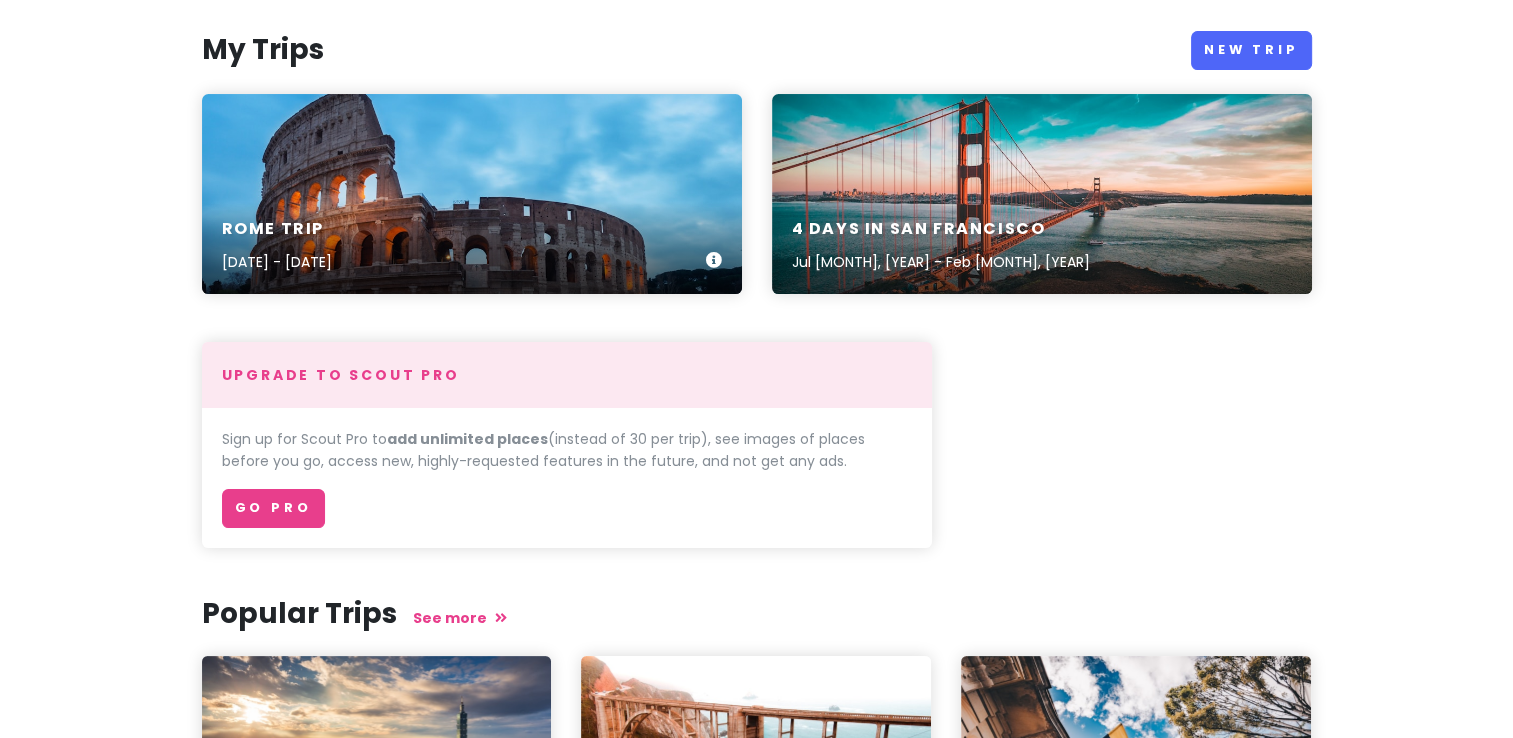 scroll, scrollTop: 224, scrollLeft: 0, axis: vertical 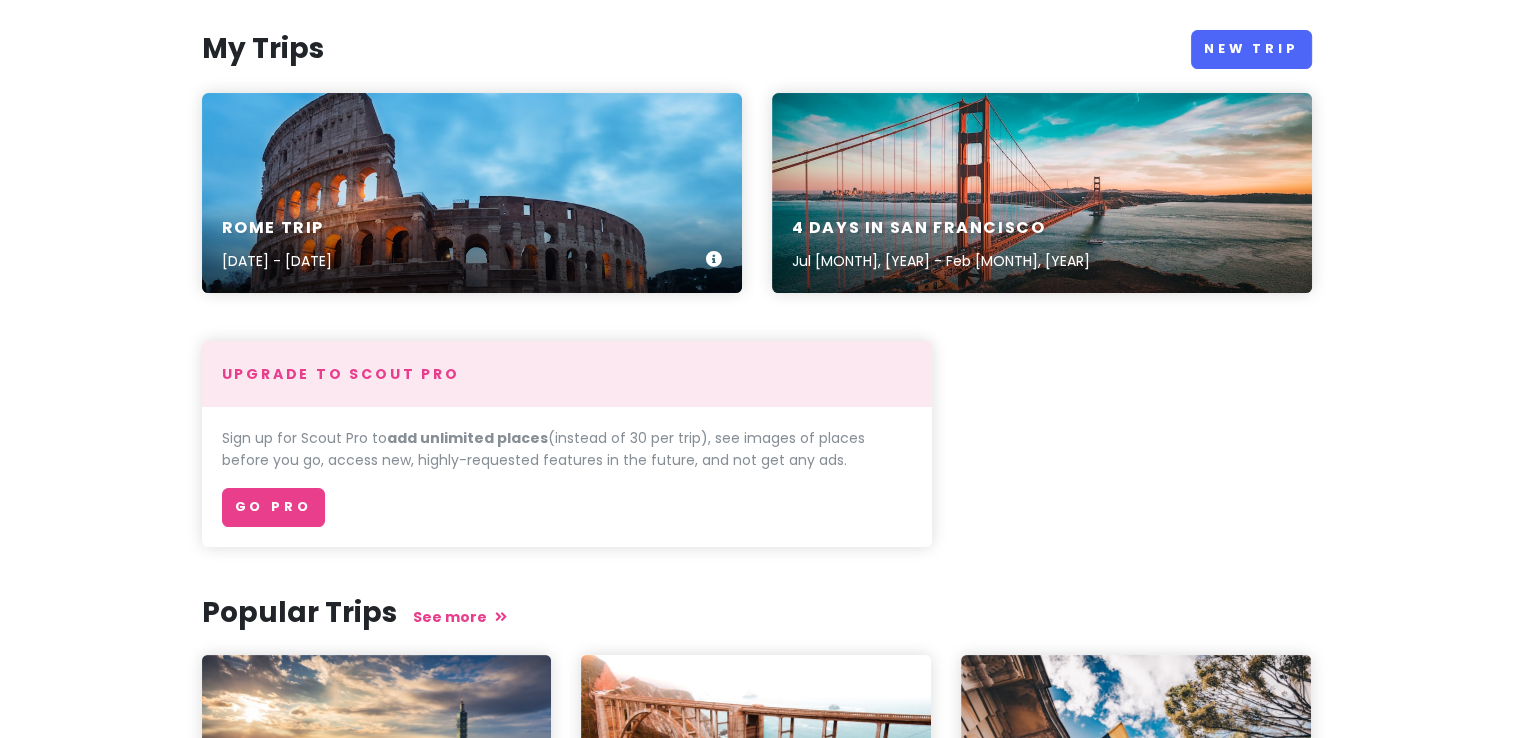 click on "Rome Trip [DATE] - [DATE]" at bounding box center [472, 245] 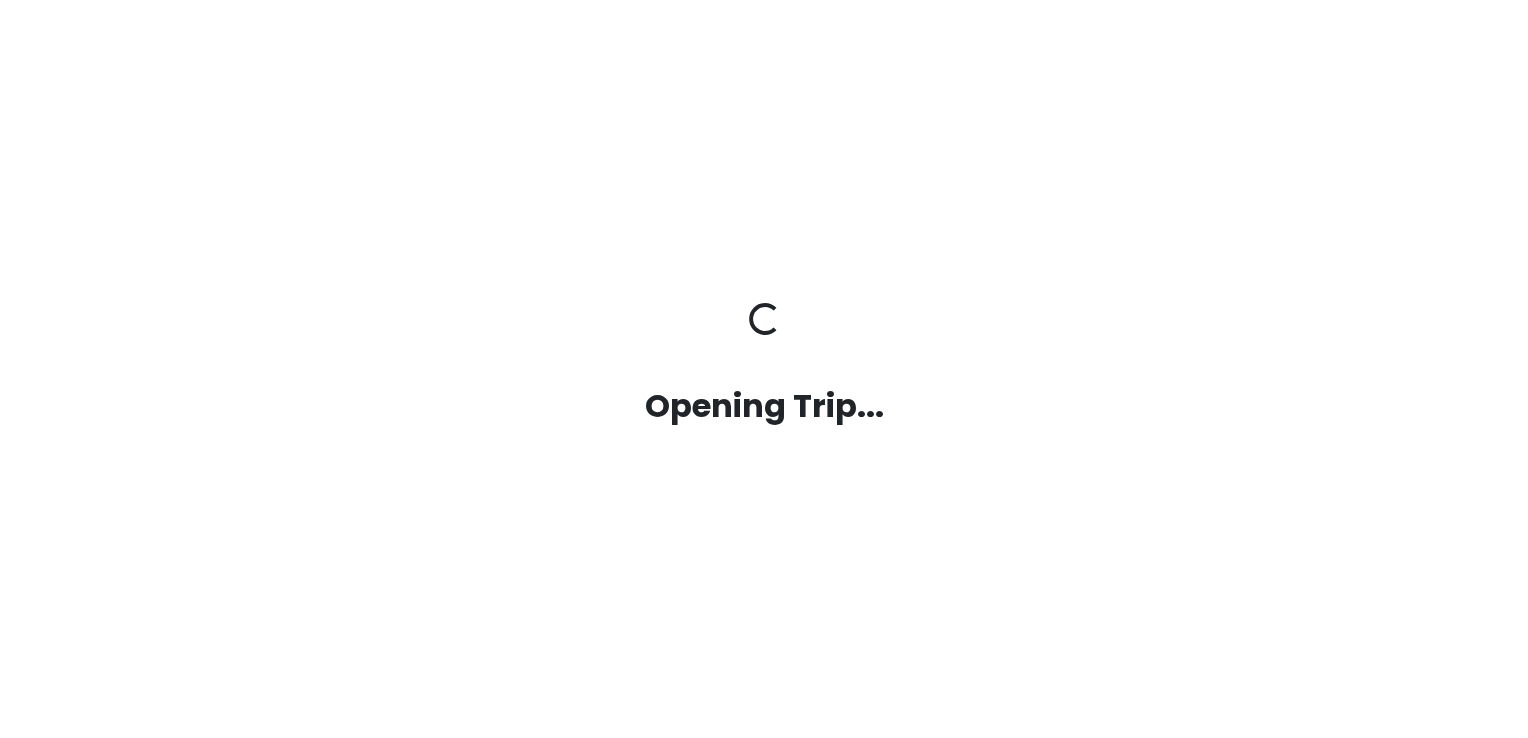 scroll, scrollTop: 0, scrollLeft: 0, axis: both 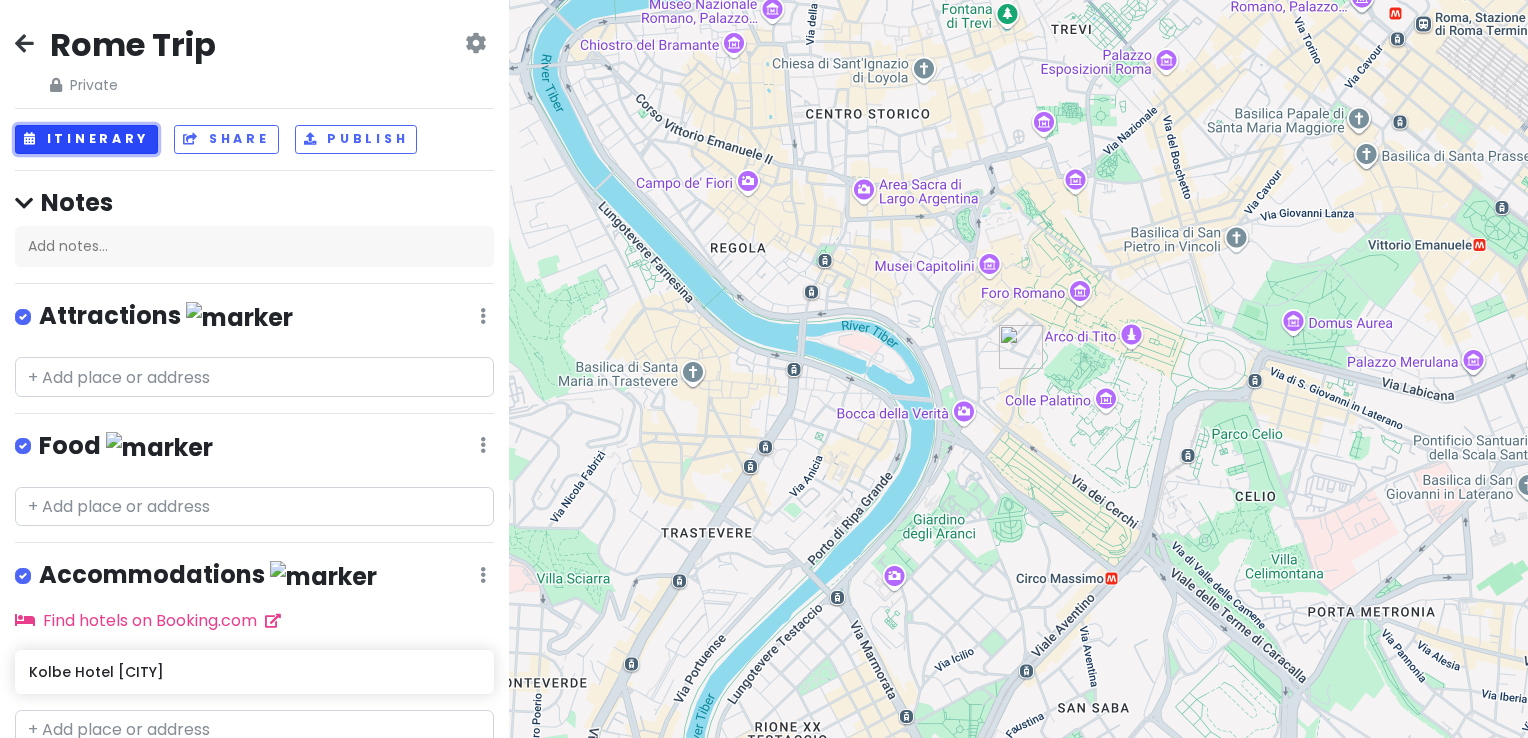 click on "Itinerary" at bounding box center [86, 139] 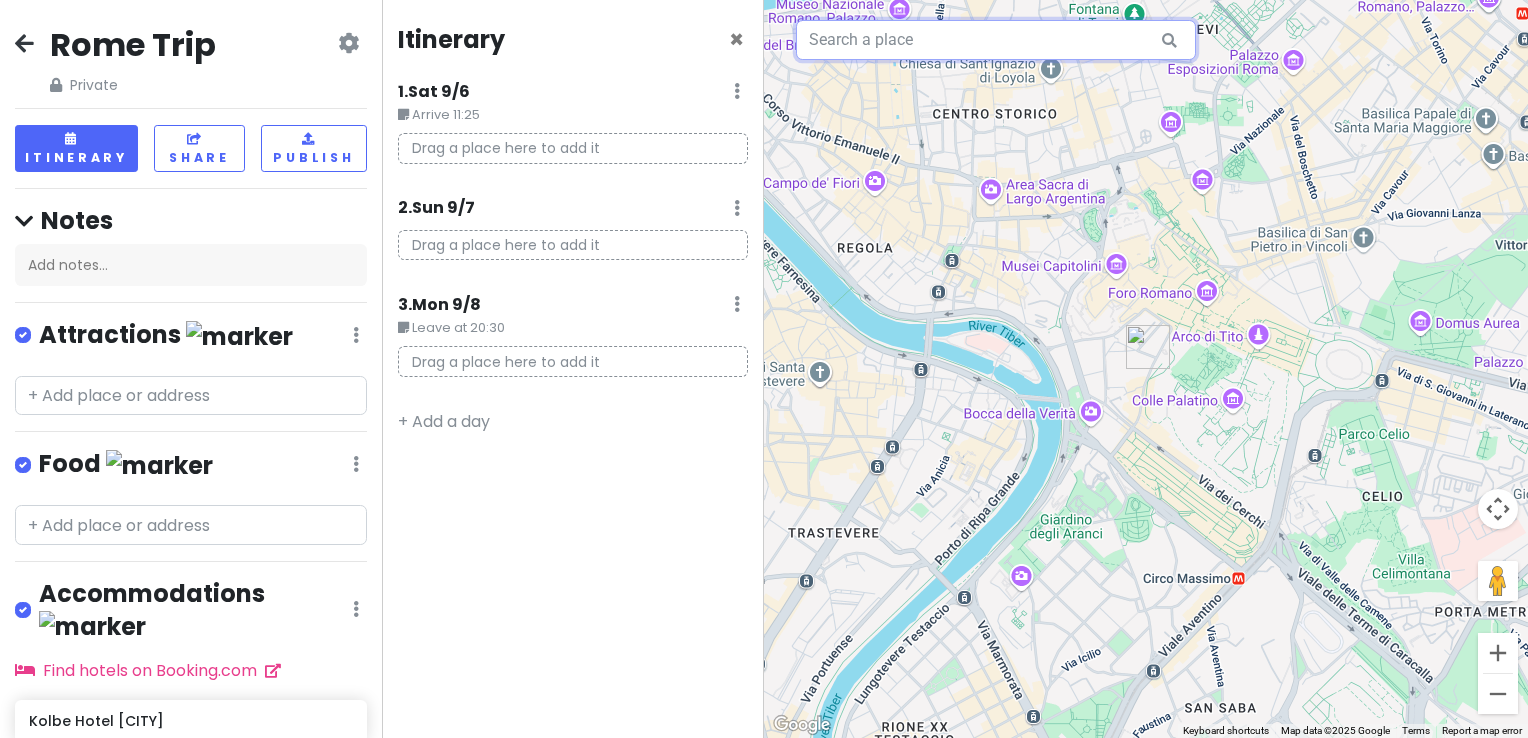 click at bounding box center [996, 40] 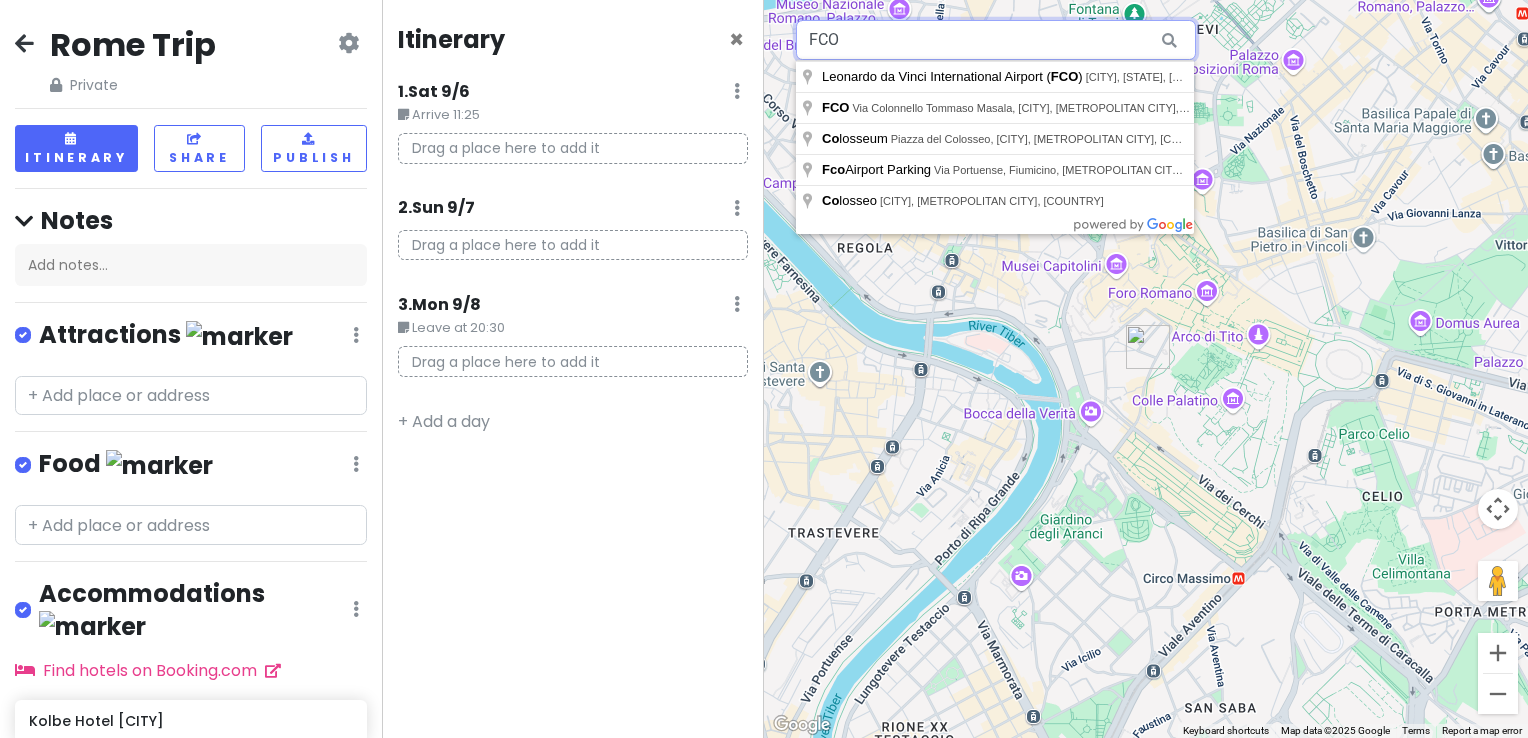 type on "FCO" 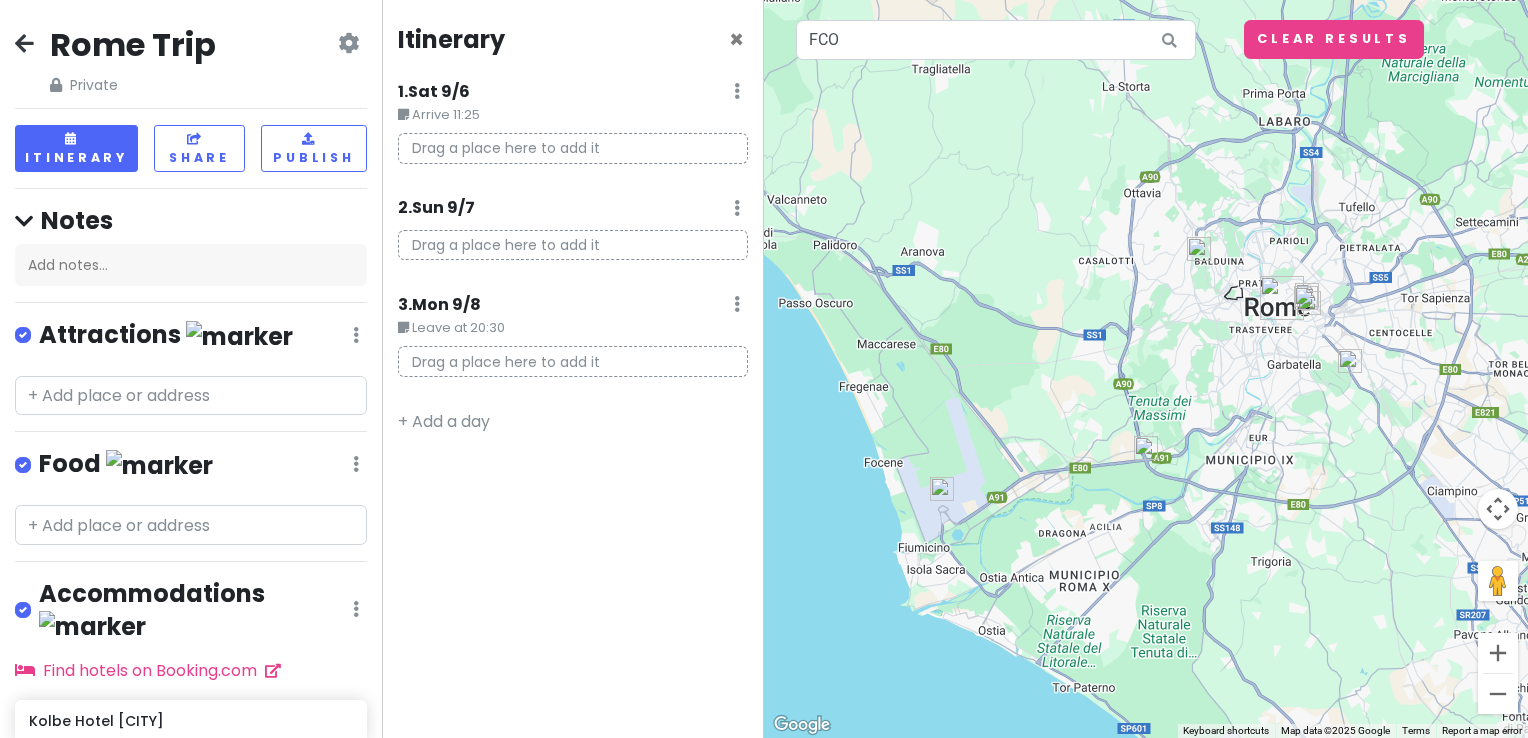 click at bounding box center (942, 489) 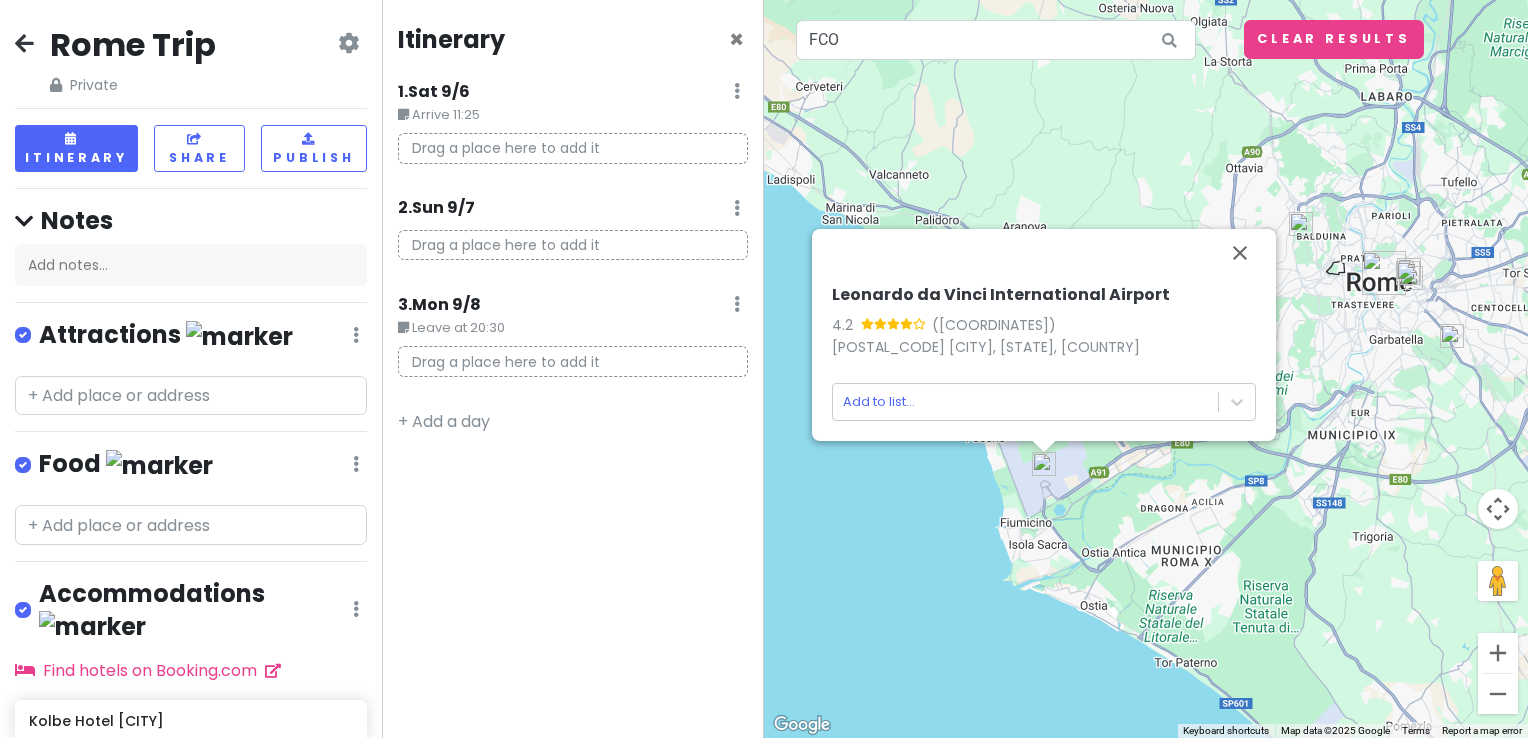 drag, startPoint x: 1059, startPoint y: 496, endPoint x: 1046, endPoint y: 472, distance: 27.294687 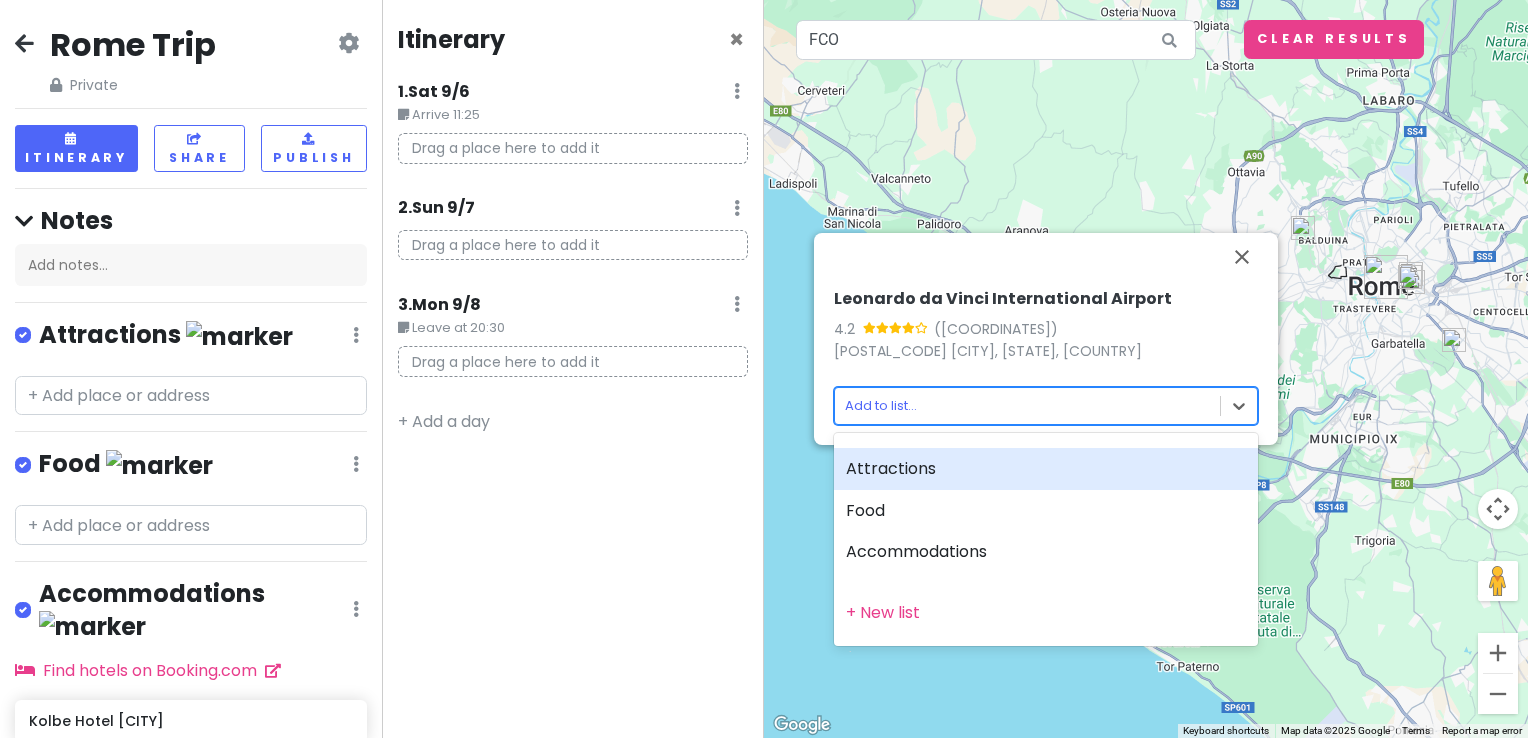 click on "Rome Trip Private Change Dates Make a Copy Delete Trip Go Pro ⚡️ Give Feedback 💡 Support Scout ☕️ Itinerary Share Publish Notes Add notes... Attractions   Edit Reorder Delete List Food   Edit Reorder Delete List Accommodations   Edit Reorder Delete List Find hotels on Booking.com Kolbe Hotel [CITY] + Add a section Itinerary × 1 .  Sat 9/6 Edit Day Notes Delete Day   Arrive 11:25  Drag a place here to add it 2 .  Sun 9/7 Add Day Notes Delete Day Drag a place here to add it 3 .  Mon 9/8 Edit Day Notes Delete Day   Leave at 20:30  Drag a place here to add it + Add a day ← Move left → Move right ↑ Move up ↓ Move down + Zoom in - Zoom out Home Jump left by 75% End Jump right by 75% Page Up Jump up by 75% Page Down Jump down by 75% To navigate, press the arrow keys.  Leonardo da Vinci International Airport 4.2        ([COORDINATES]) 00054 Fiumicino, [METROPOLITAN CITY], [COUNTRY]     Add to list... FCO Keyboard shortcuts Map Data Map data ©2025 Google Map data ©2025 Google 2 km  FCO" at bounding box center [764, 369] 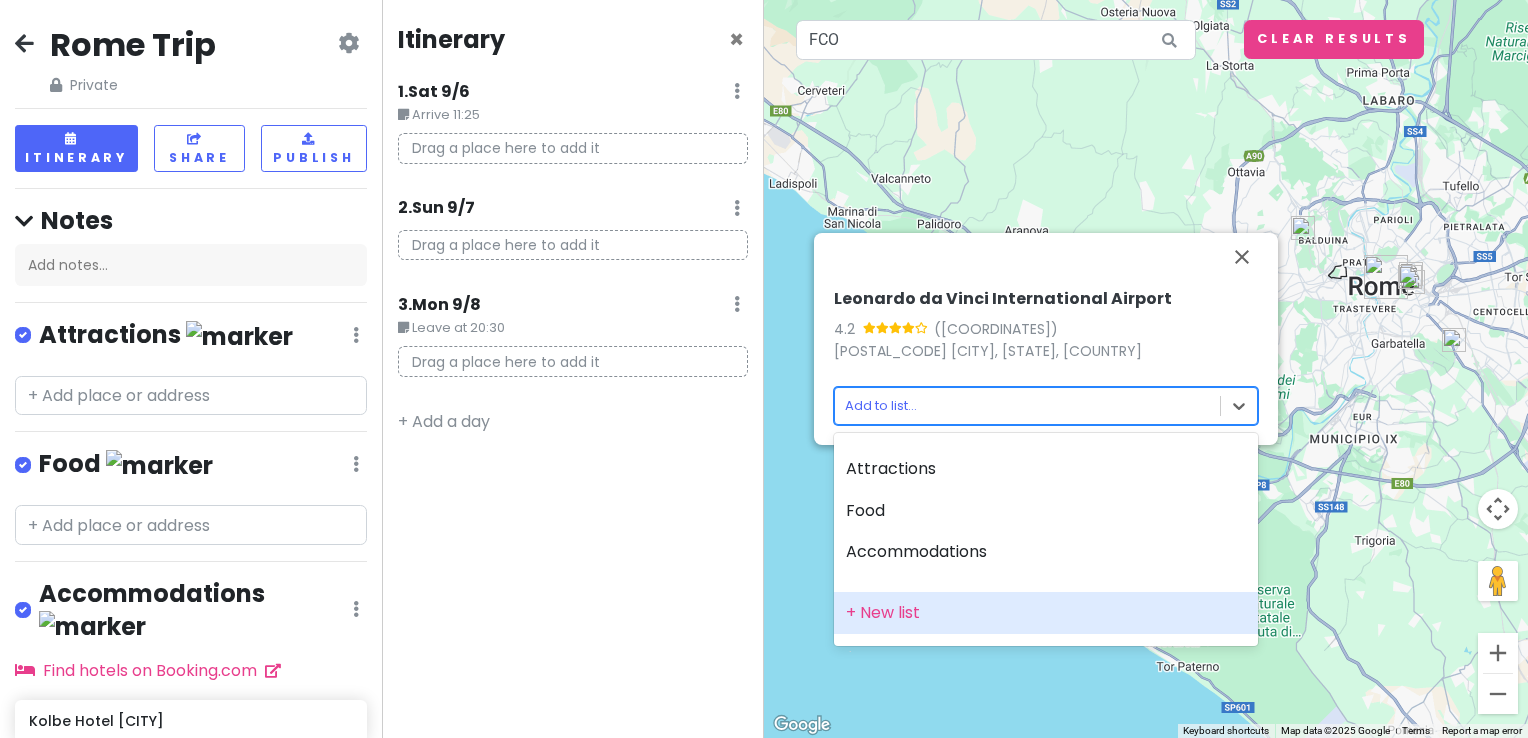 click on "+ New list" at bounding box center (1046, 613) 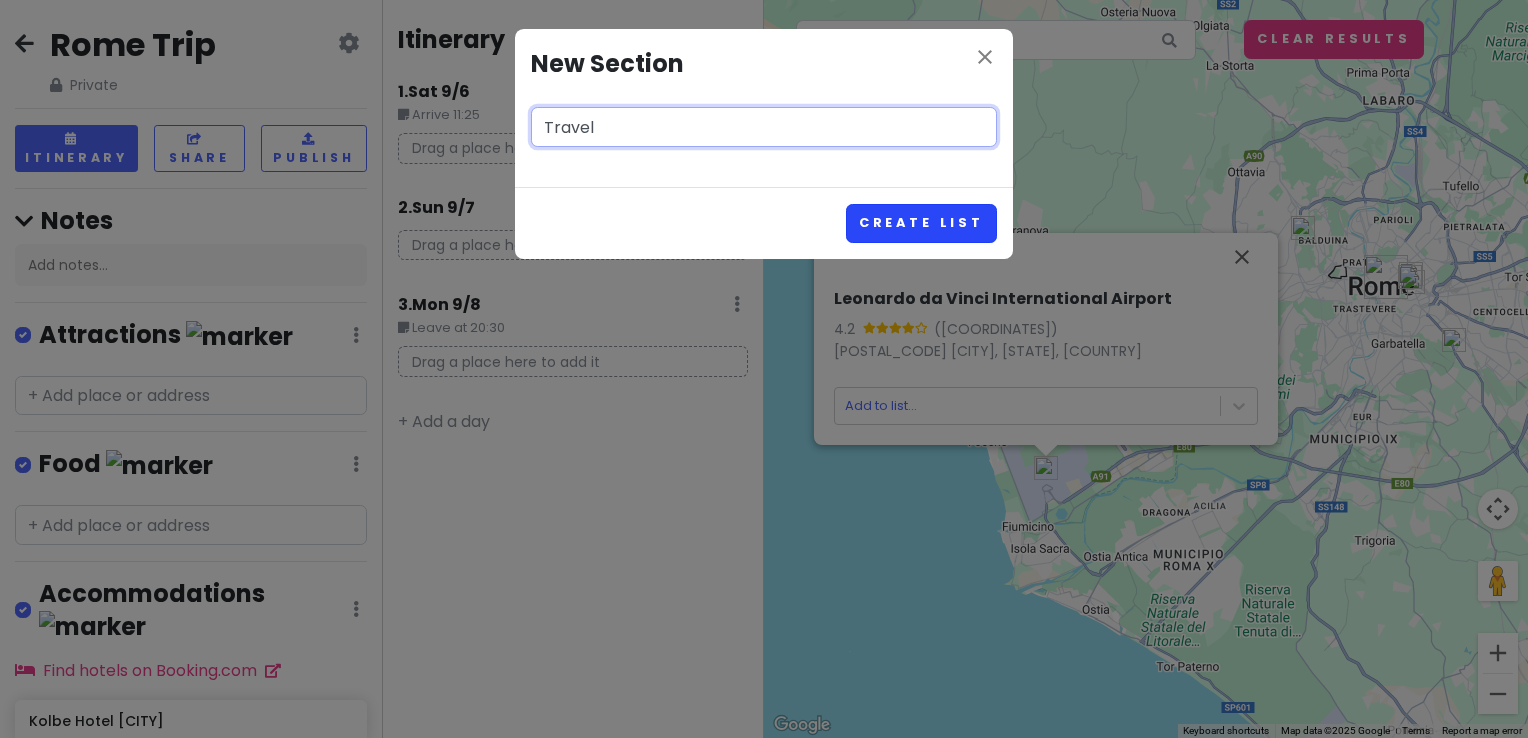 type on "Travel" 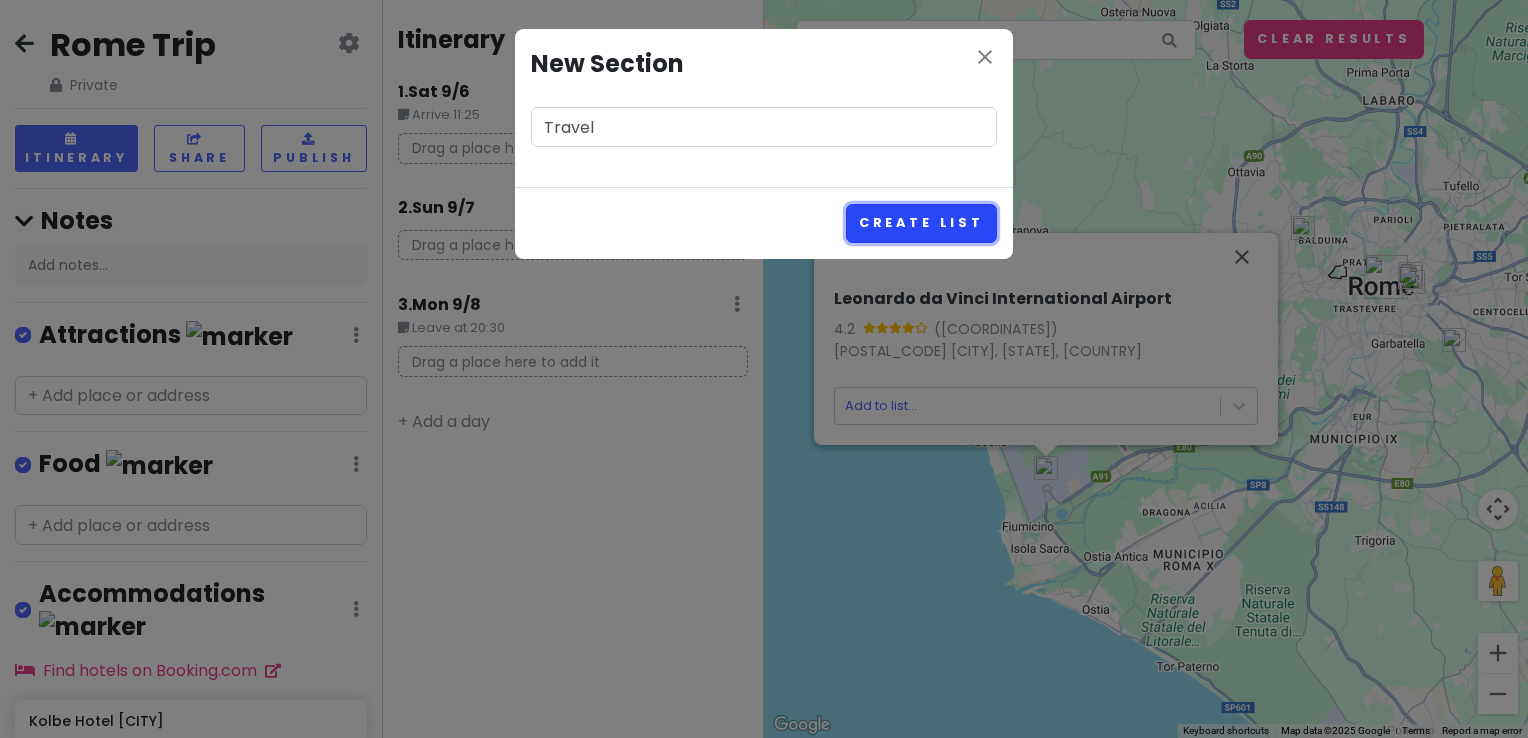 click on "Create List" at bounding box center (921, 223) 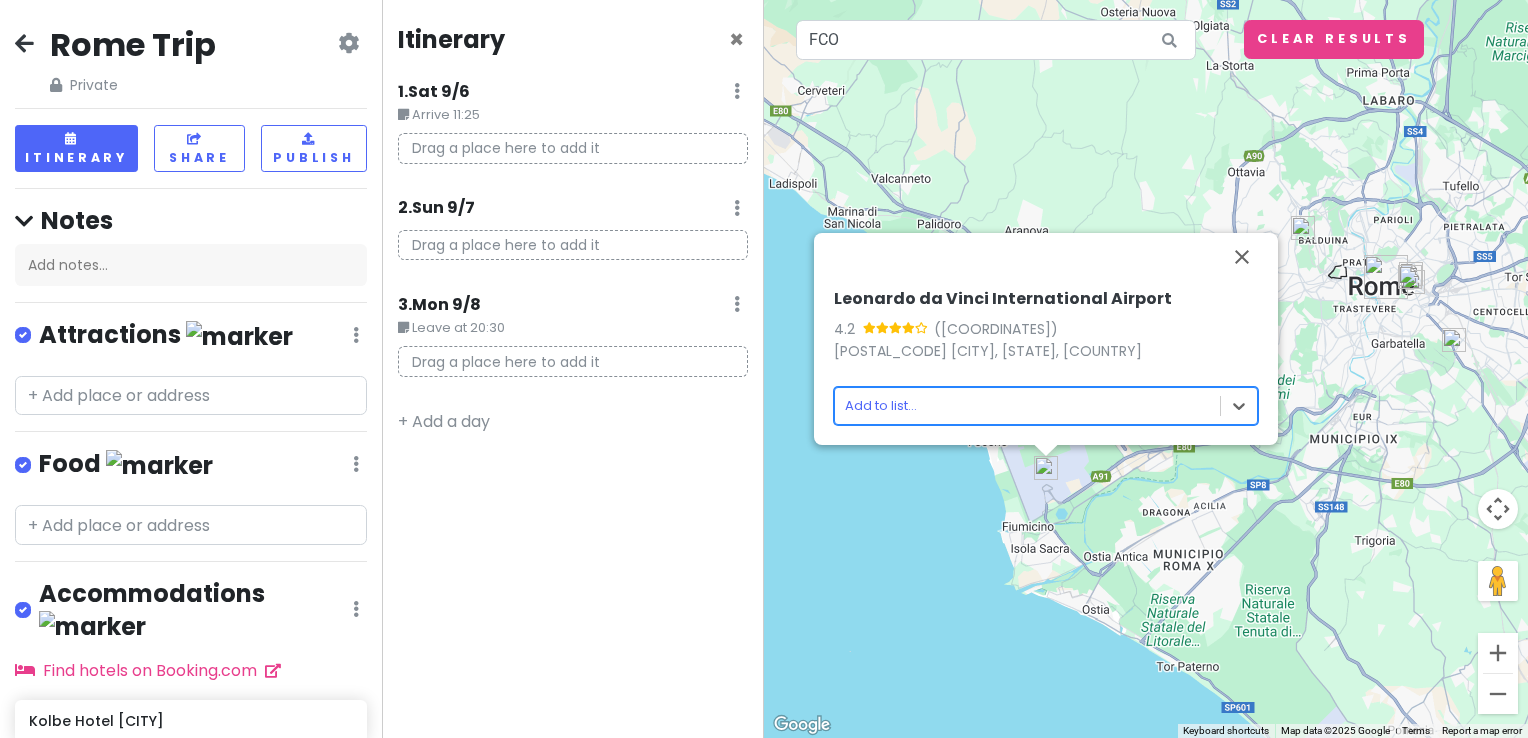 click on "Rome Trip [DATE] Edit Day Notes Delete Day Arrive [TIME] Drag a place here to add it Sun [DATE] Add Day Notes Delete Day Drag a place here to add it Mon [DATE] Edit Day Notes Delete Day Leave at [TIME] Drag a place here to add it Add a day Move left Move right Move up Move down Zoom in Zoom out Home Jump left by 75% End Jump right by 75% Page Up Jump up by 75% Page Down Jump down by 75% Leonardo da Vinci International Airport [RATING] ([REVIEWS]) [POSTAL_CODE] [CITY], [STATE], [COUNTRY] option + New list, selected. 5 results available. Select is focused , press Down to open the menu, FCO" at bounding box center [764, 369] 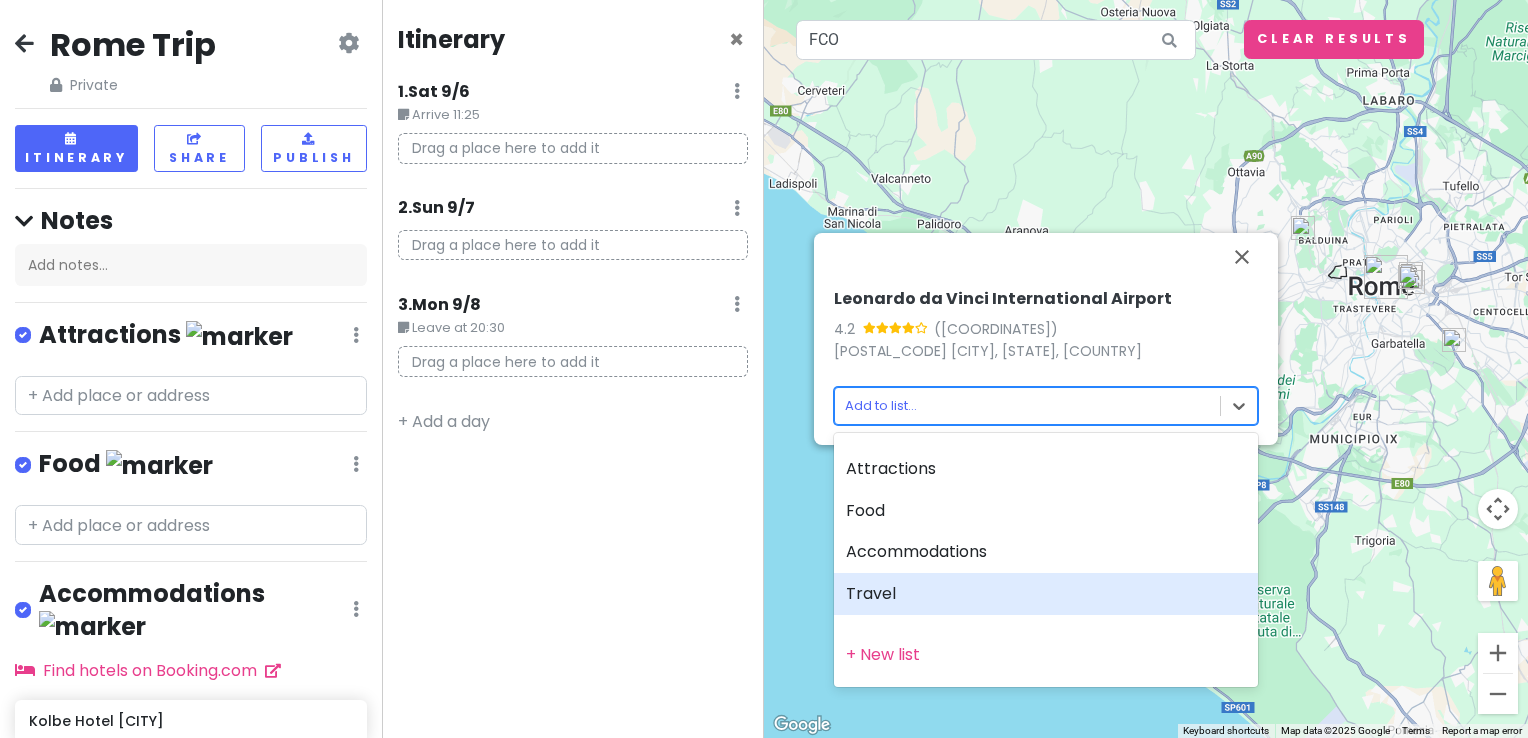 click on "Travel" at bounding box center [1046, 594] 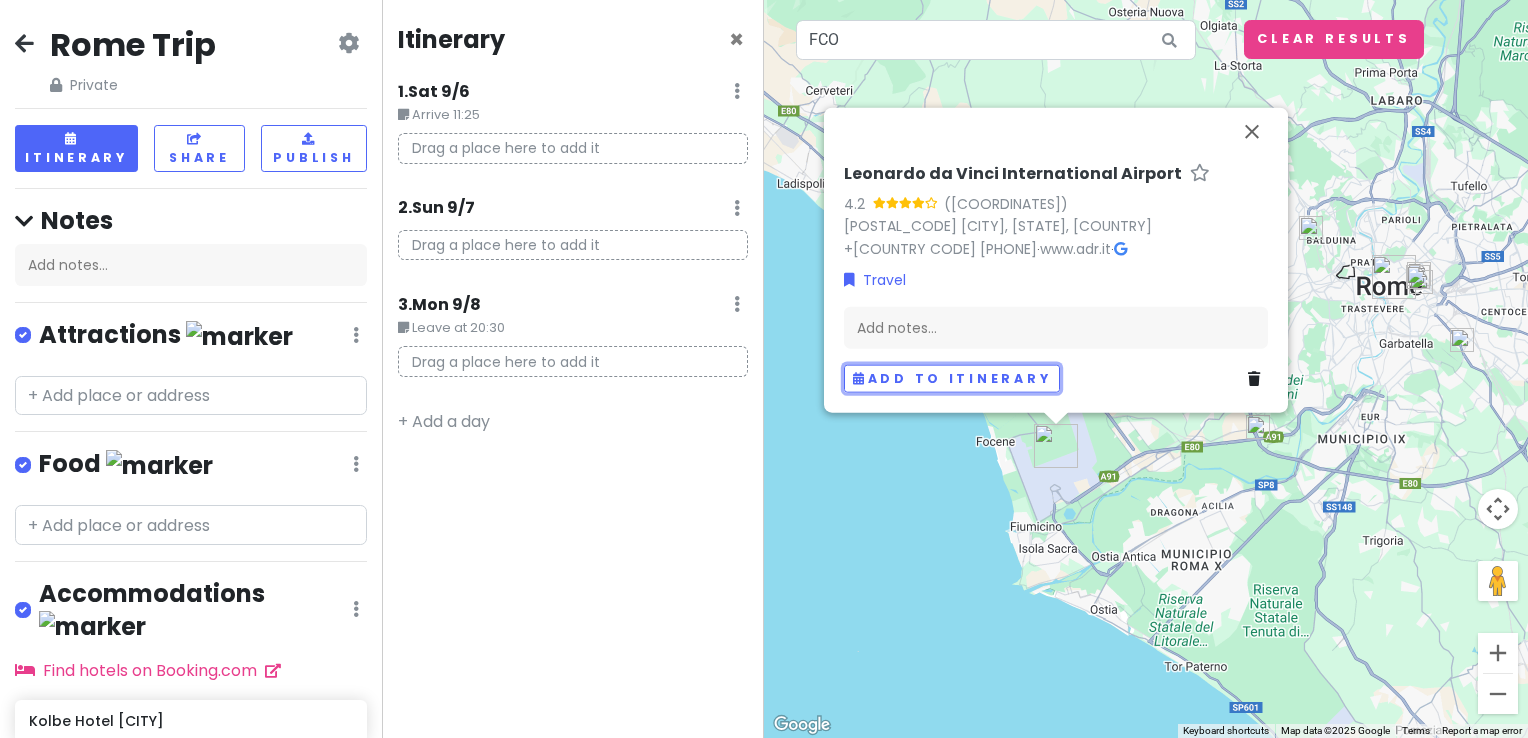 drag, startPoint x: 963, startPoint y: 381, endPoint x: 486, endPoint y: 153, distance: 528.6899 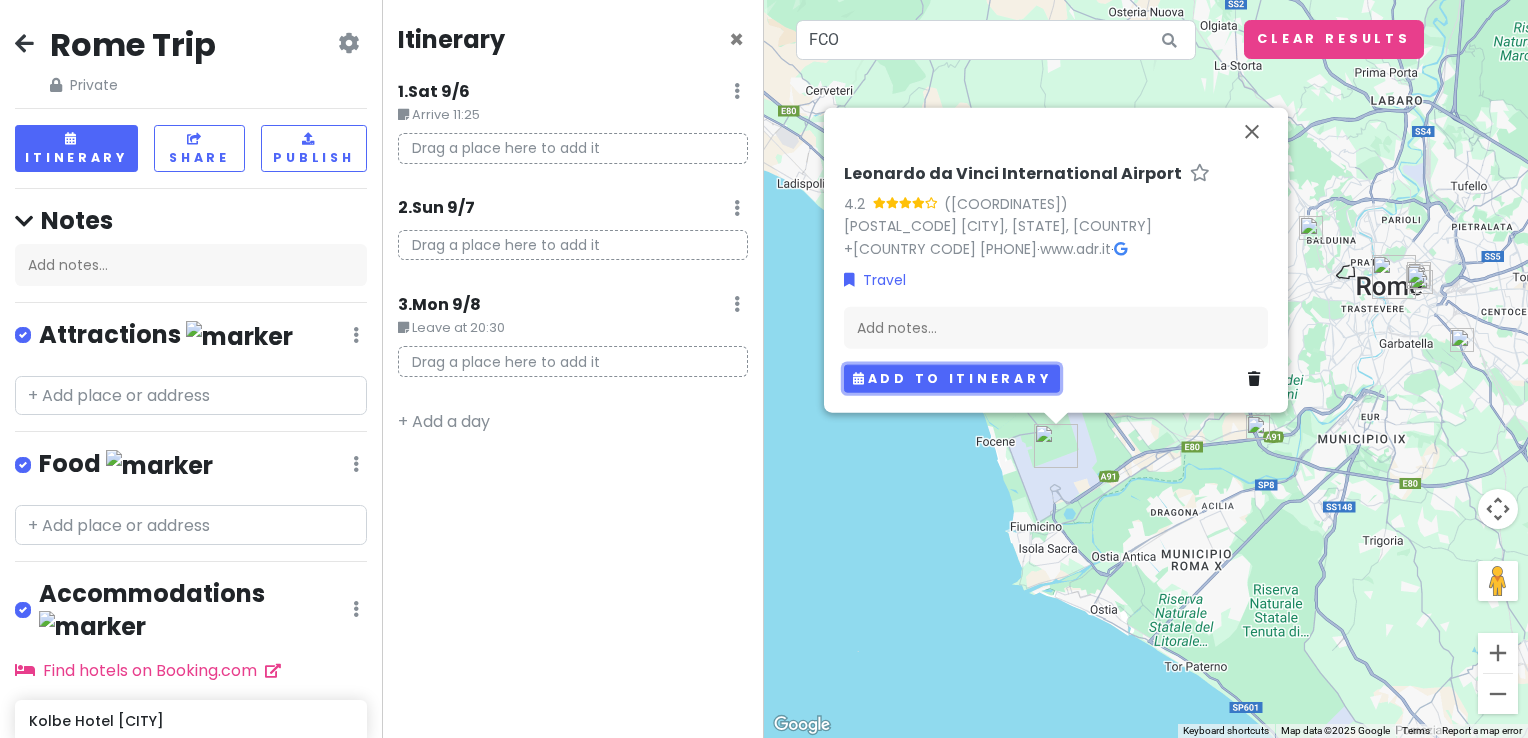 click on "Add to itinerary" at bounding box center [952, 378] 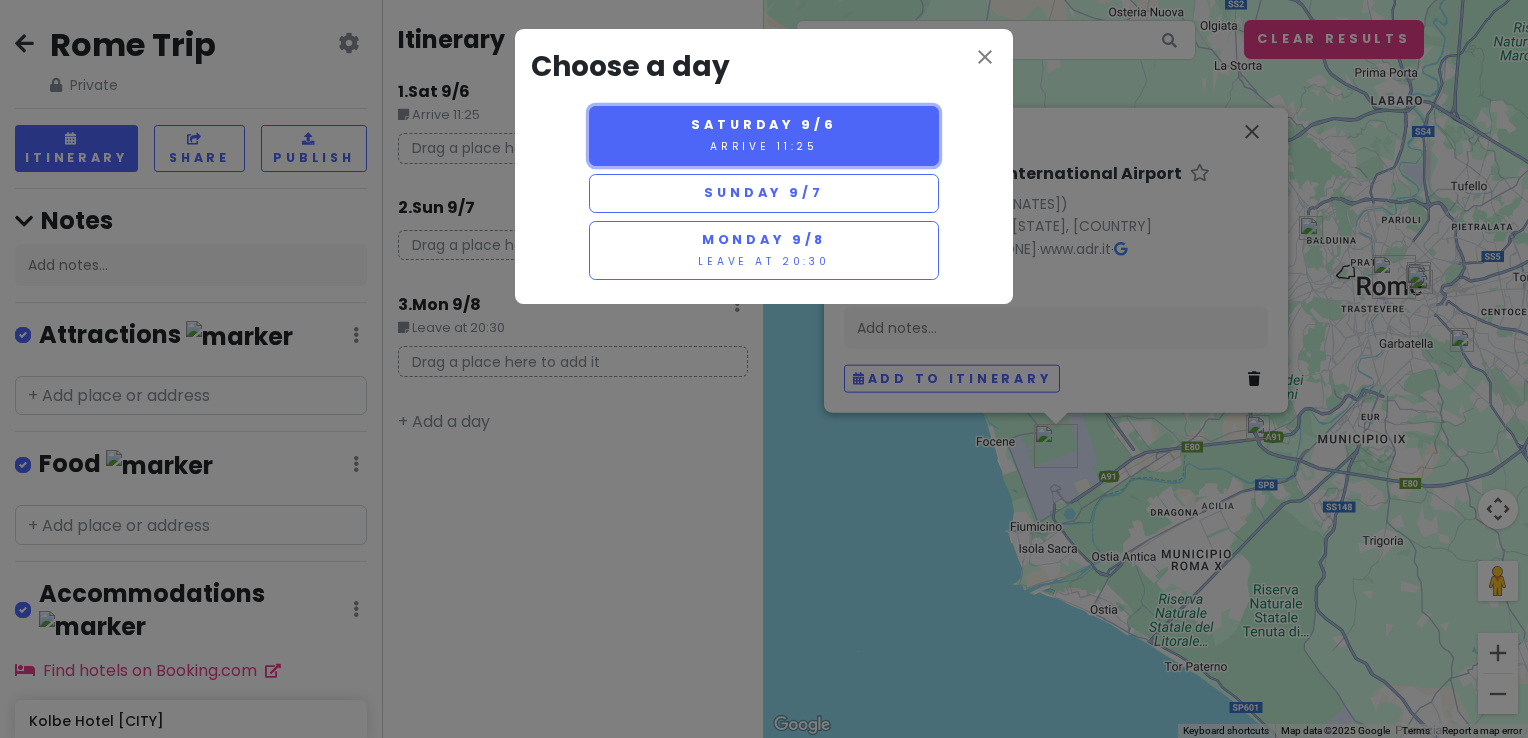 click on "Arrive 11:25" at bounding box center [764, 146] 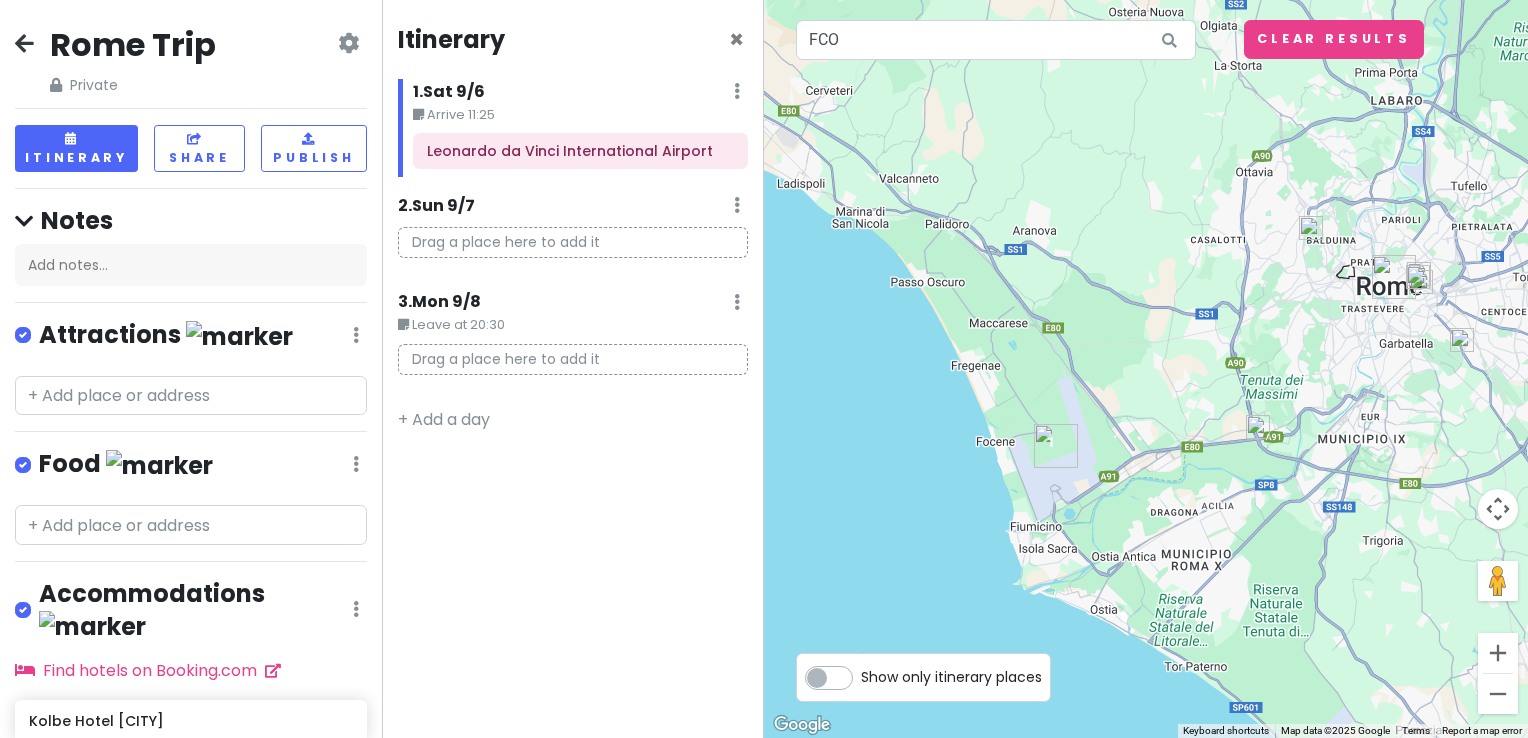 drag, startPoint x: 496, startPoint y: 173, endPoint x: 422, endPoint y: 537, distance: 371.44583 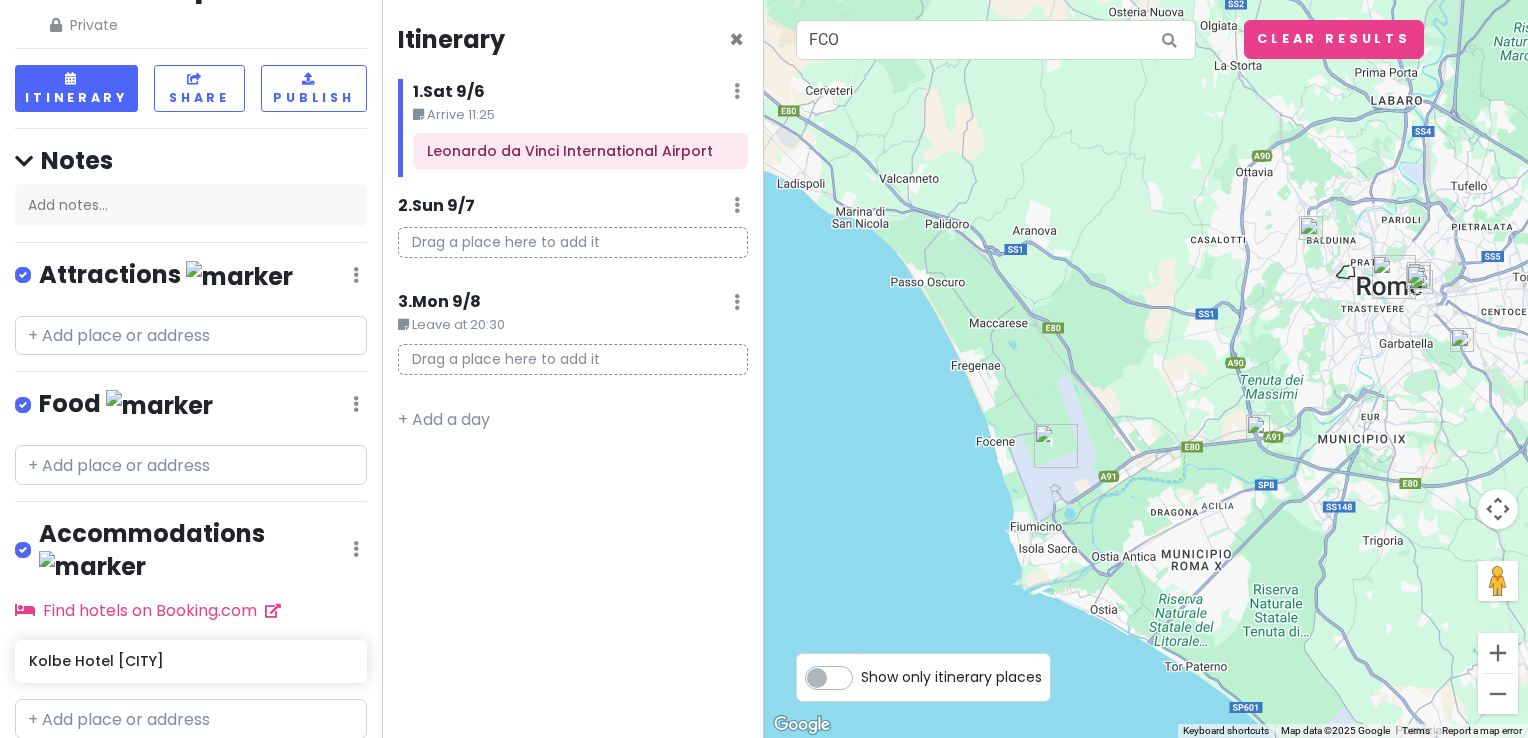 scroll, scrollTop: 51, scrollLeft: 0, axis: vertical 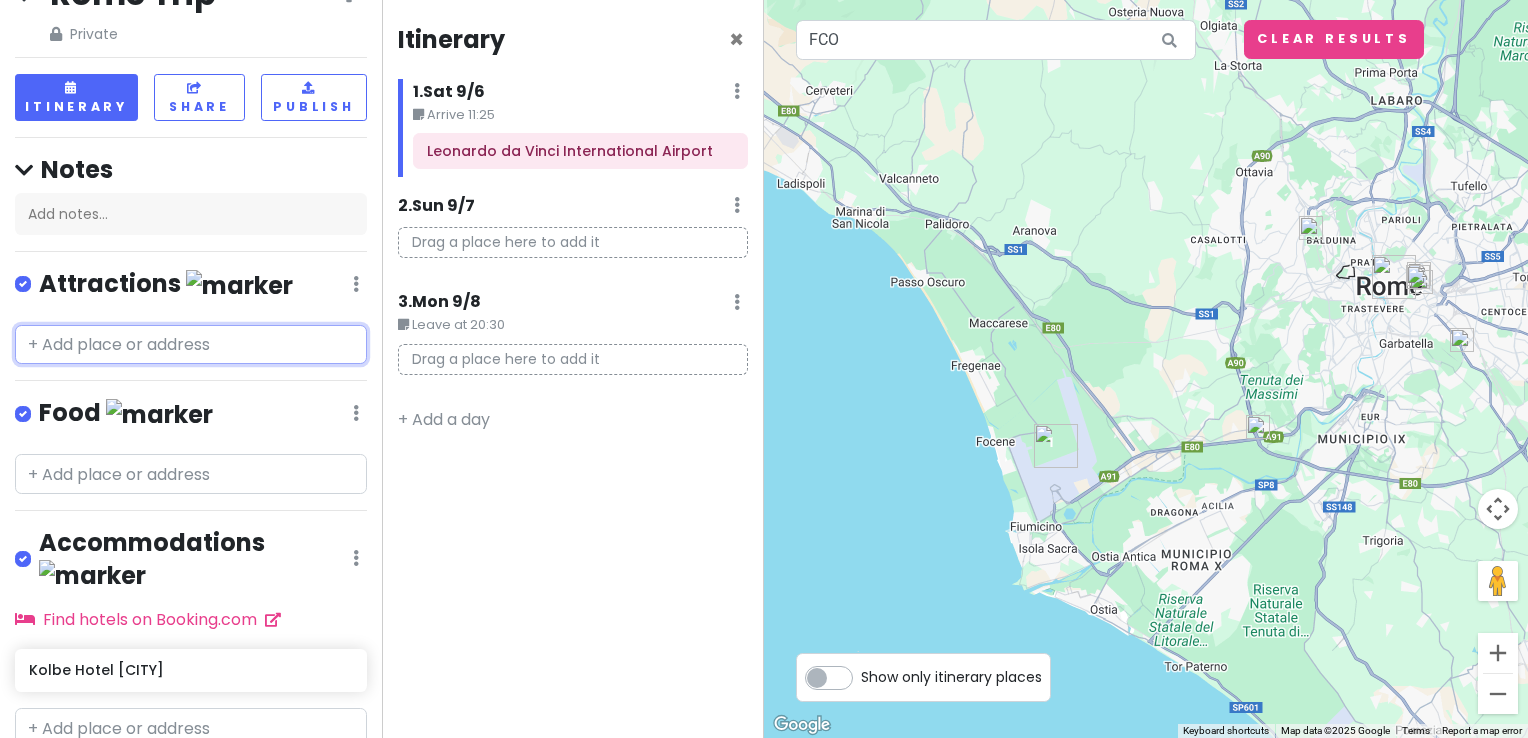 click at bounding box center [191, 345] 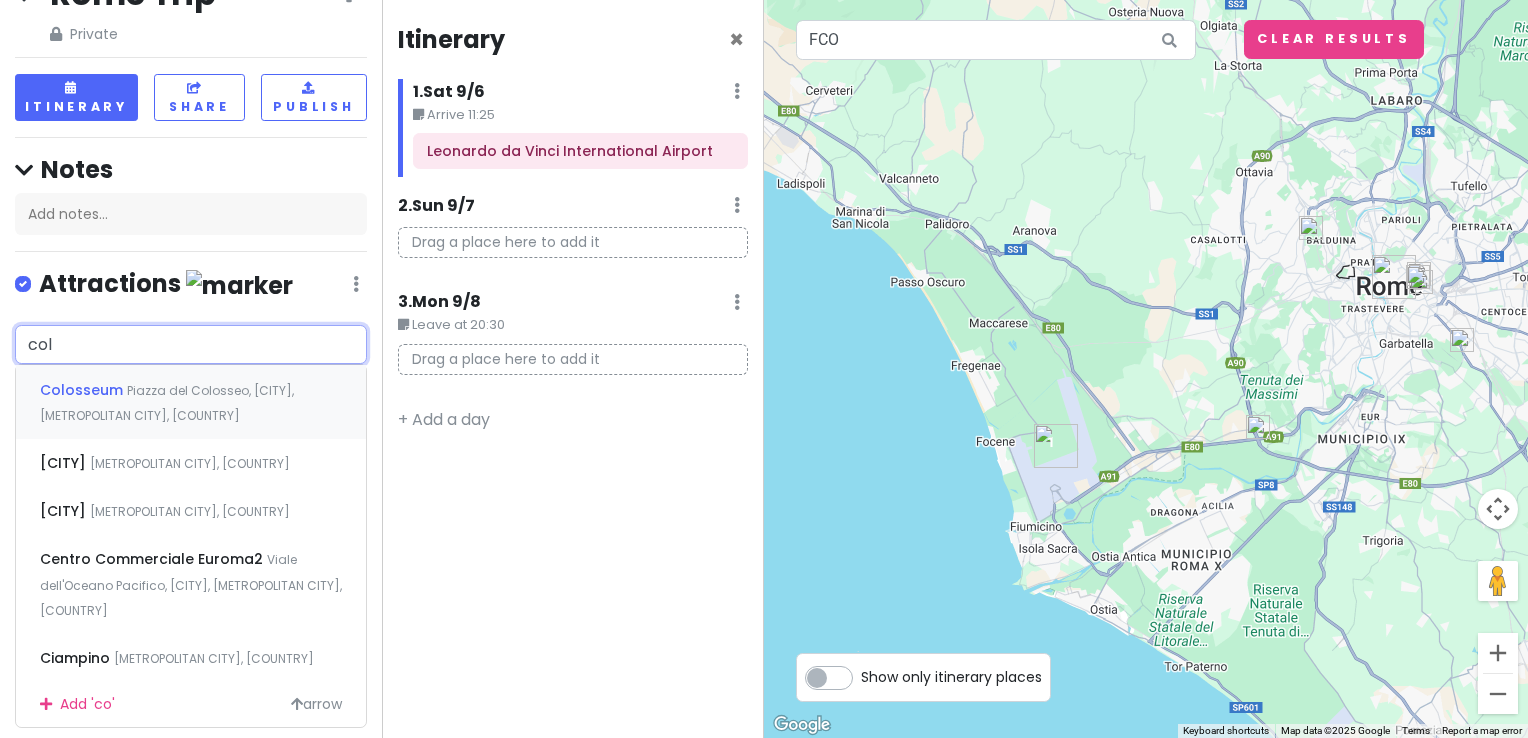 type on "coll" 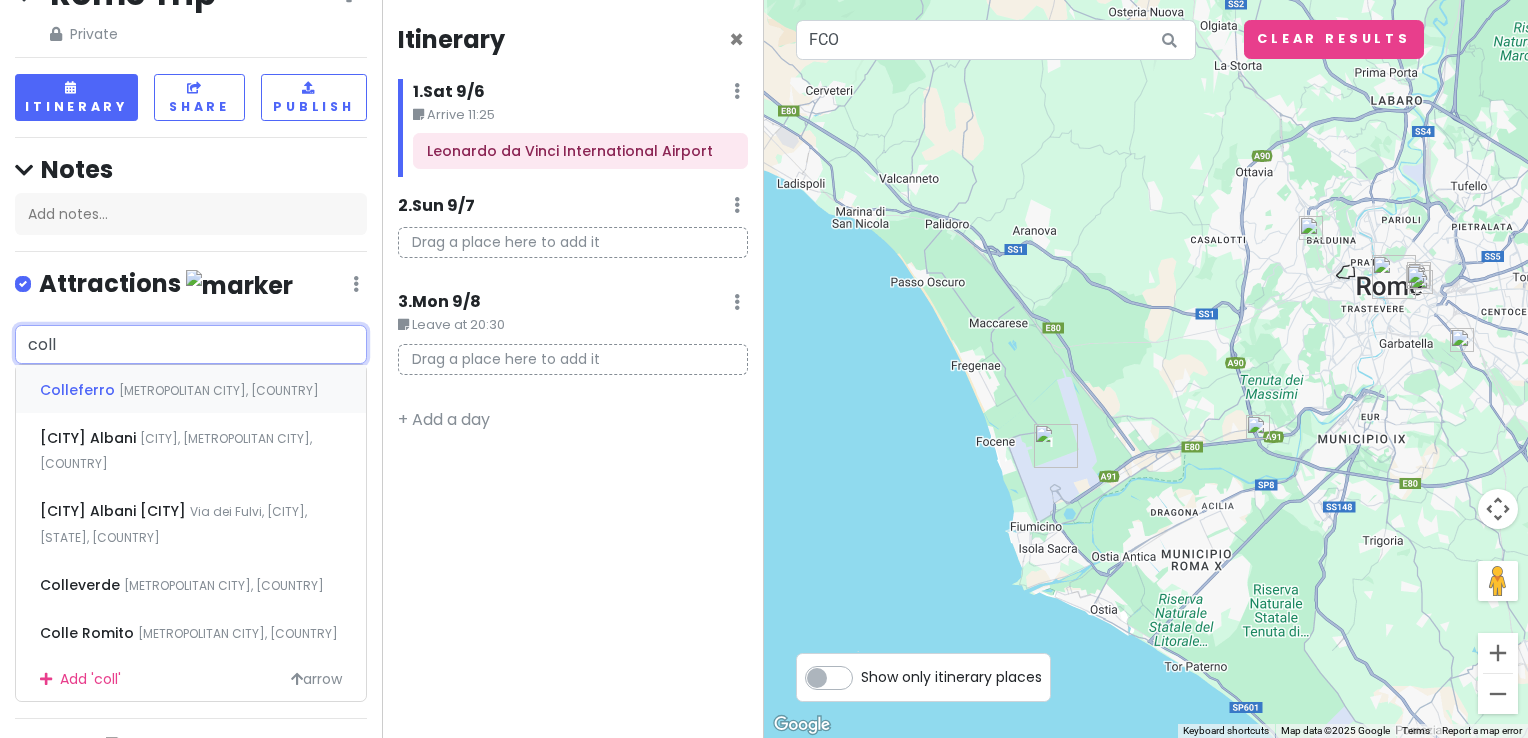 click on "[CITY]   [METROPOLITAN CITY], [COUNTRY]" at bounding box center (191, 389) 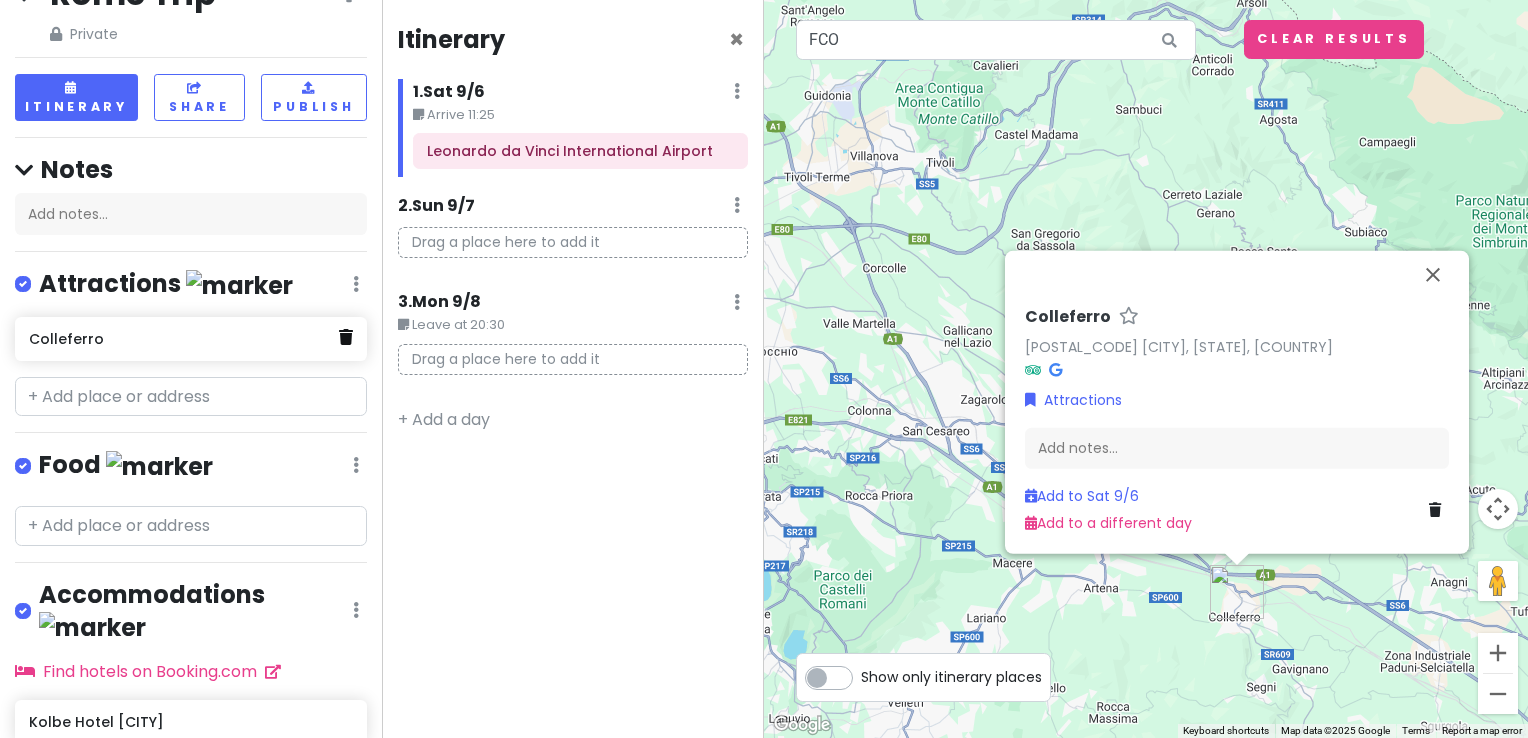 click at bounding box center (346, 337) 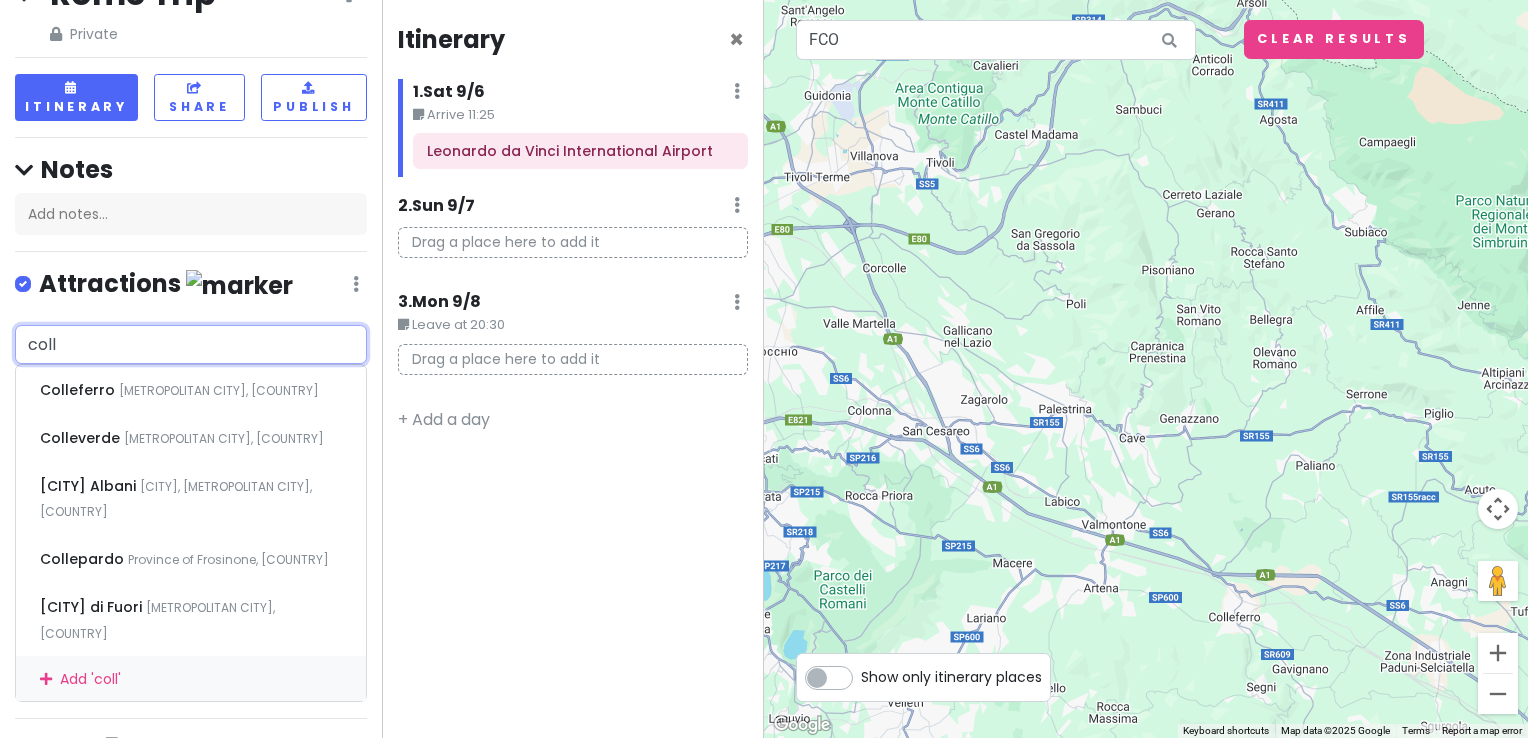 type on "coll" 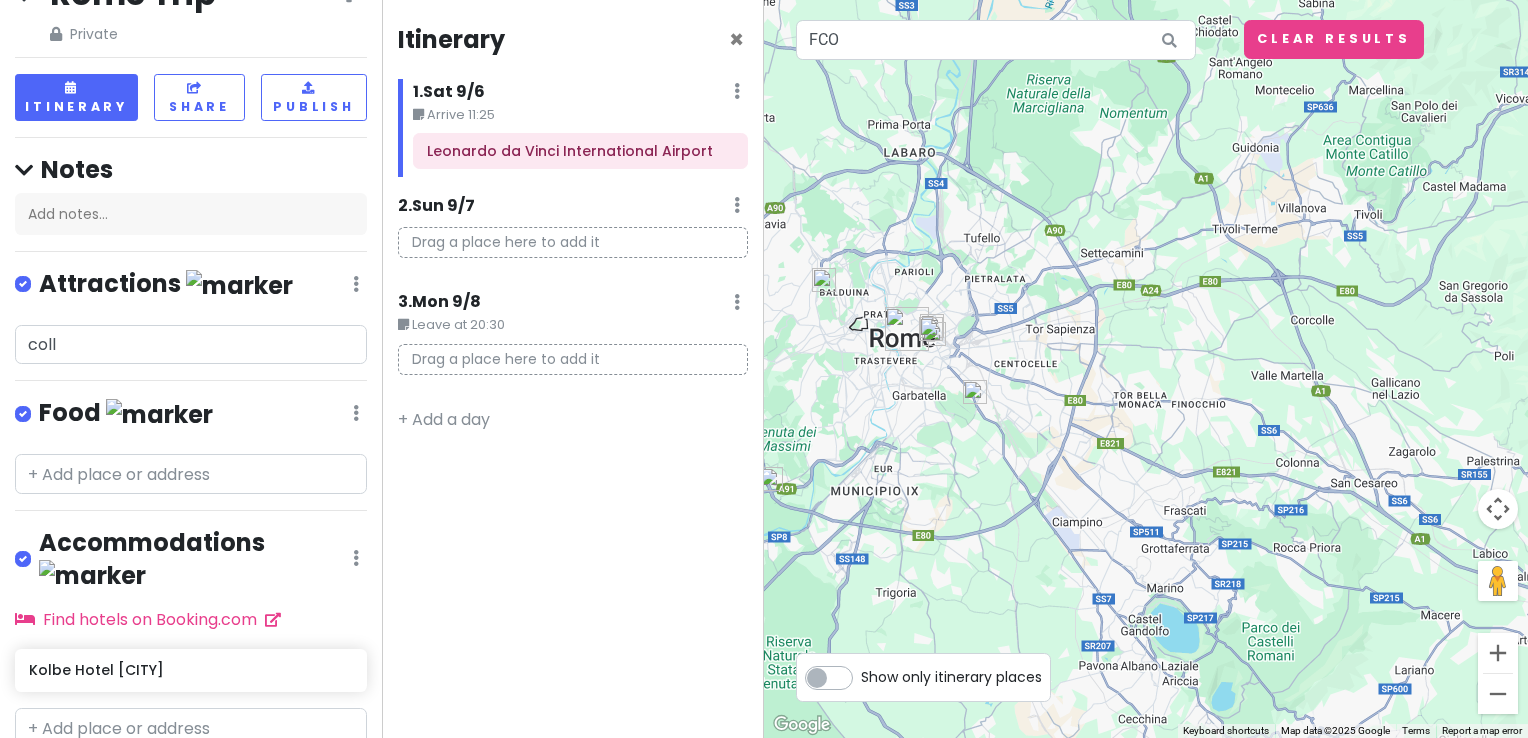 drag, startPoint x: 944, startPoint y: 419, endPoint x: 1500, endPoint y: 461, distance: 557.58405 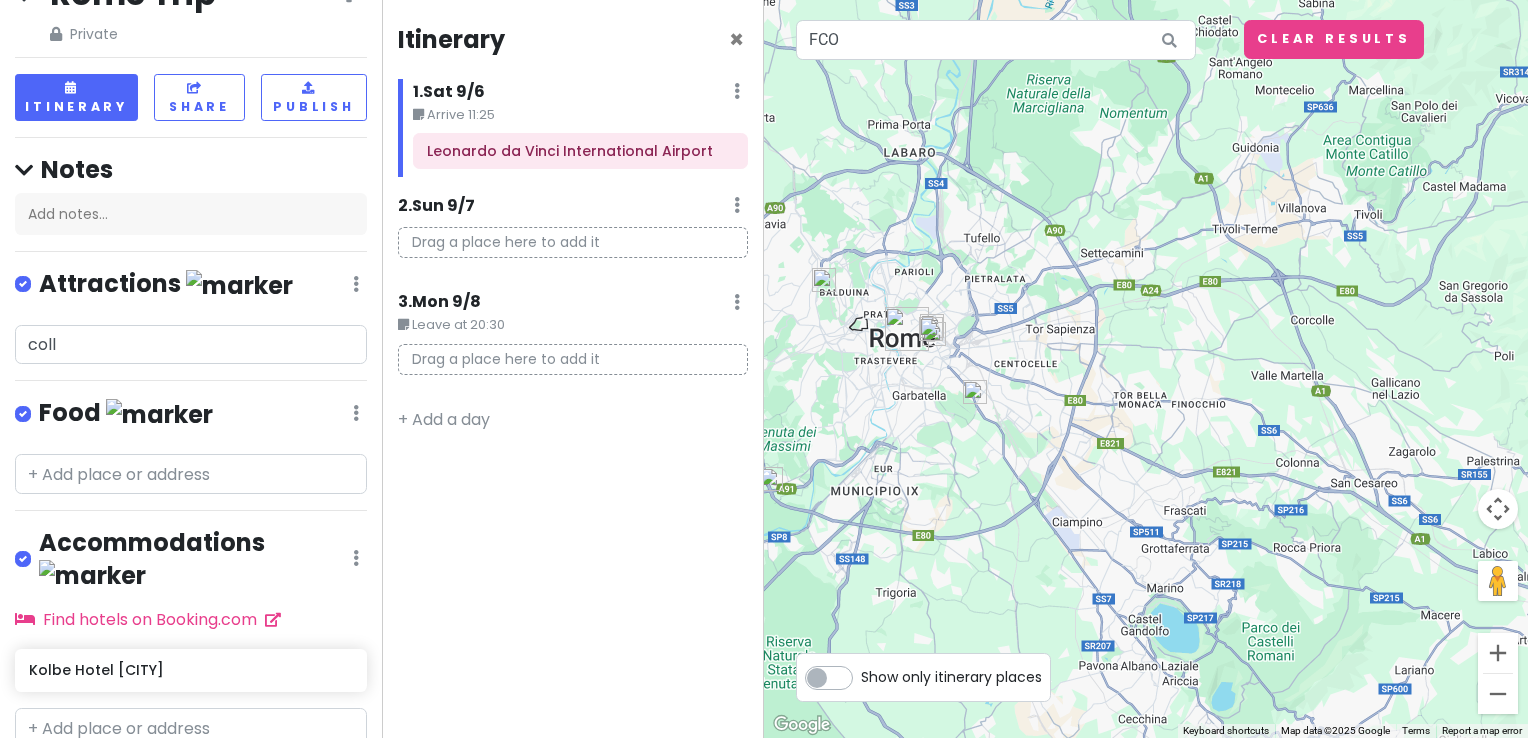 click at bounding box center (1146, 369) 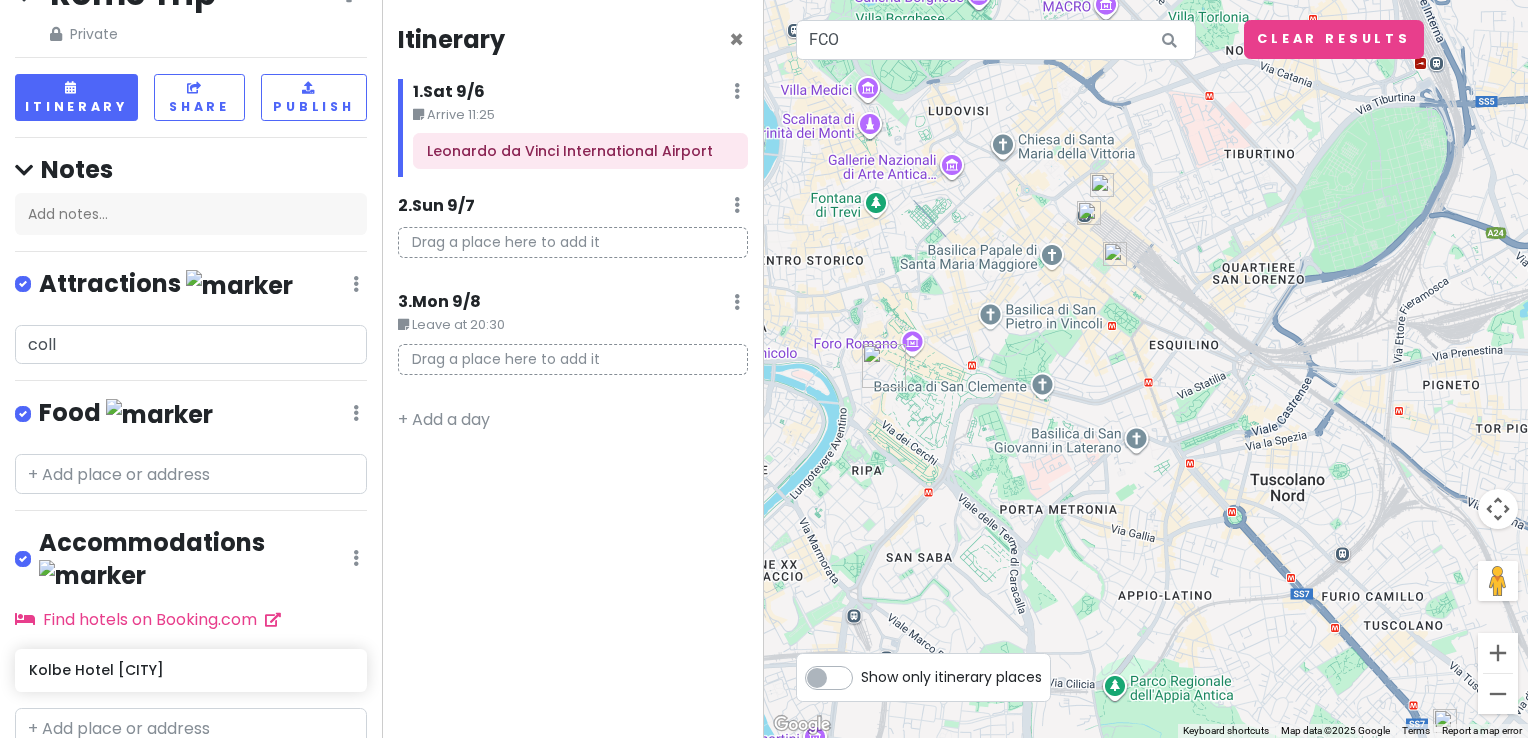 drag, startPoint x: 894, startPoint y: 402, endPoint x: 1219, endPoint y: 386, distance: 325.39362 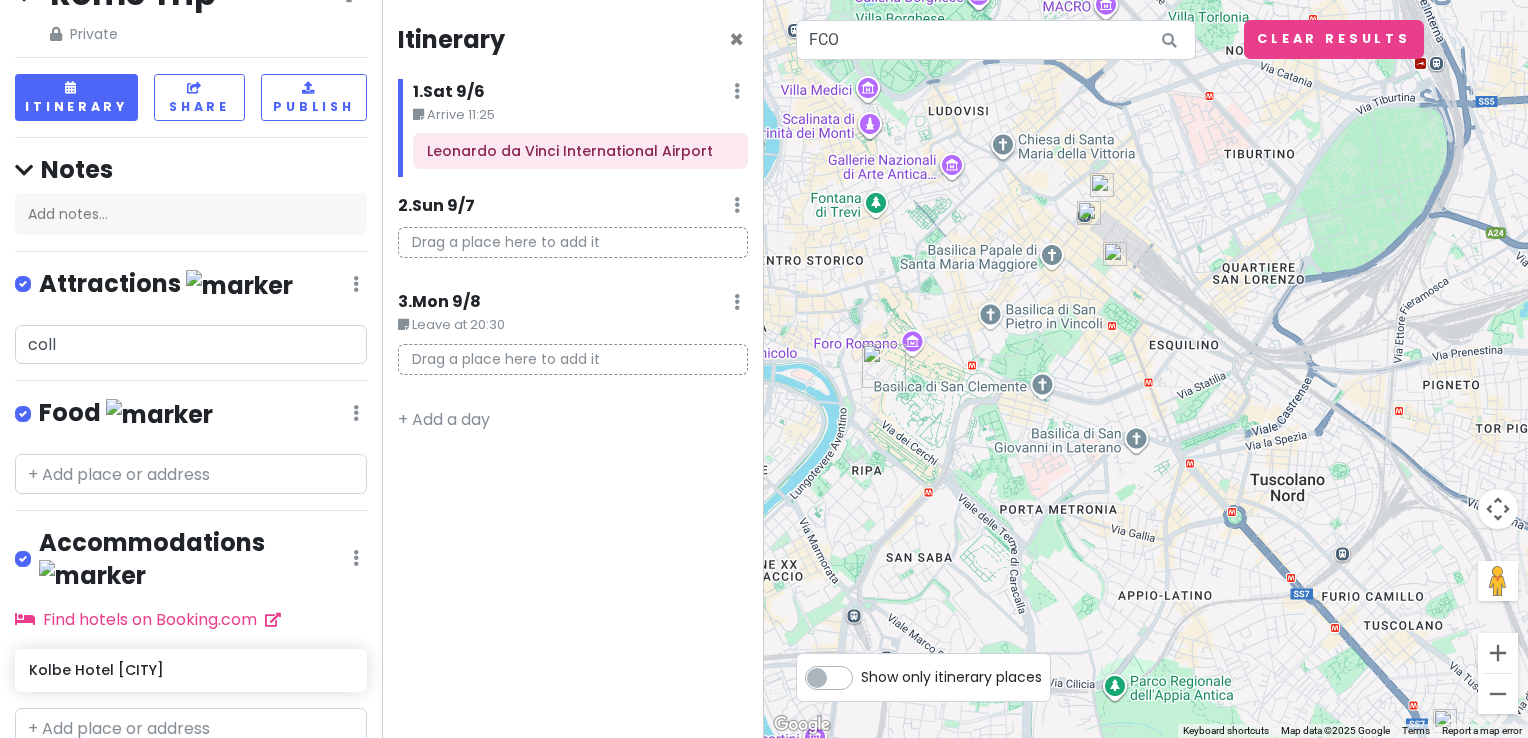 click at bounding box center (1146, 369) 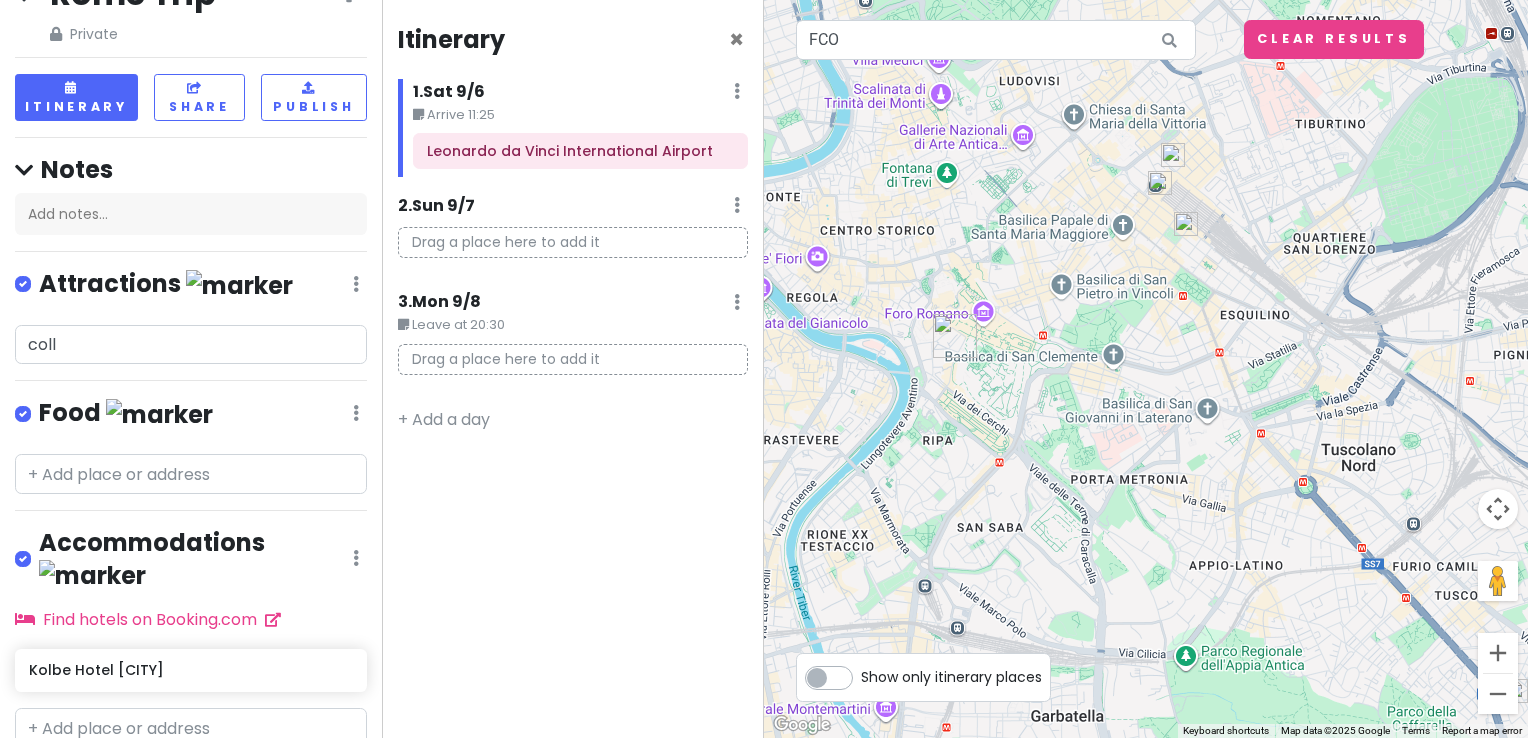 drag, startPoint x: 937, startPoint y: 398, endPoint x: 1012, endPoint y: 361, distance: 83.630135 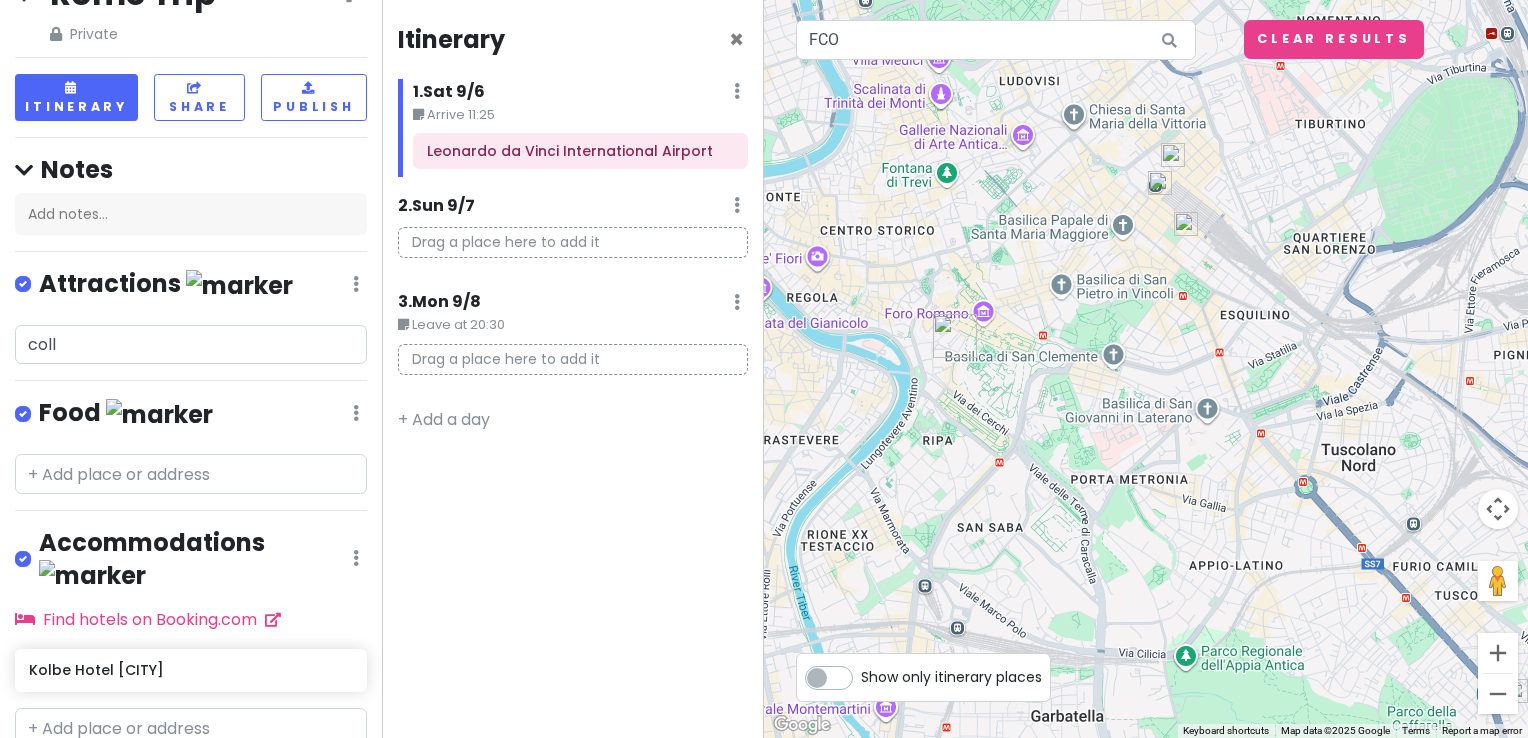 click at bounding box center [1146, 369] 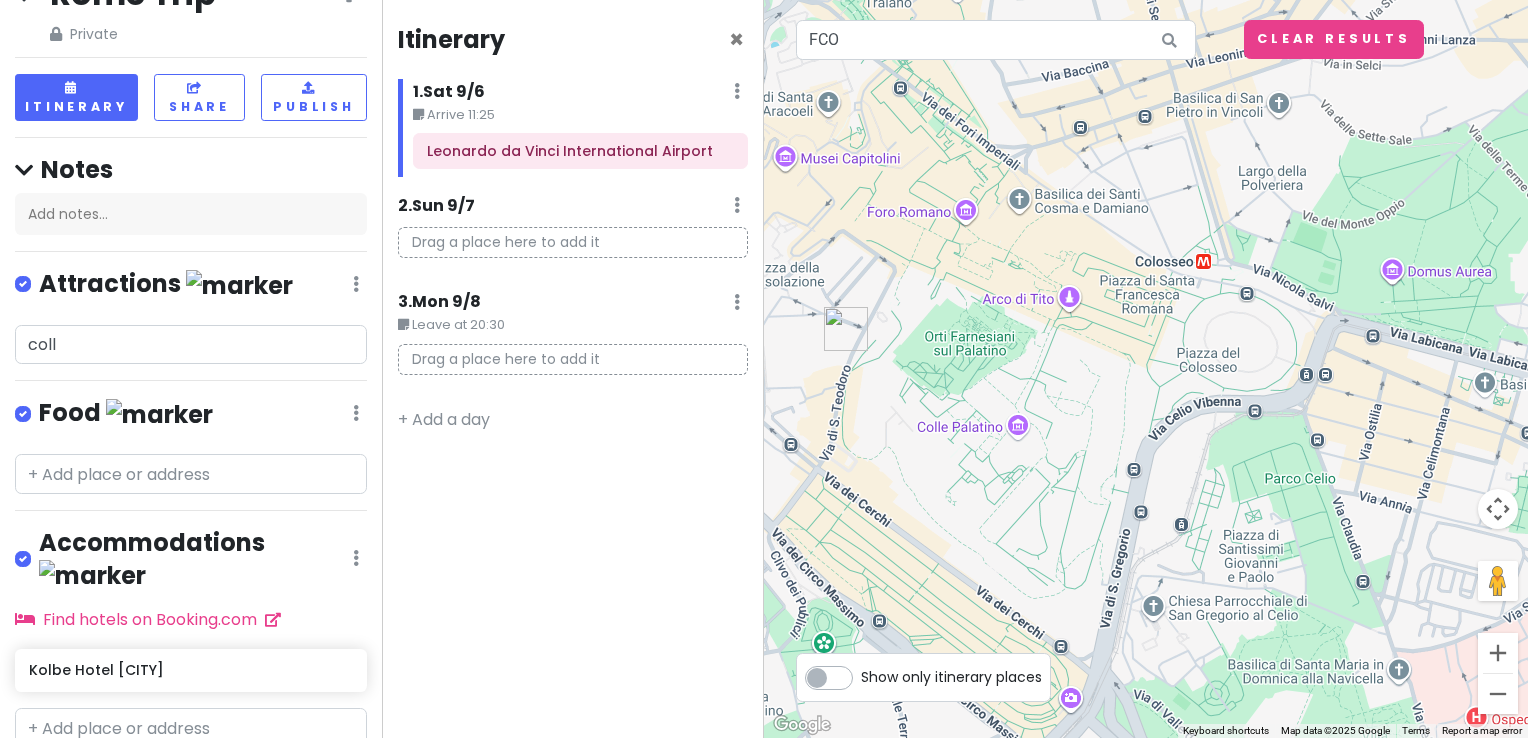 drag, startPoint x: 919, startPoint y: 366, endPoint x: 988, endPoint y: 366, distance: 69 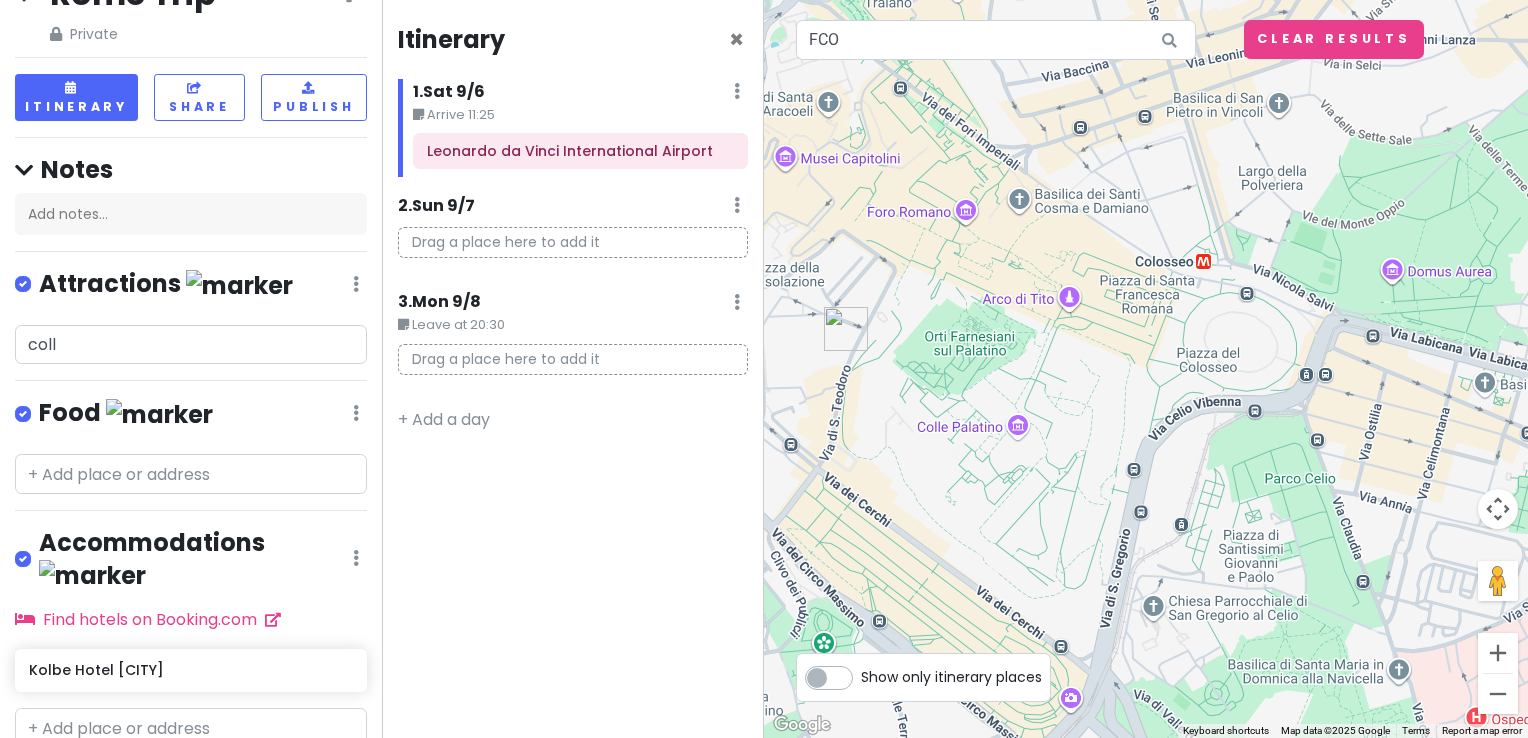 click at bounding box center (1146, 369) 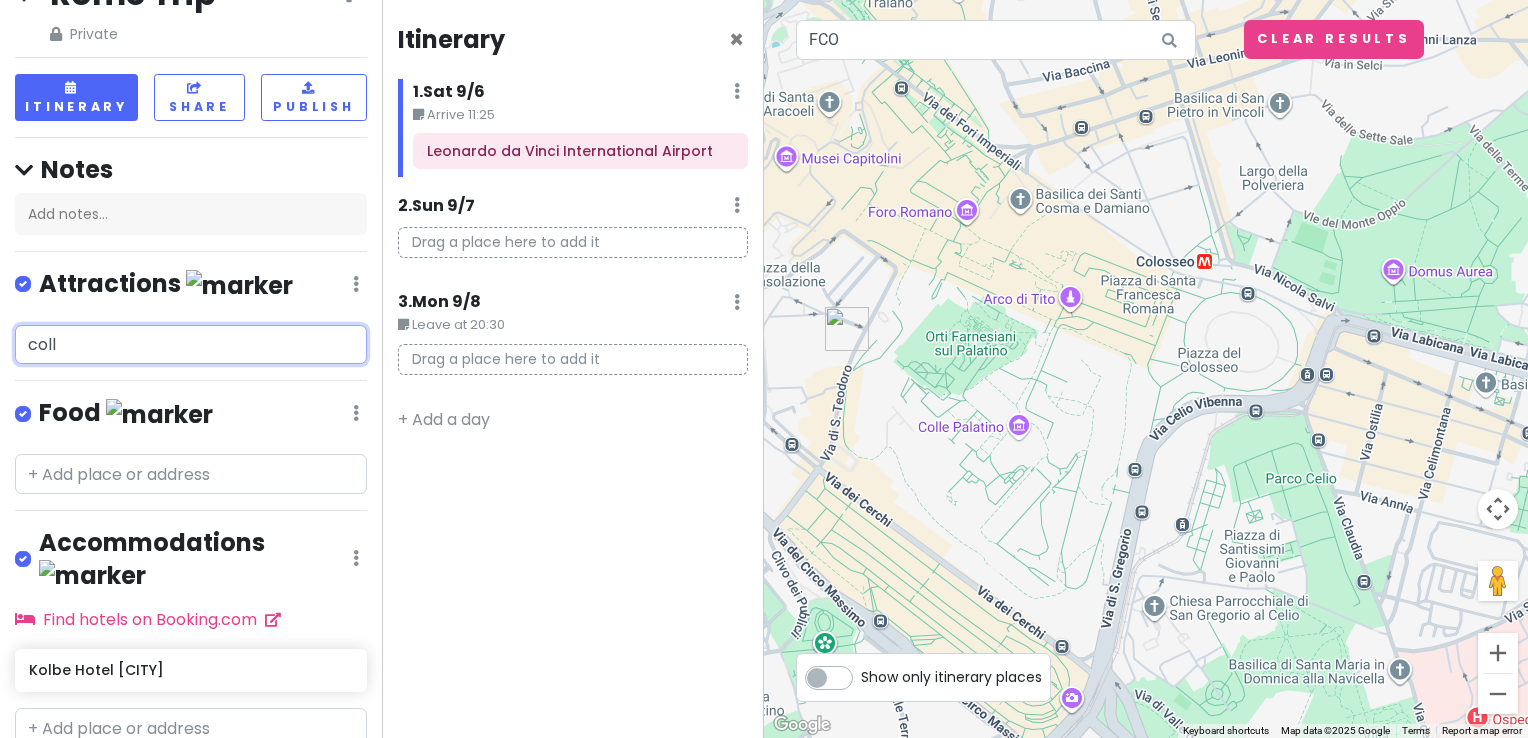 click on "coll" at bounding box center [191, 345] 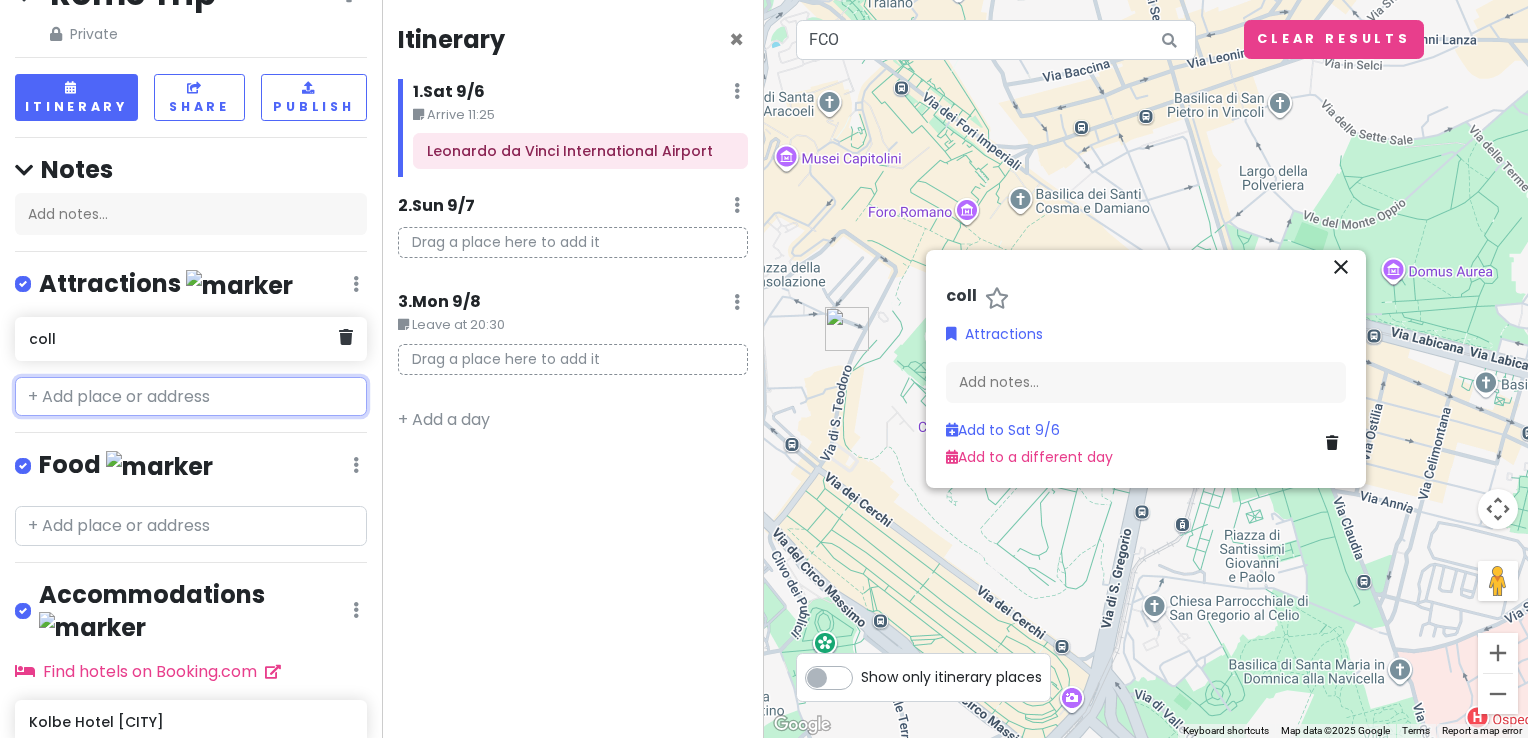 click on "coll" at bounding box center (183, 339) 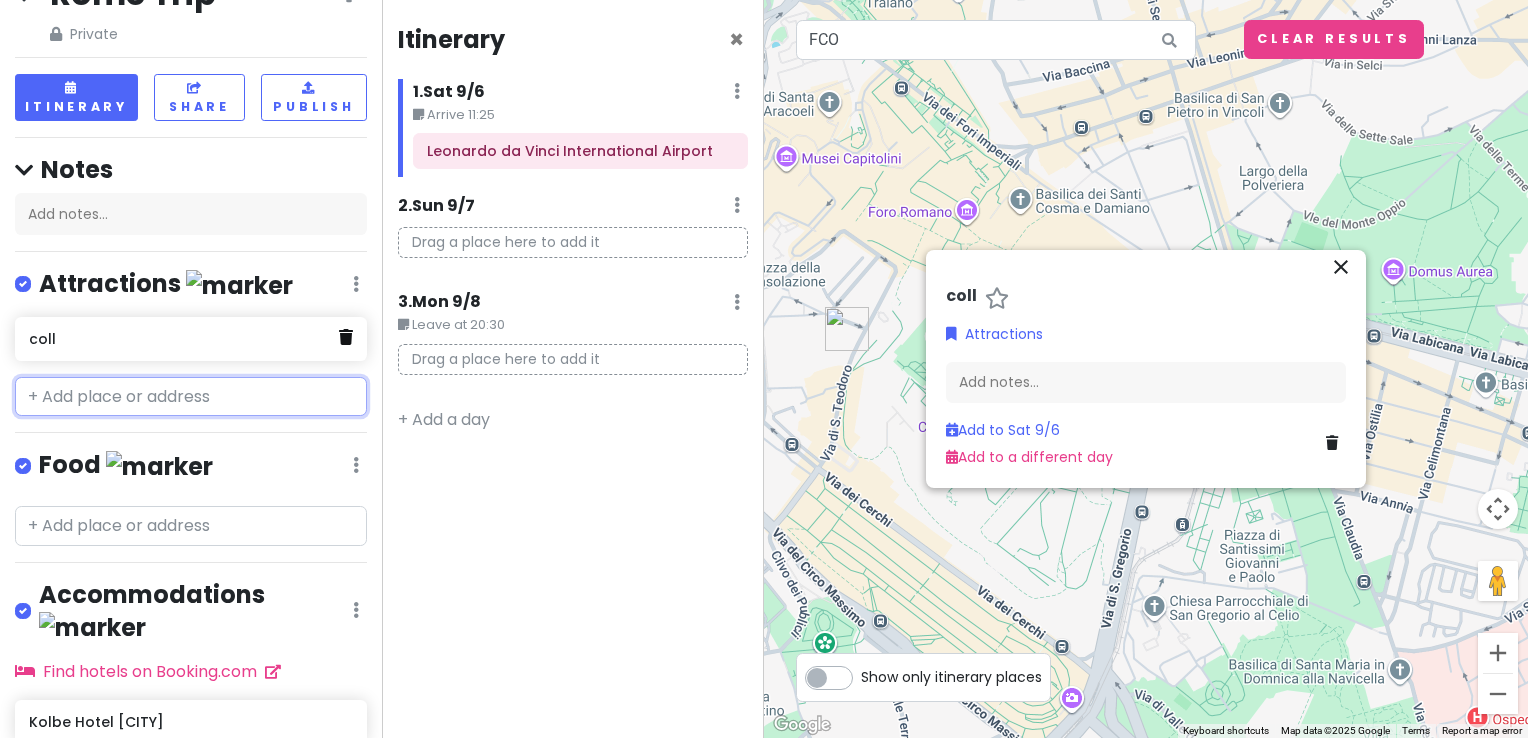 click at bounding box center (346, 338) 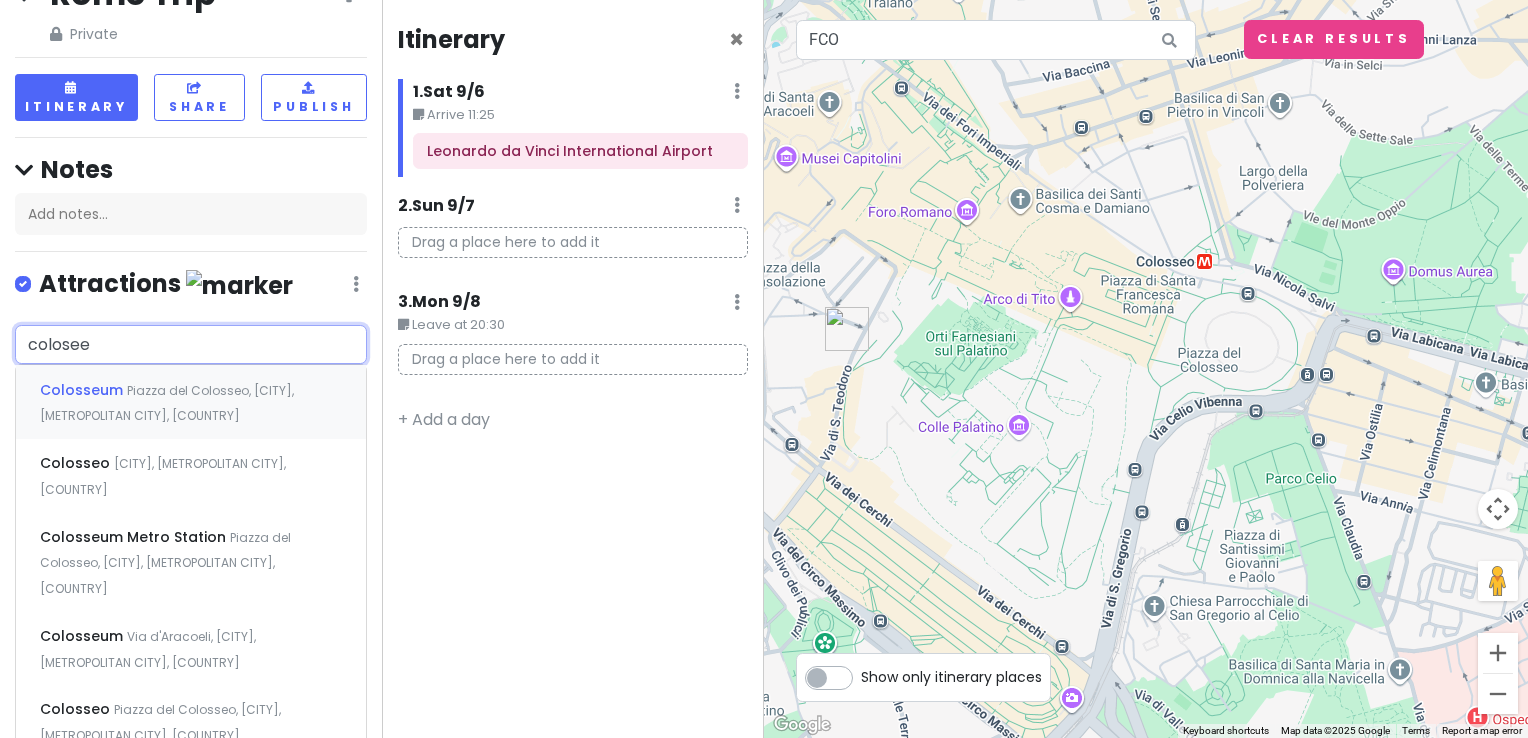 type on "coloseeo" 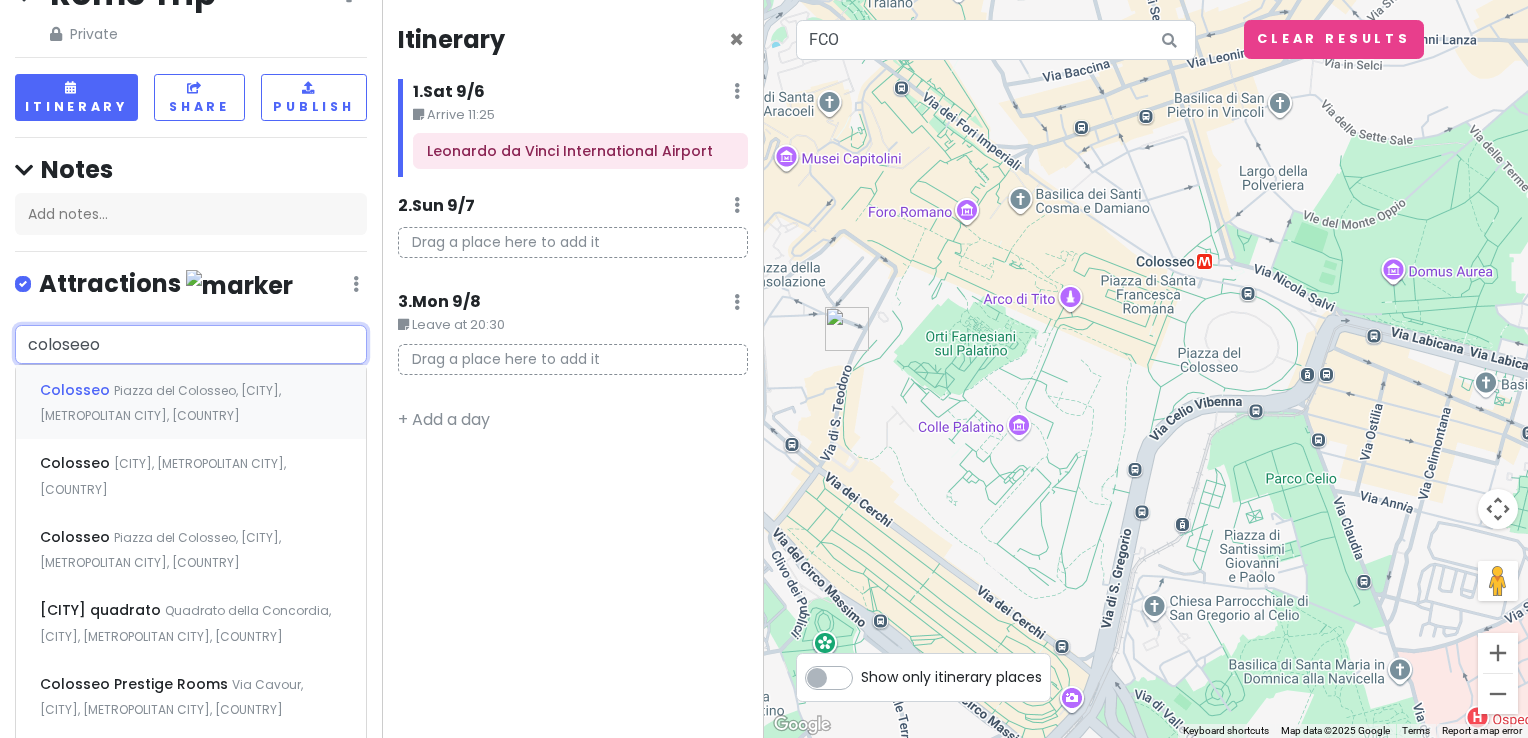 click on "Colosseo Piazza del Colosseo, [CITY], [STATE], [COUNTRY]" at bounding box center [191, 402] 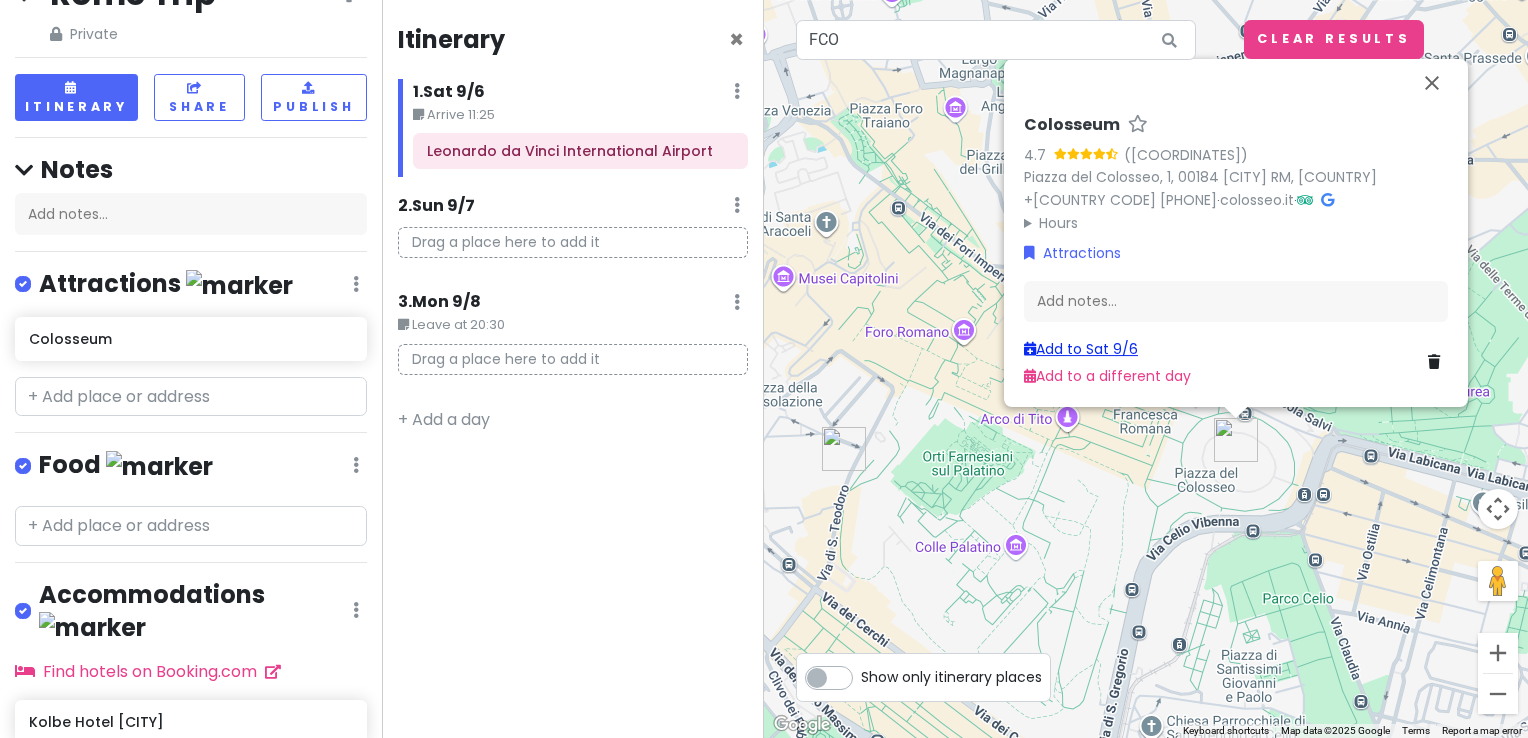 click on "Add to   Sat 9/6" at bounding box center [1081, 349] 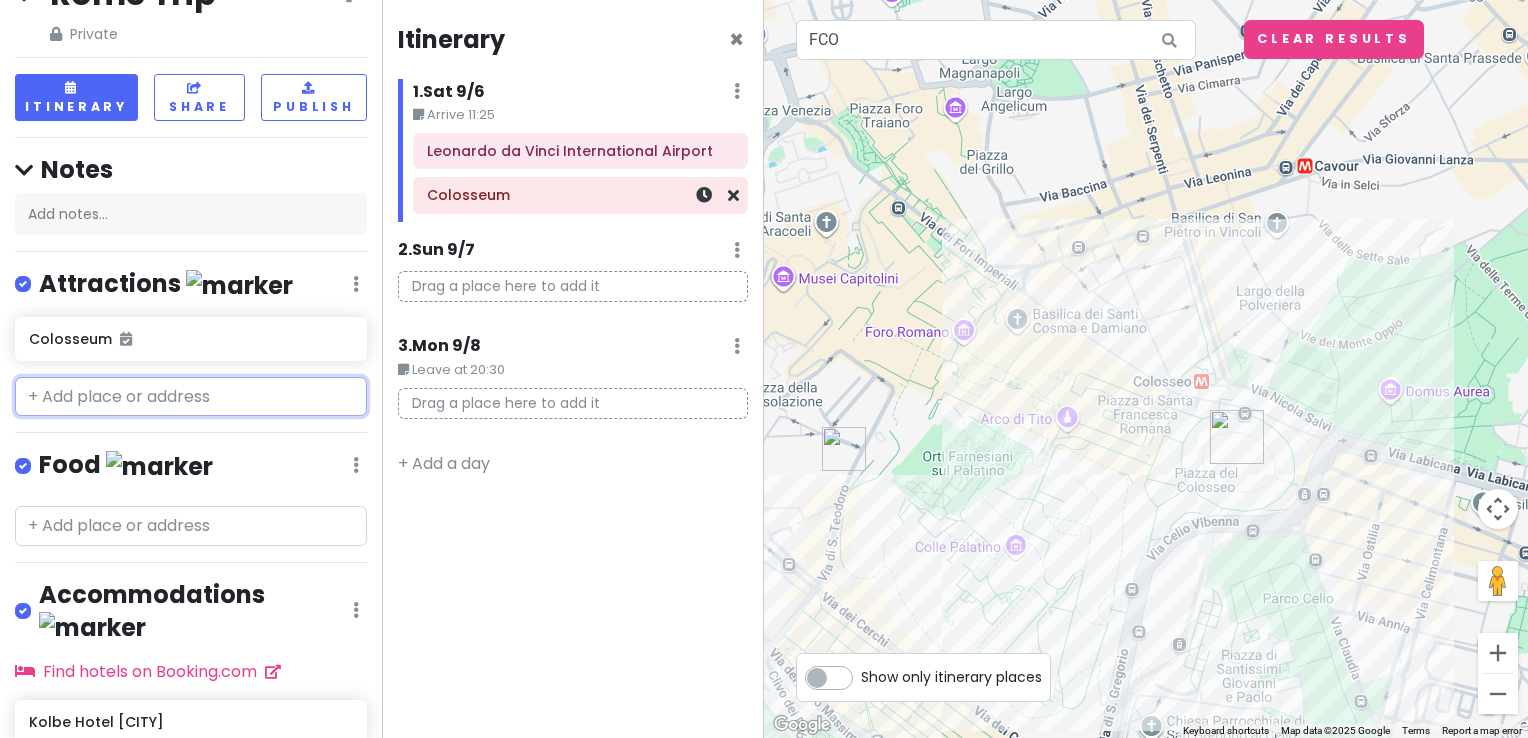 click on "Colosseum" at bounding box center [580, 195] 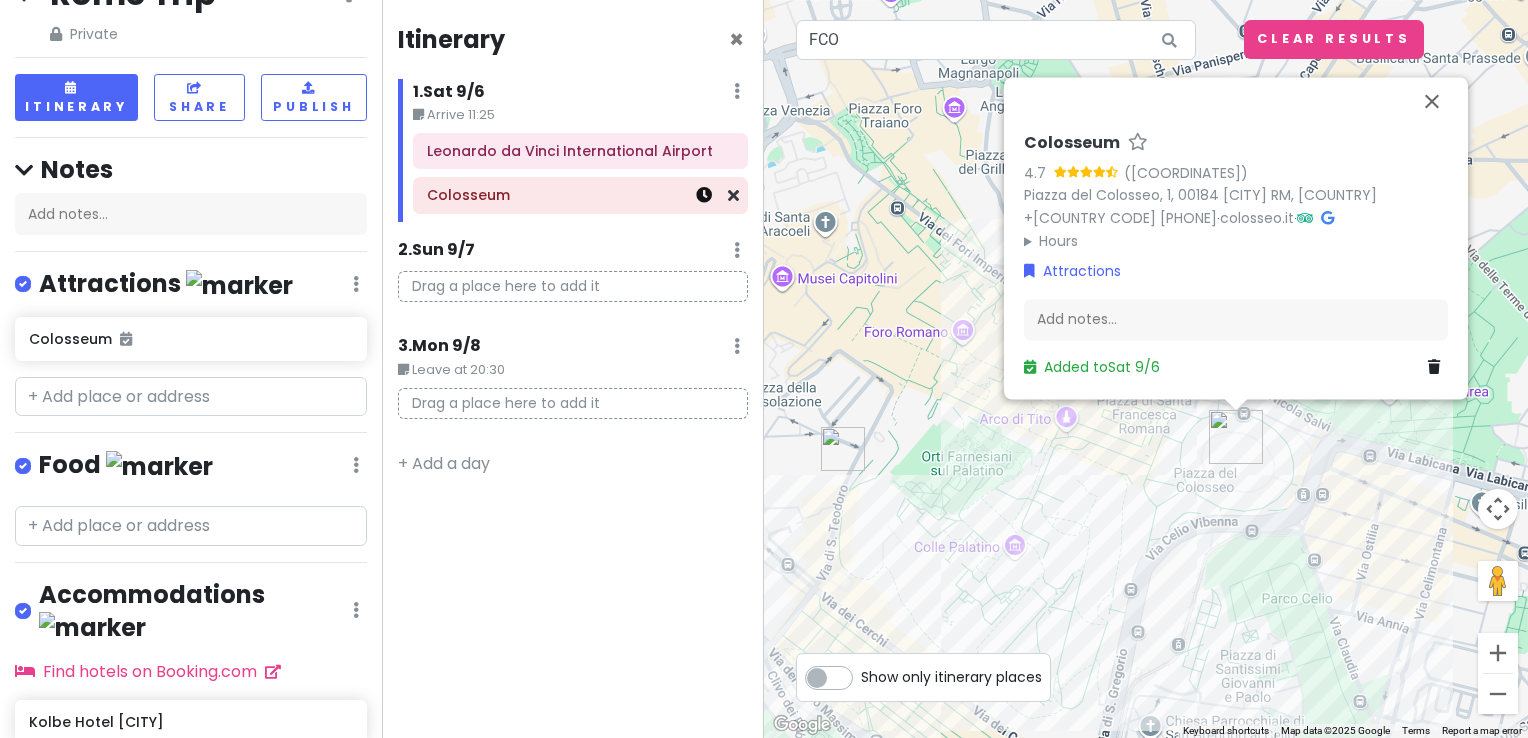 click at bounding box center [704, 195] 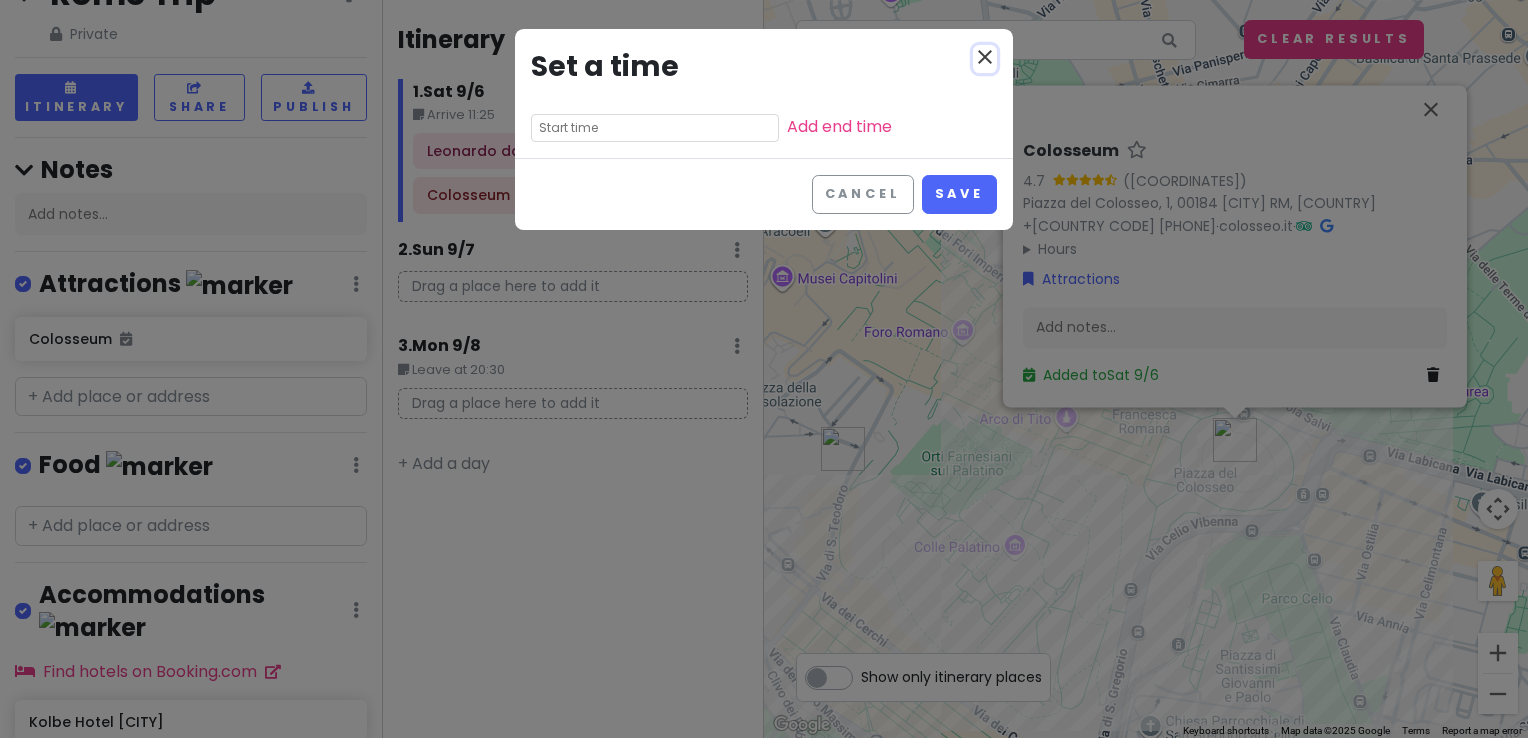 click on "close" at bounding box center [985, 57] 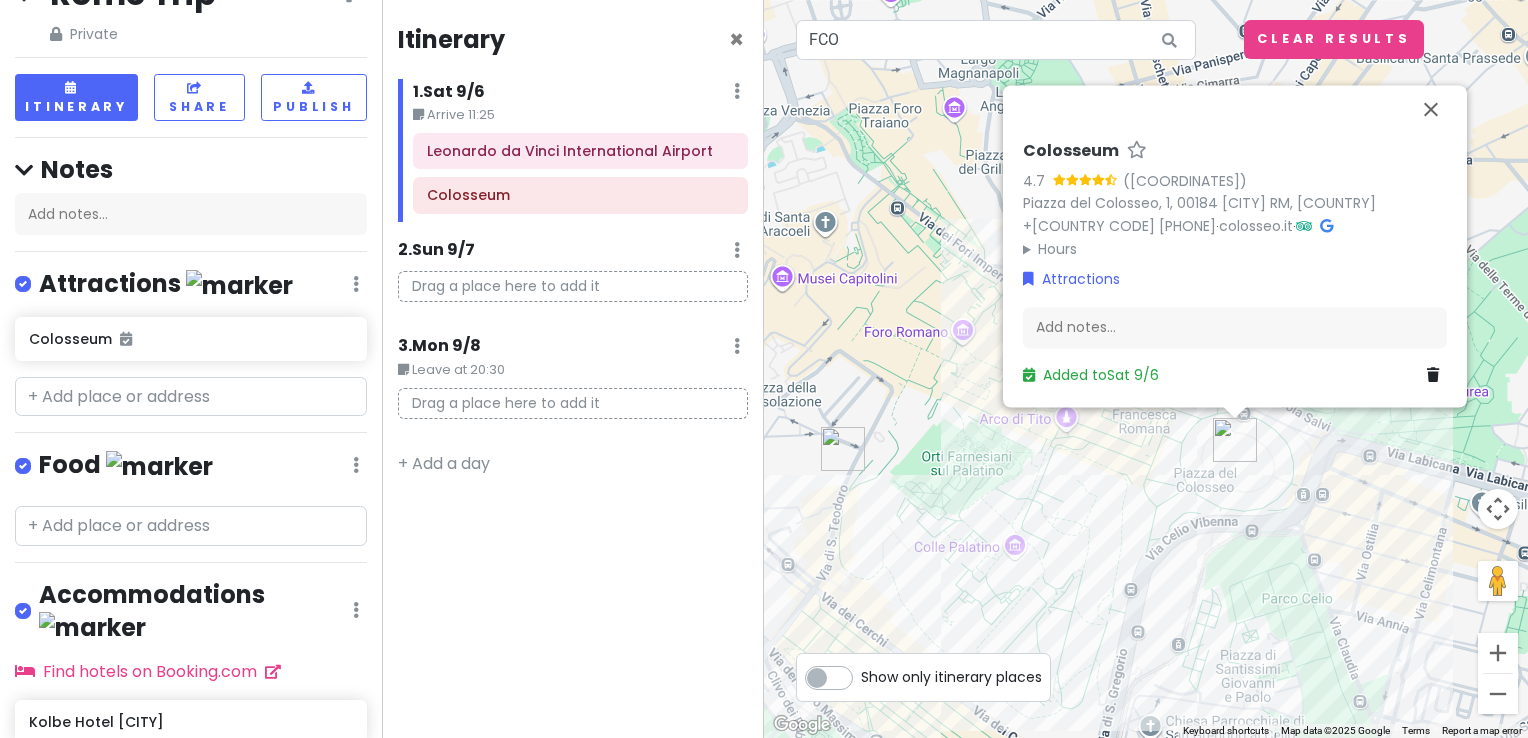 click at bounding box center [1433, 376] 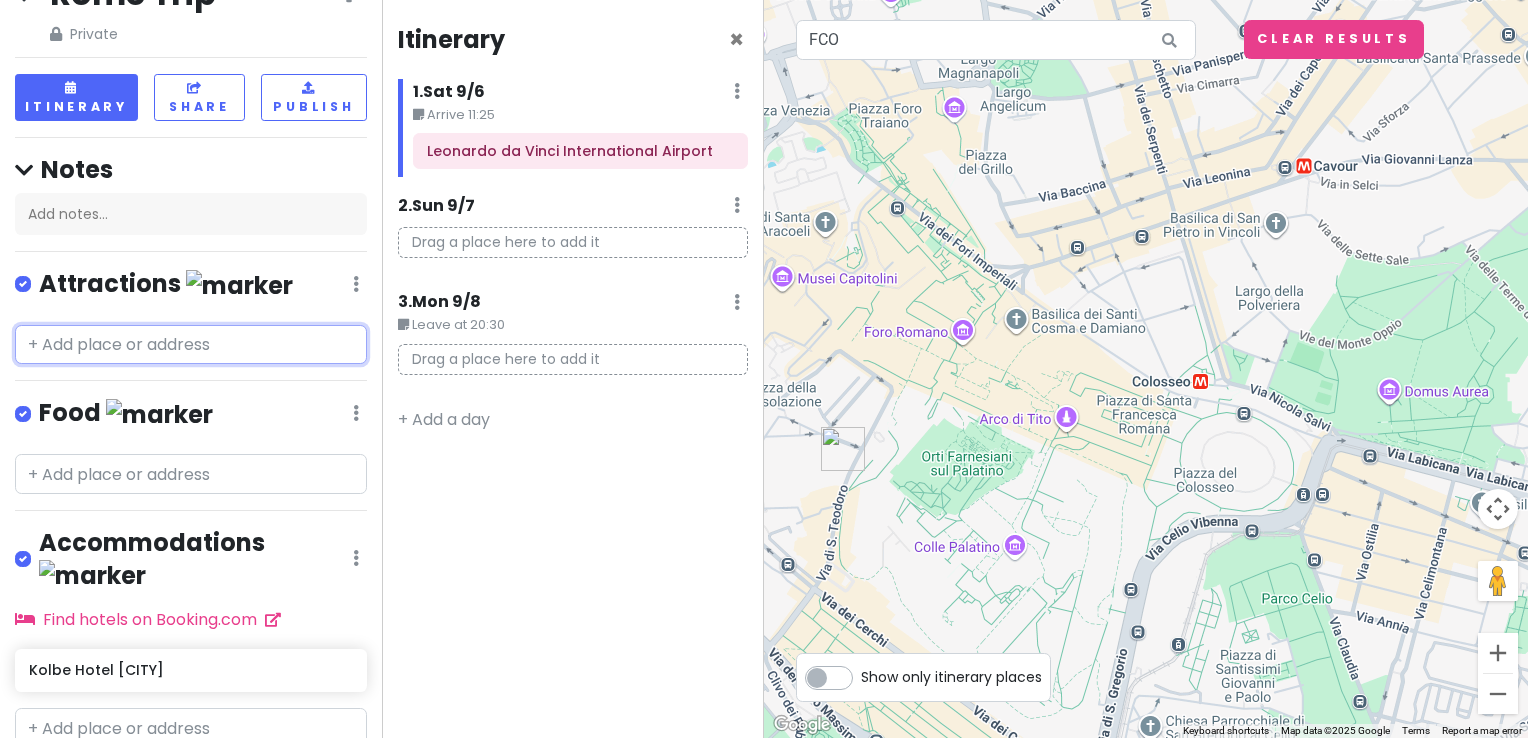 click at bounding box center [191, 345] 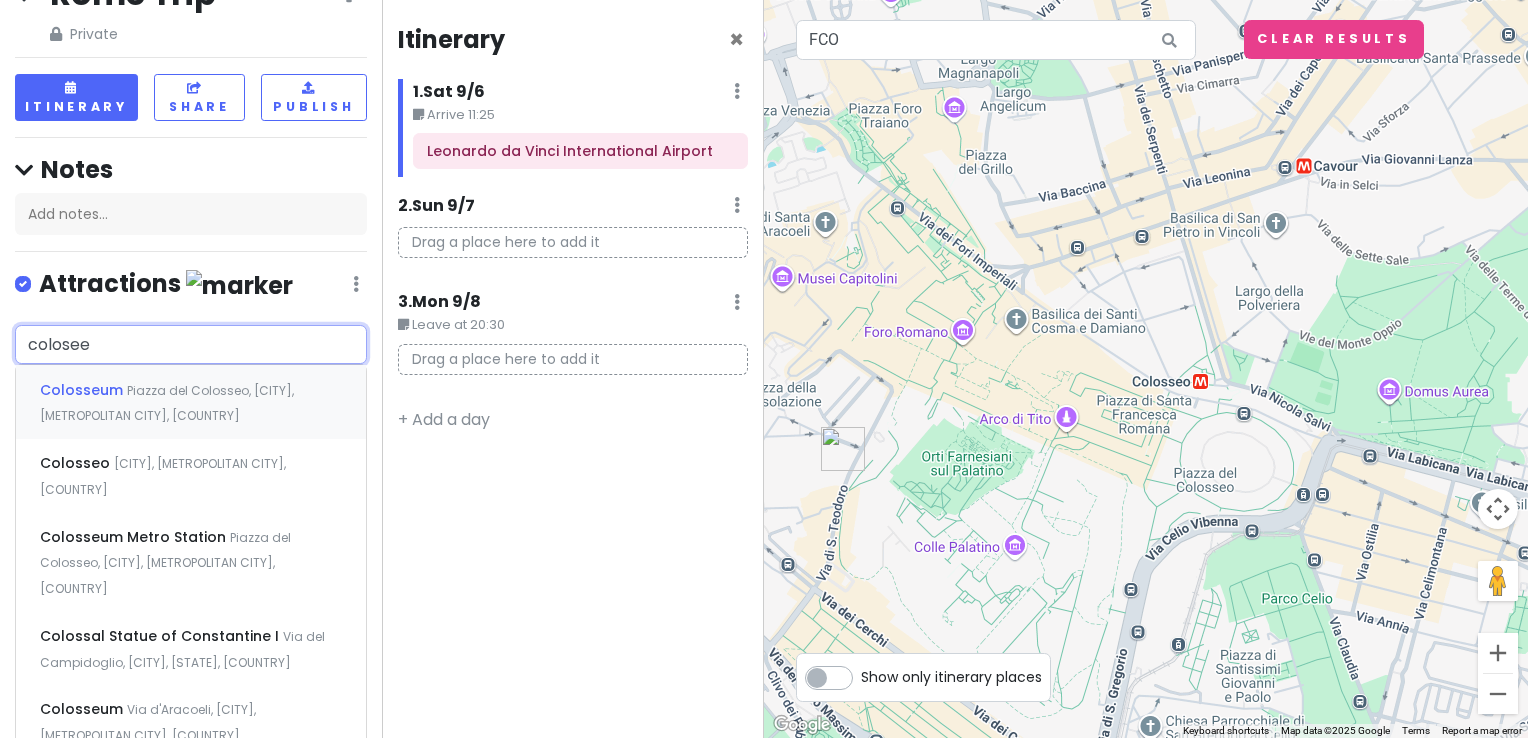 type on "coloseeo" 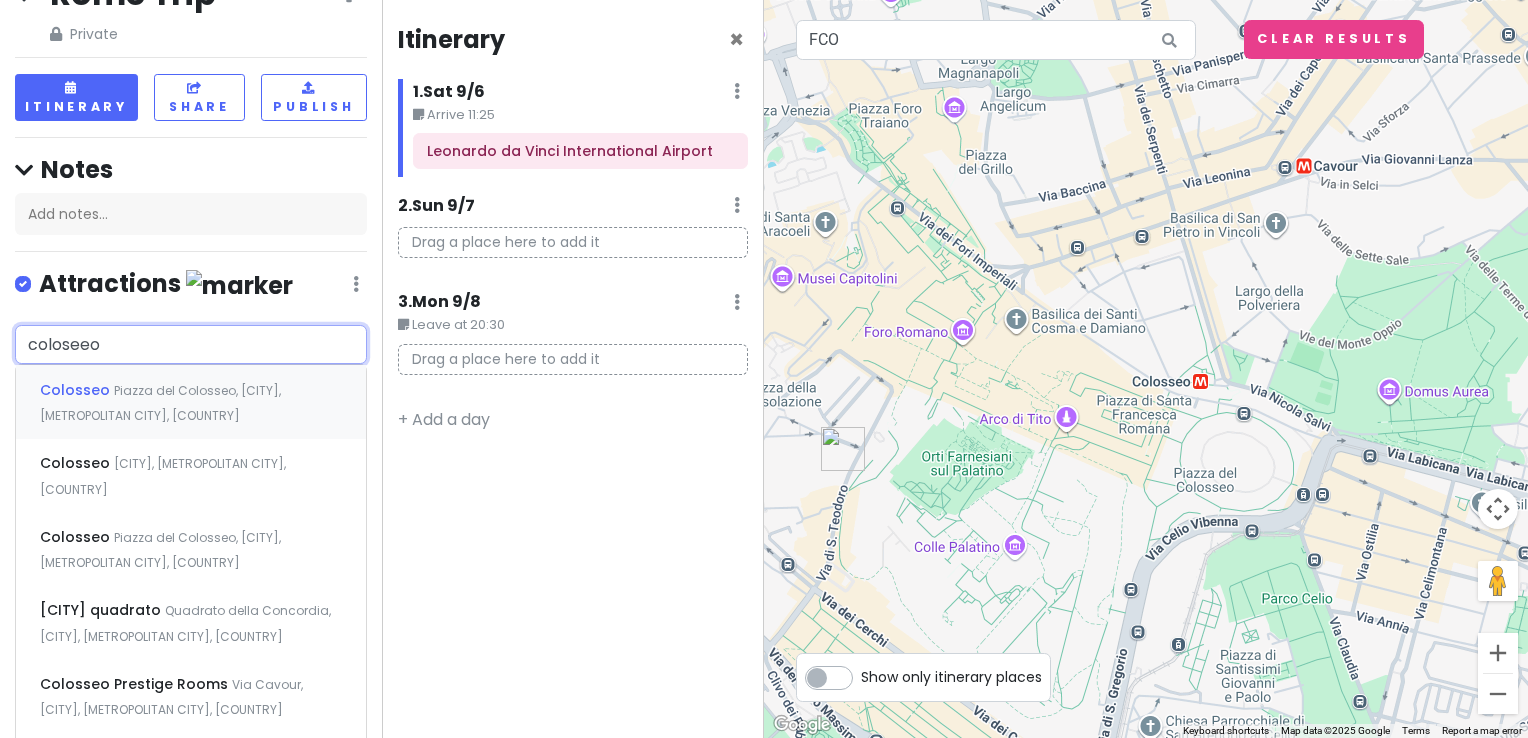 click on "Piazza del Colosseo, [CITY], [METROPOLITAN CITY], [COUNTRY]" at bounding box center (160, 403) 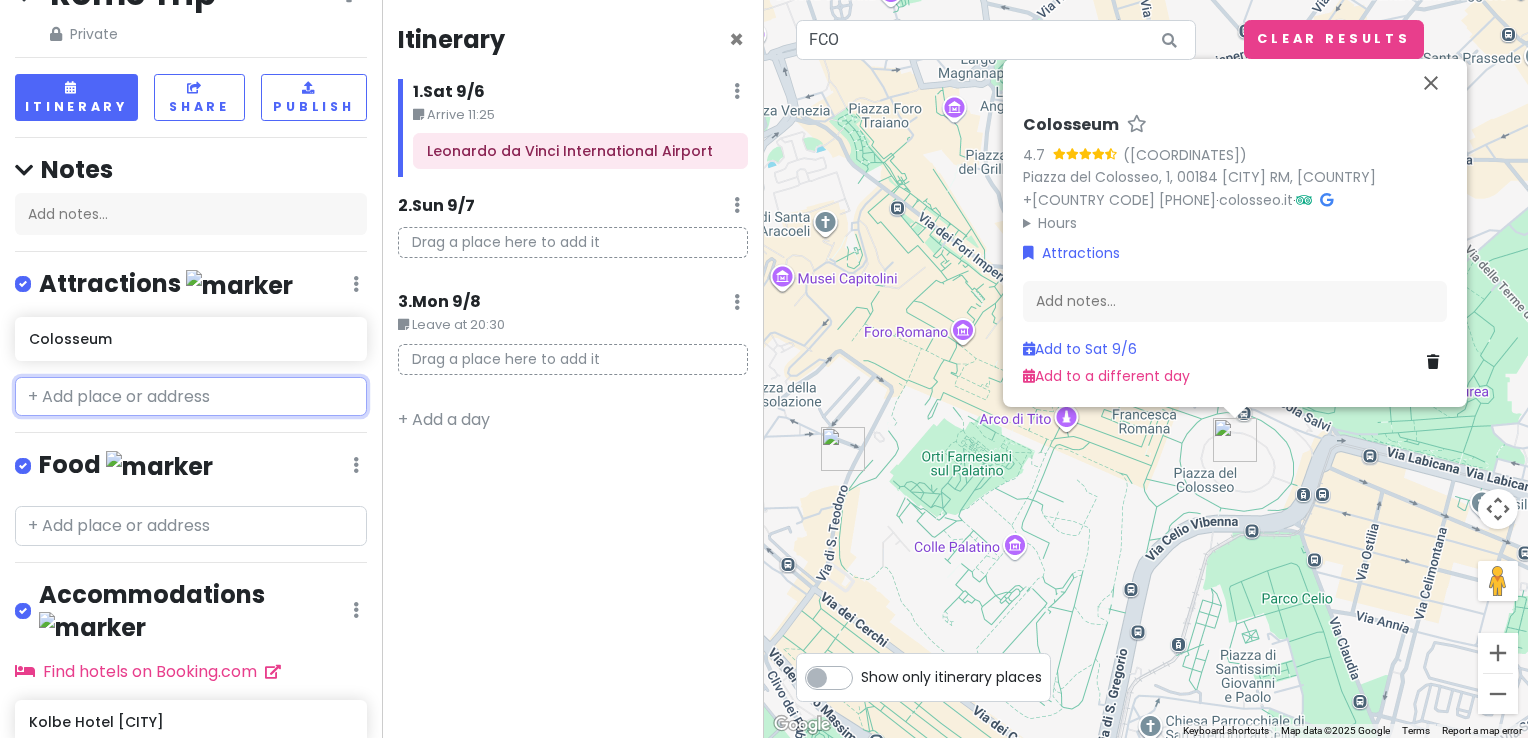 click at bounding box center [191, 397] 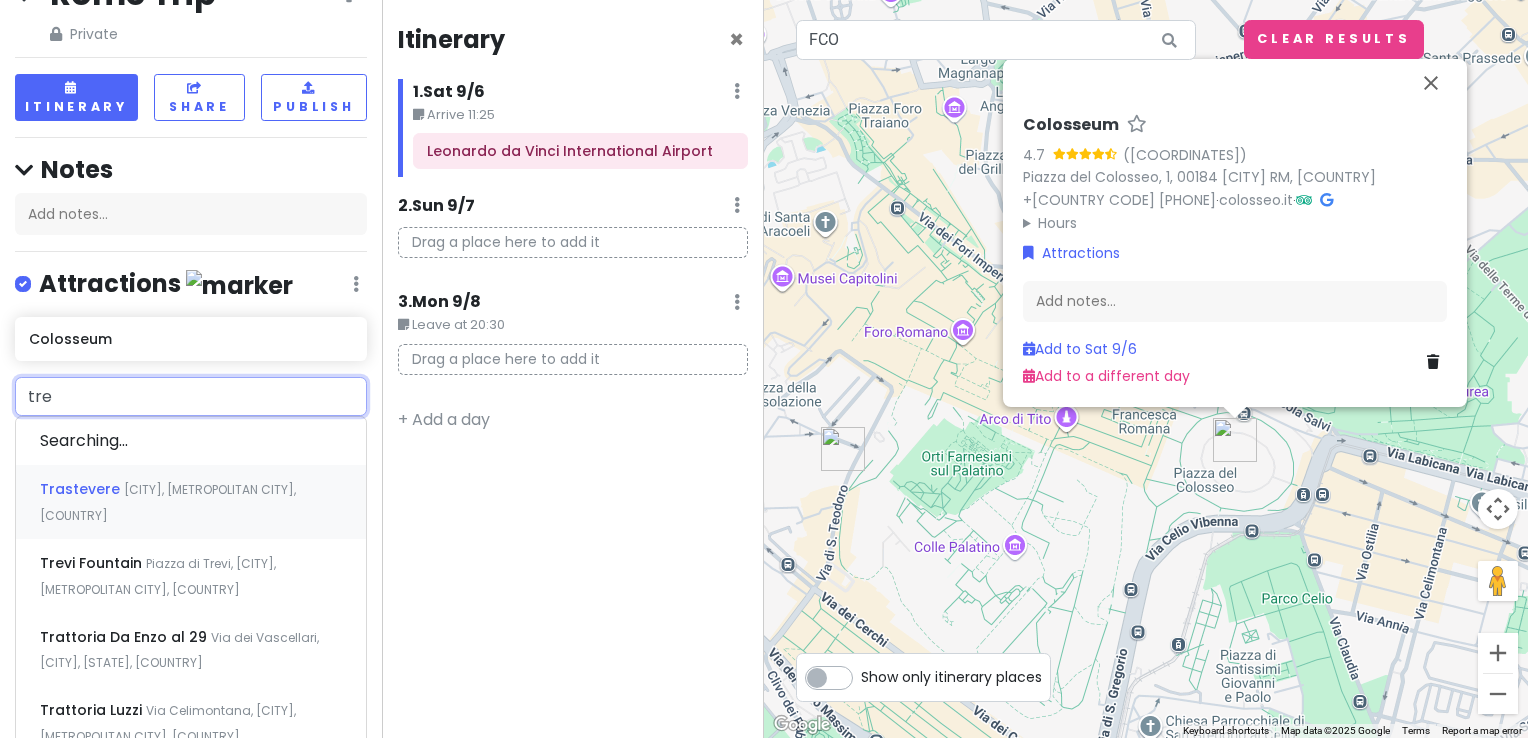 type on "trev" 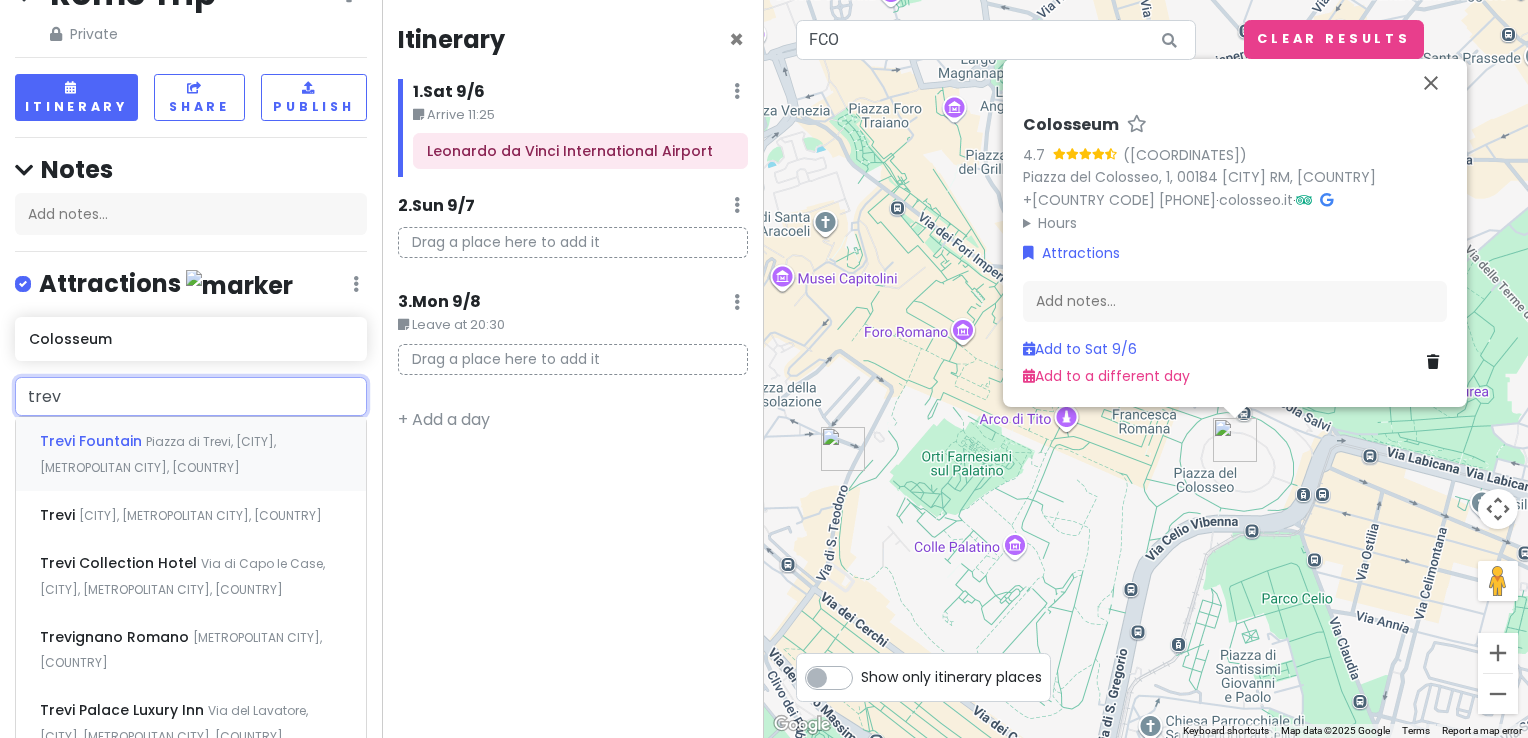 click on "Piazza di Trevi, [CITY], [METROPOLITAN CITY], [COUNTRY]" at bounding box center (158, 454) 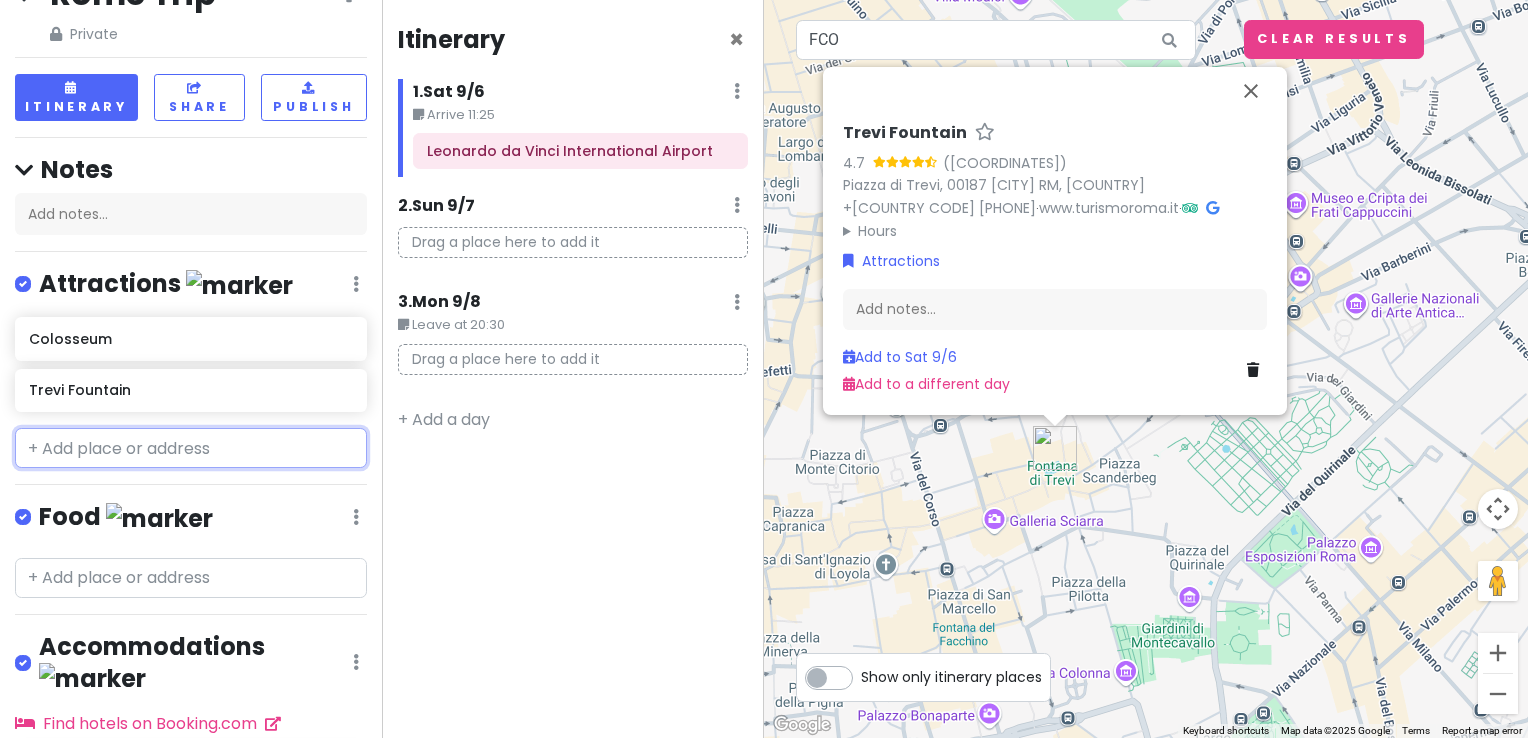 click at bounding box center [191, 448] 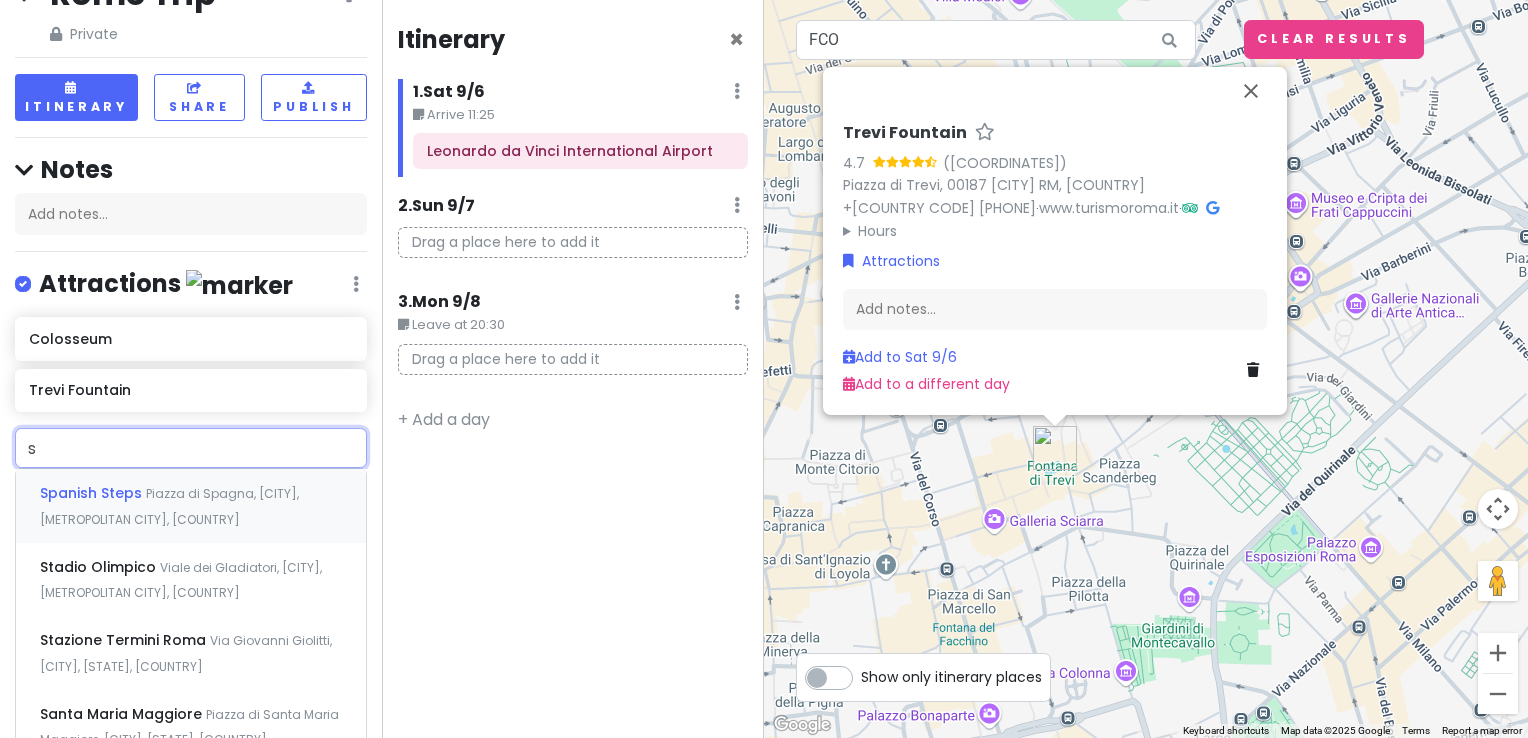 type on "si" 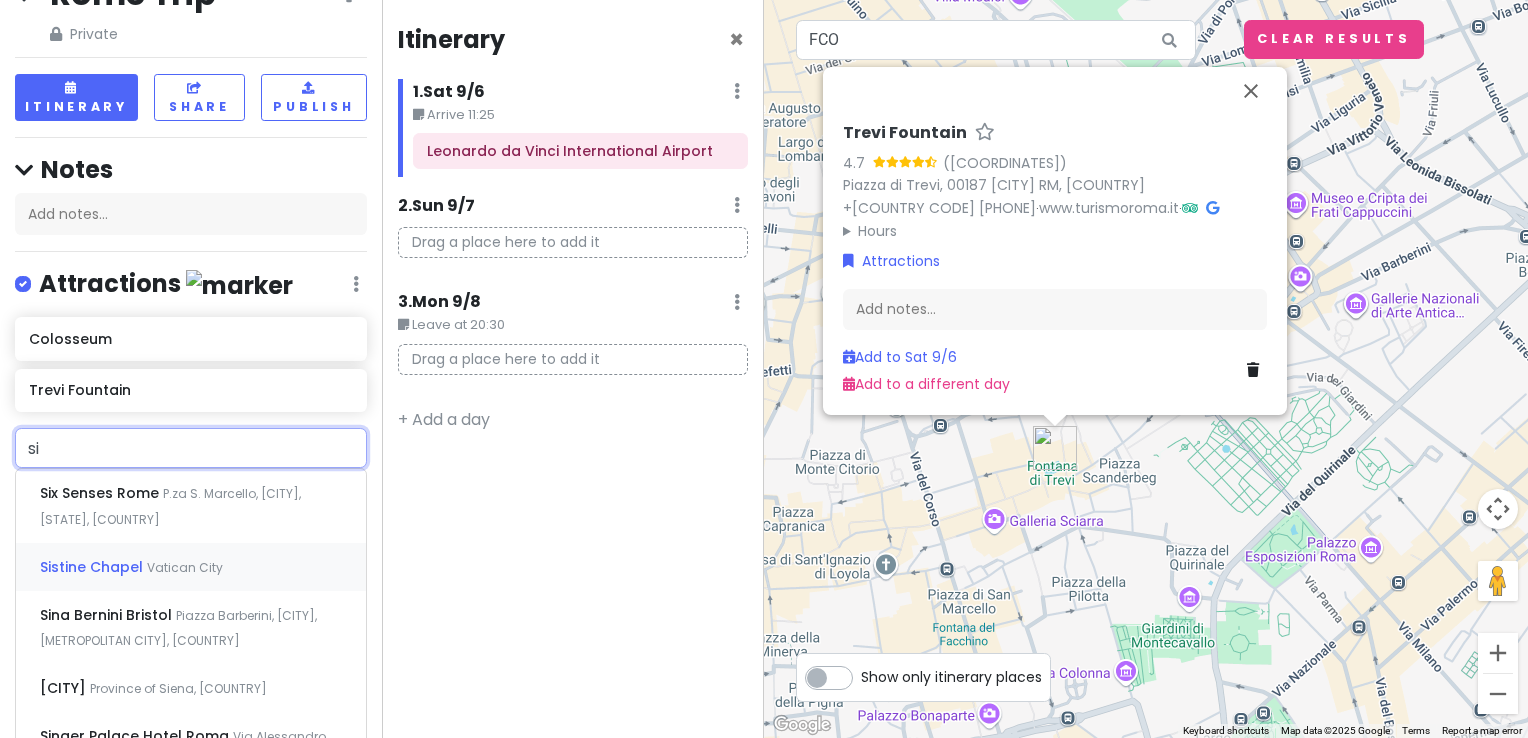 click on "Vatican City" at bounding box center [170, 506] 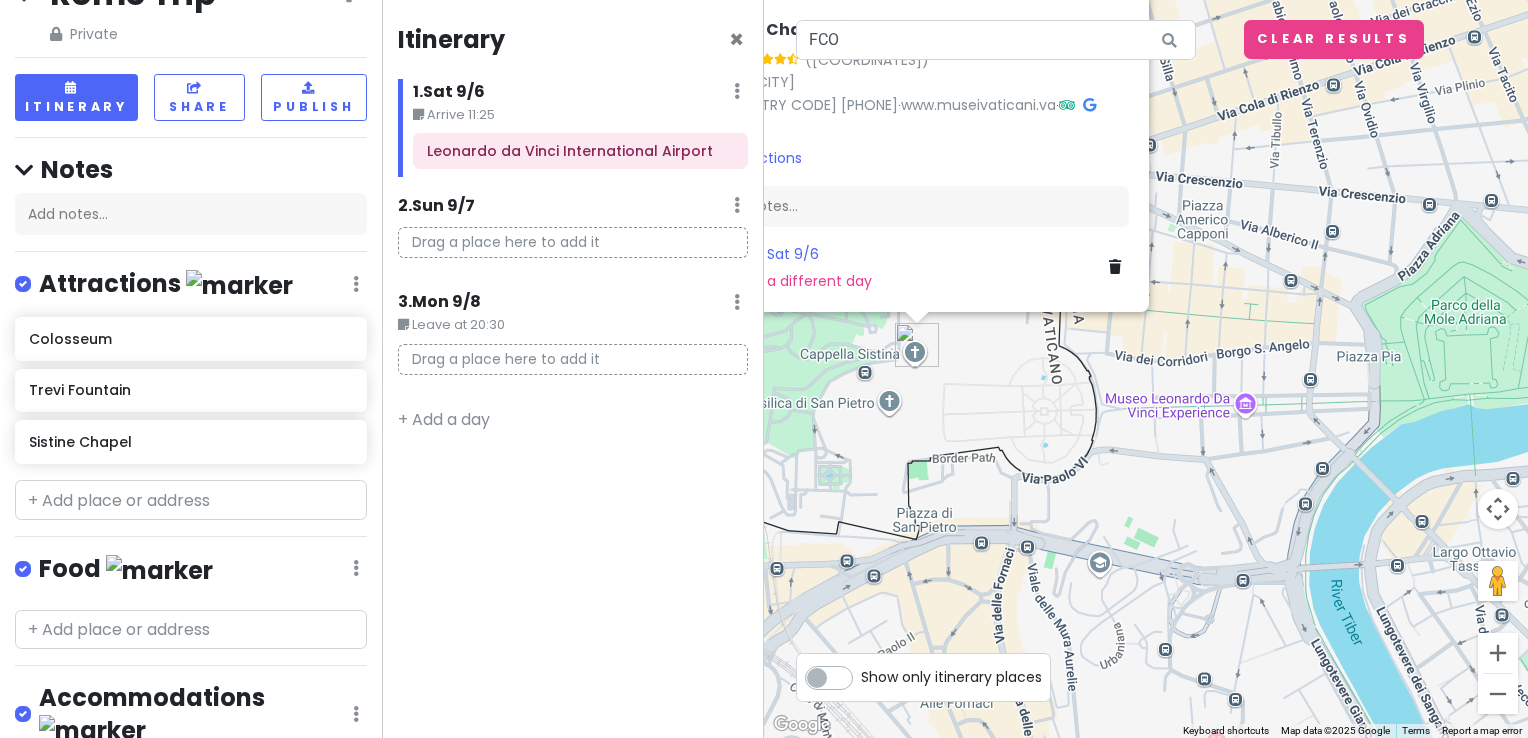 drag, startPoint x: 1325, startPoint y: 606, endPoint x: 1169, endPoint y: 501, distance: 188.04521 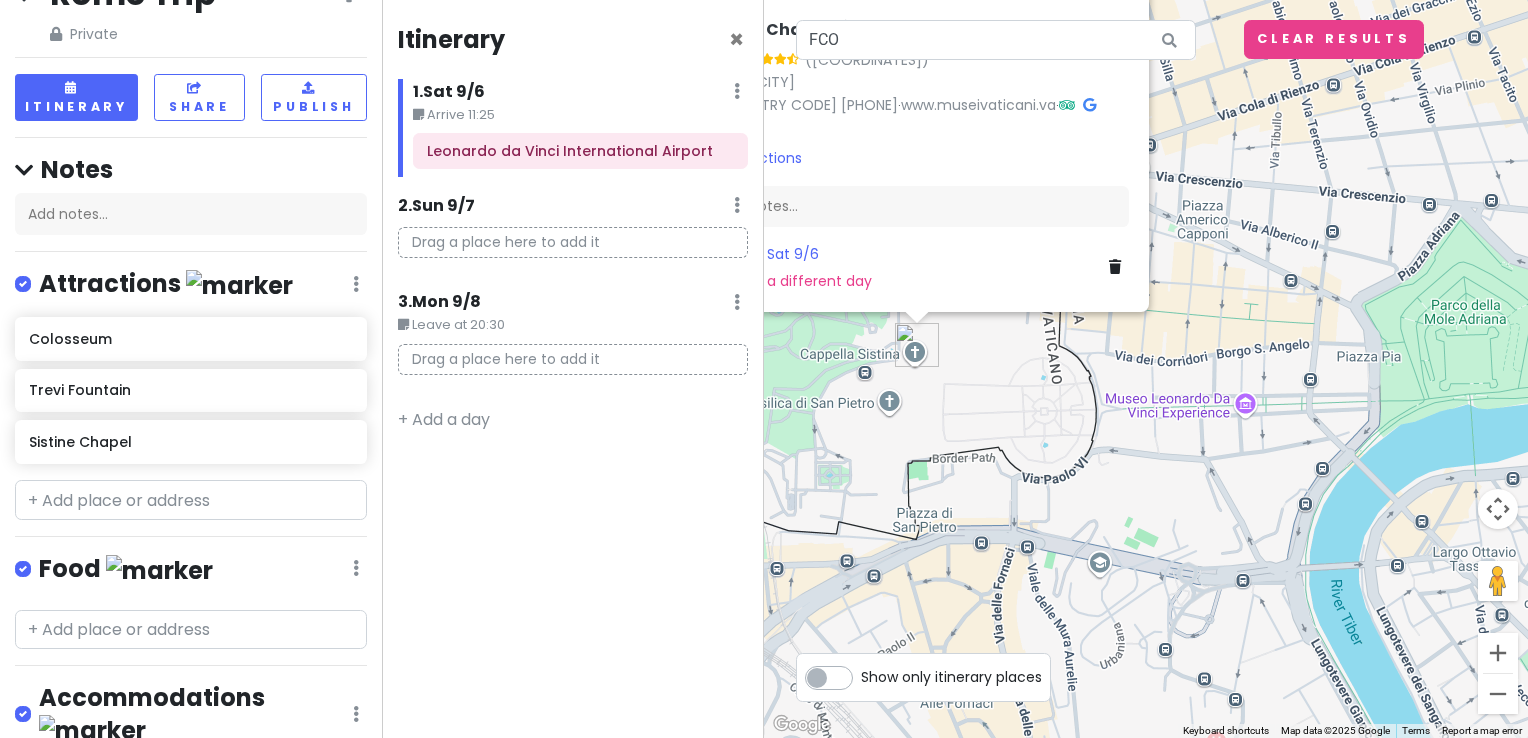 click on "Sistine Chapel 4.7        ([COORDINATES]) 00120, [CITY] +[COUNTRY CODE] [PHONE]   ·   www.museivaticani.va   ·   Hours Monday  8:00 AM – 8:00 PM Tuesday  8:00 AM – 8:00 PM Wednesday  8:00 AM – 8:00 PM Thursday  8:00 AM – 8:00 PM Friday  8:00 AM – 8:00 PM Saturday  8:00 AM – 8:00 PM Sunday  Closed Attractions Add notes...  Add to   Sat 9/6  Add to a different day" at bounding box center [1146, 369] 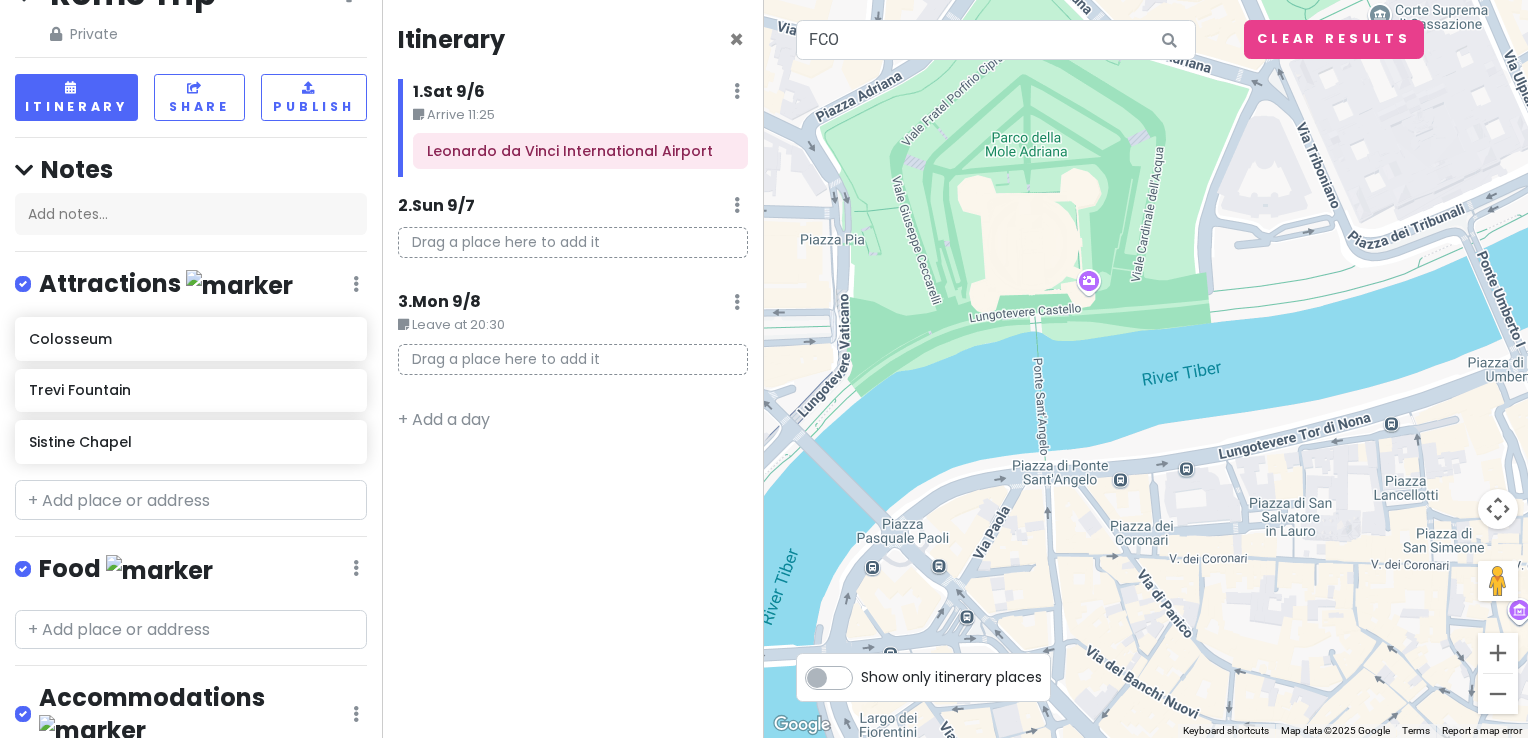 drag, startPoint x: 1474, startPoint y: 369, endPoint x: 1159, endPoint y: 217, distance: 349.7556 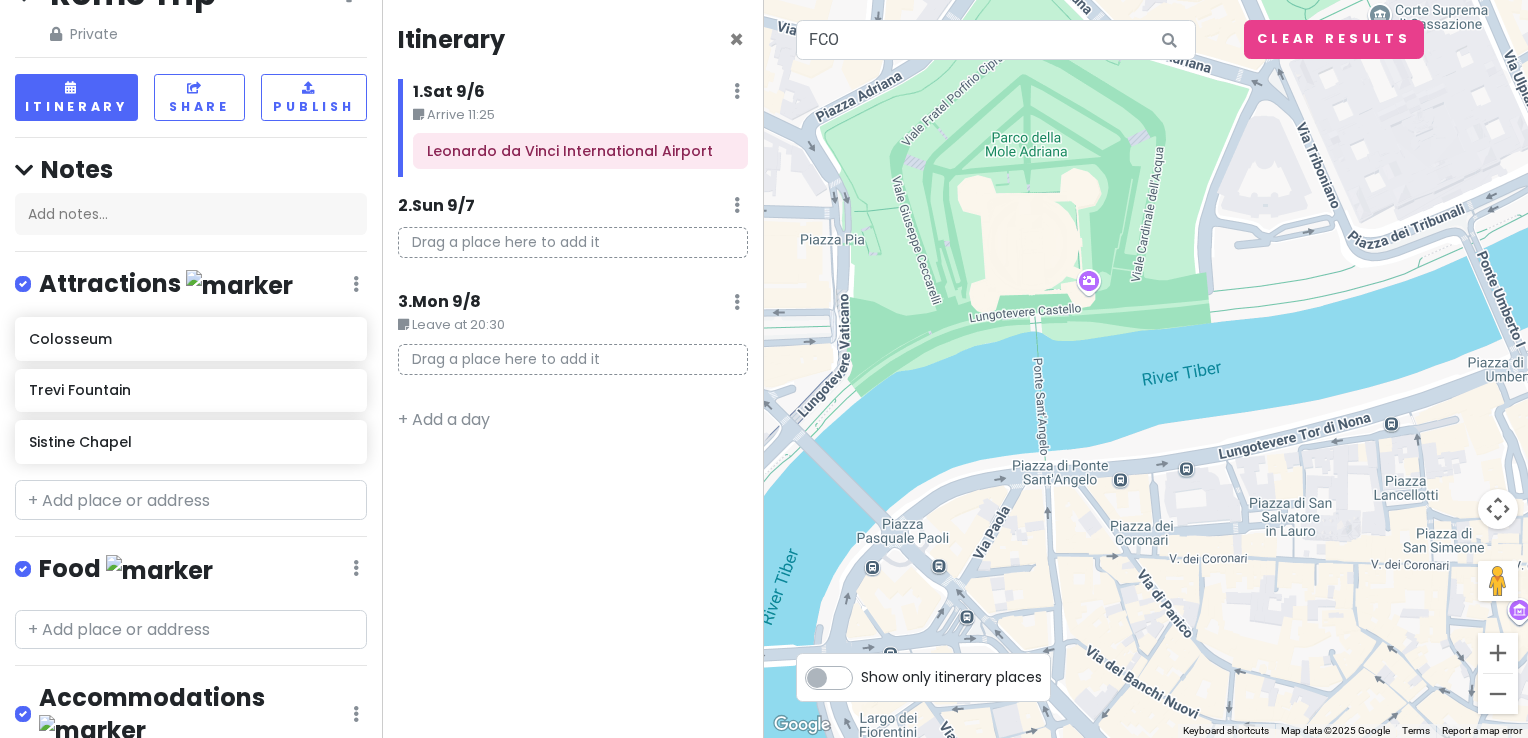 click on "Sistine Chapel 4.7        ([COORDINATES]) 00120, [CITY] +[COUNTRY CODE] [PHONE]   ·   www.museivaticani.va   ·   Hours Monday  8:00 AM – 8:00 PM Tuesday  8:00 AM – 8:00 PM Wednesday  8:00 AM – 8:00 PM Thursday  8:00 AM – 8:00 PM Friday  8:00 AM – 8:00 PM Saturday  8:00 AM – 8:00 PM Sunday  Closed Attractions Add notes...  Add to   Sat 9/6  Add to a different day" at bounding box center [1146, 369] 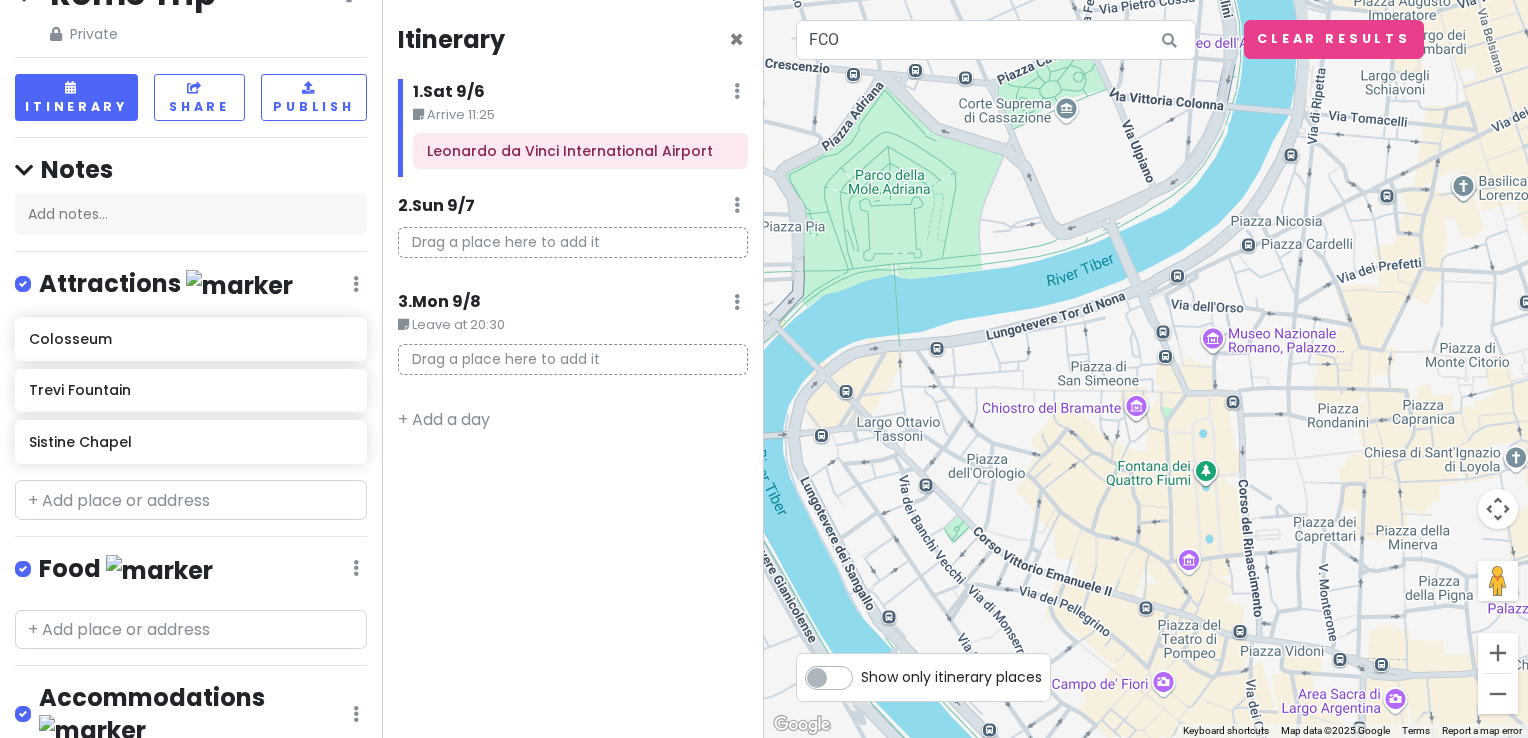 drag, startPoint x: 1276, startPoint y: 516, endPoint x: 996, endPoint y: 351, distance: 325 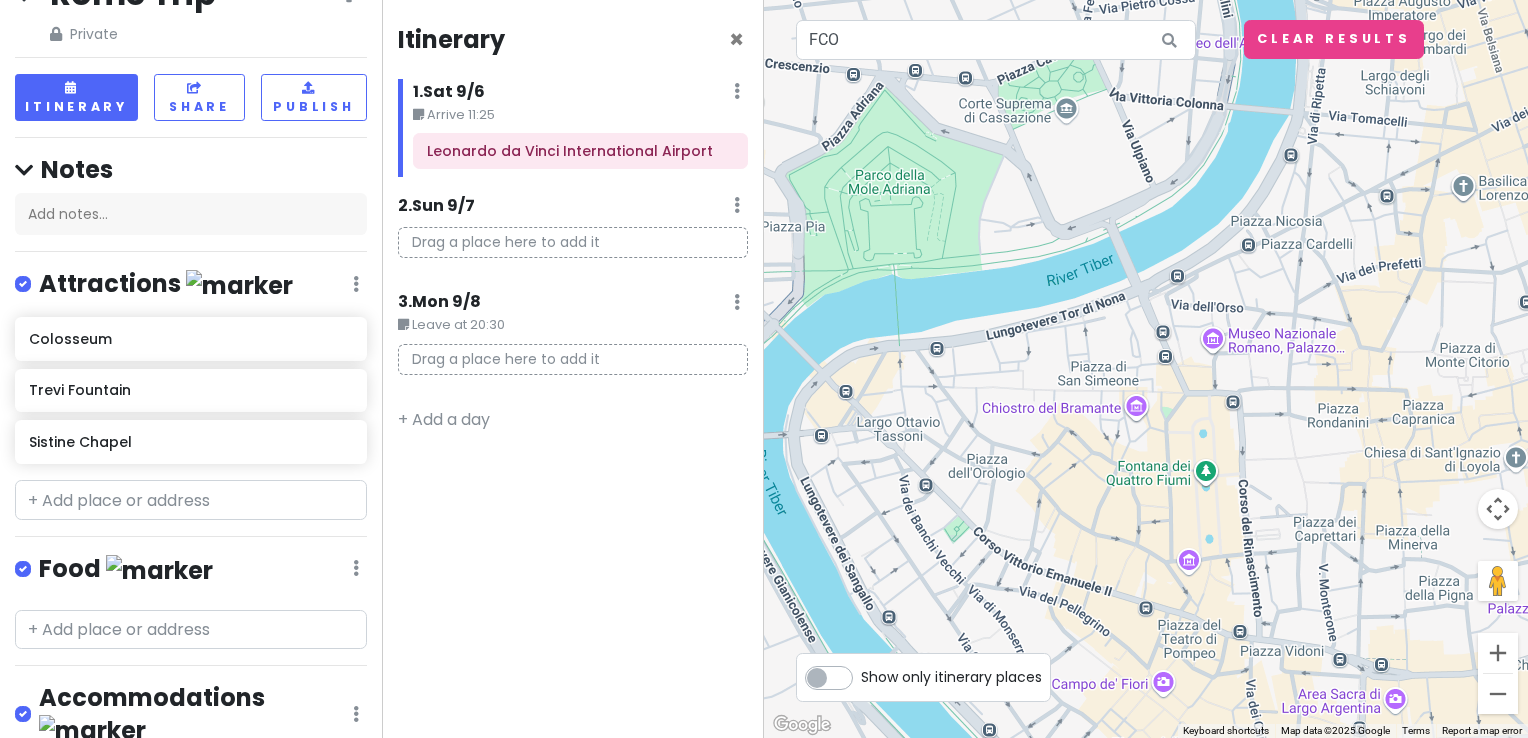 click on "Sistine Chapel 4.7        ([COORDINATES]) 00120, [CITY] +[COUNTRY CODE] [PHONE]   ·   www.museivaticani.va   ·   Hours Monday  8:00 AM – 8:00 PM Tuesday  8:00 AM – 8:00 PM Wednesday  8:00 AM – 8:00 PM Thursday  8:00 AM – 8:00 PM Friday  8:00 AM – 8:00 PM Saturday  8:00 AM – 8:00 PM Sunday  Closed Attractions Add notes...  Add to   Sat 9/6  Add to a different day" at bounding box center [1146, 369] 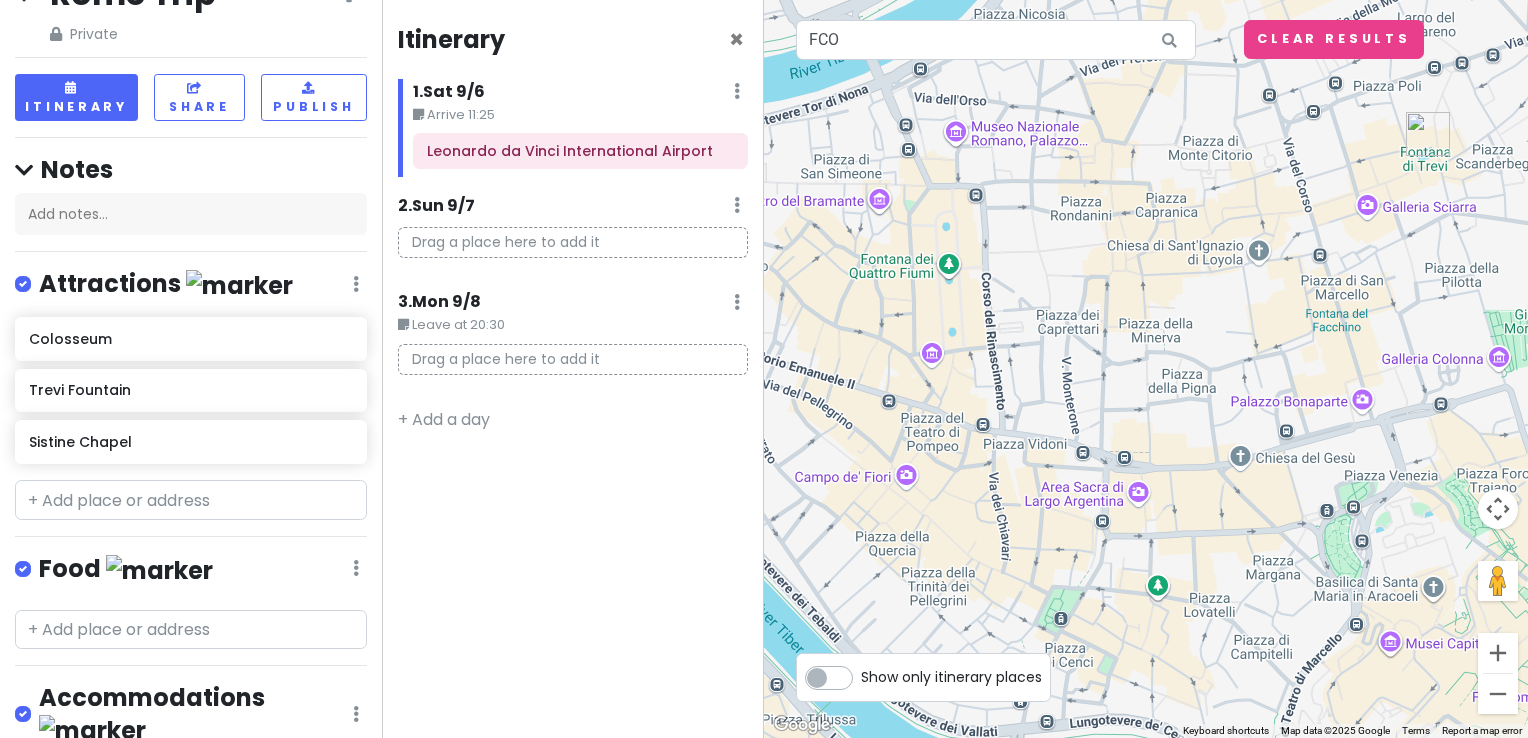 drag, startPoint x: 1363, startPoint y: 444, endPoint x: 1117, endPoint y: 242, distance: 318.308 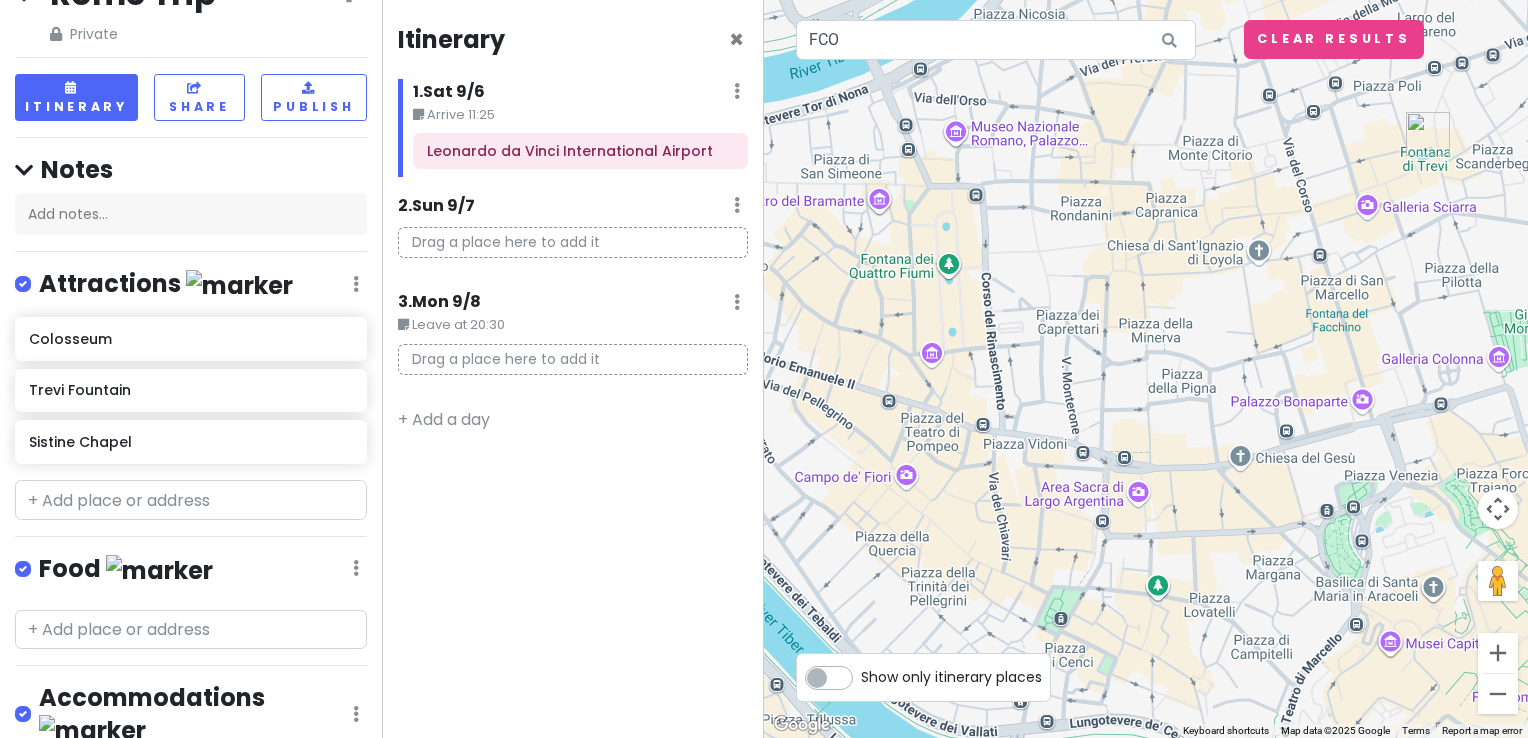 click on "Sistine Chapel 4.7        ([COORDINATES]) 00120, [CITY] +[COUNTRY CODE] [PHONE]   ·   www.museivaticani.va   ·   Hours Monday  8:00 AM – 8:00 PM Tuesday  8:00 AM – 8:00 PM Wednesday  8:00 AM – 8:00 PM Thursday  8:00 AM – 8:00 PM Friday  8:00 AM – 8:00 PM Saturday  8:00 AM – 8:00 PM Sunday  Closed Attractions Add notes...  Add to   Sat 9/6  Add to a different day" at bounding box center (1146, 369) 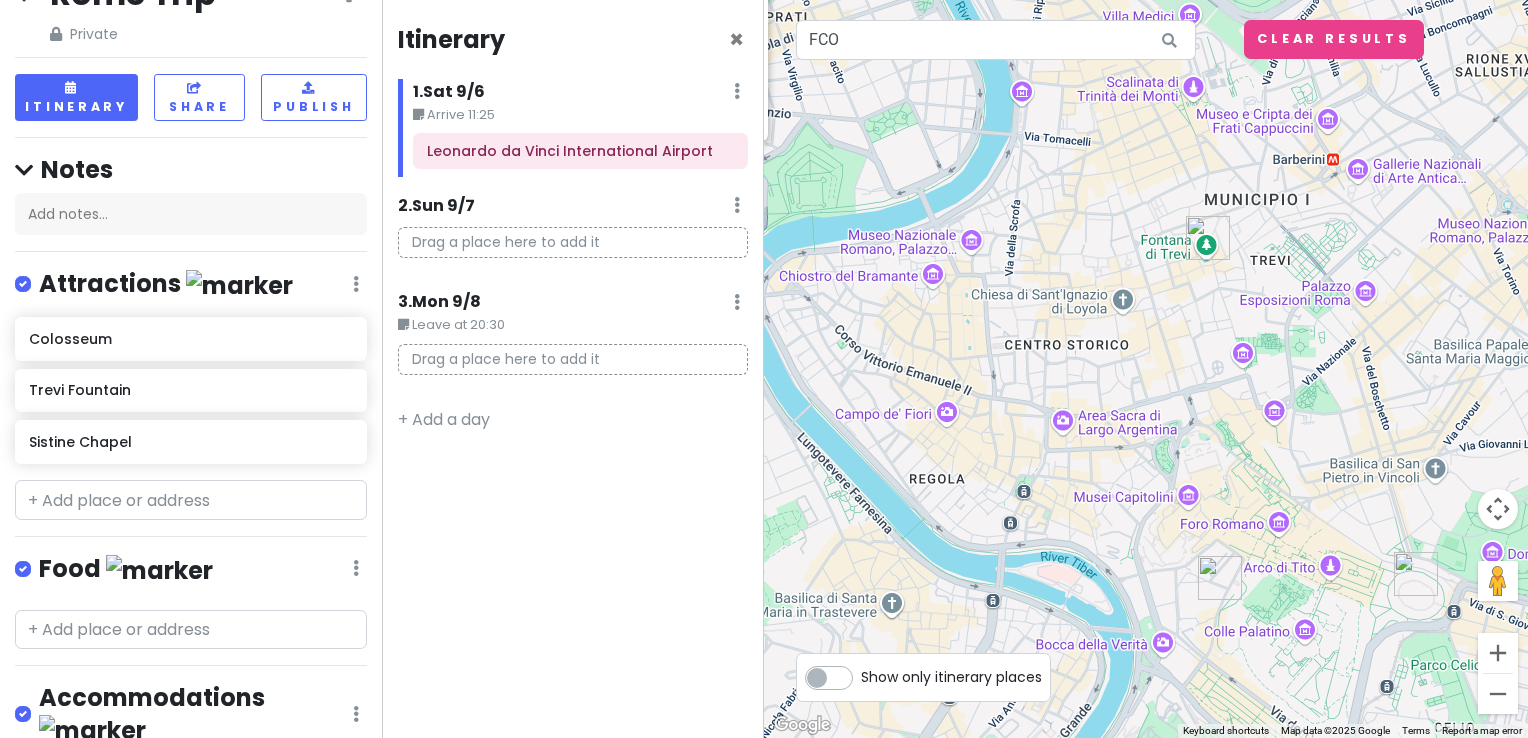 drag, startPoint x: 1296, startPoint y: 235, endPoint x: 1228, endPoint y: 303, distance: 96.16652 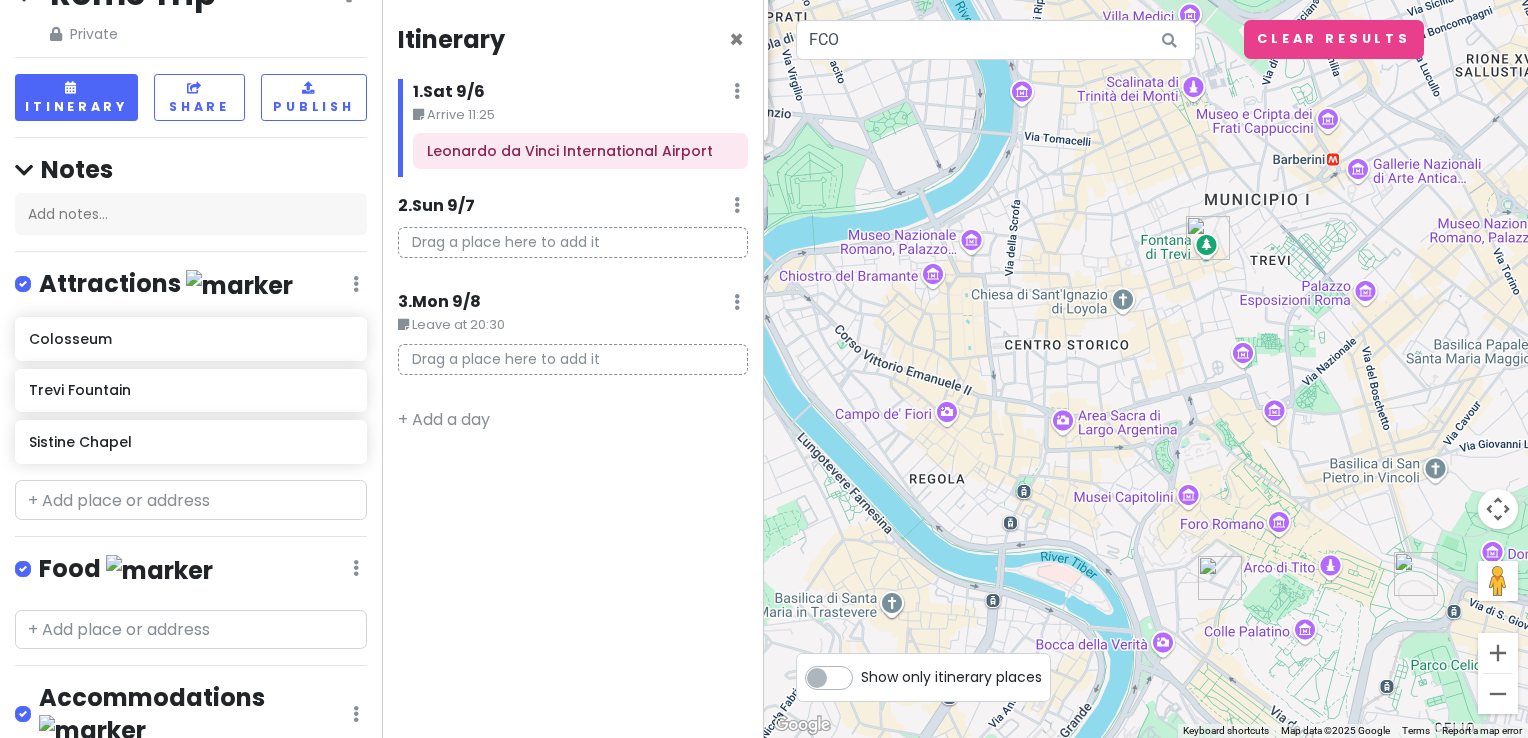 click on "Sistine Chapel 4.7        ([COORDINATES]) 00120, [CITY] +[COUNTRY CODE] [PHONE]   ·   www.museivaticani.va   ·   Hours Monday  8:00 AM – 8:00 PM Tuesday  8:00 AM – 8:00 PM Wednesday  8:00 AM – 8:00 PM Thursday  8:00 AM – 8:00 PM Friday  8:00 AM – 8:00 PM Saturday  8:00 AM – 8:00 PM Sunday  Closed Attractions Add notes...  Add to   Sat 9/6  Add to a different day" at bounding box center (1146, 369) 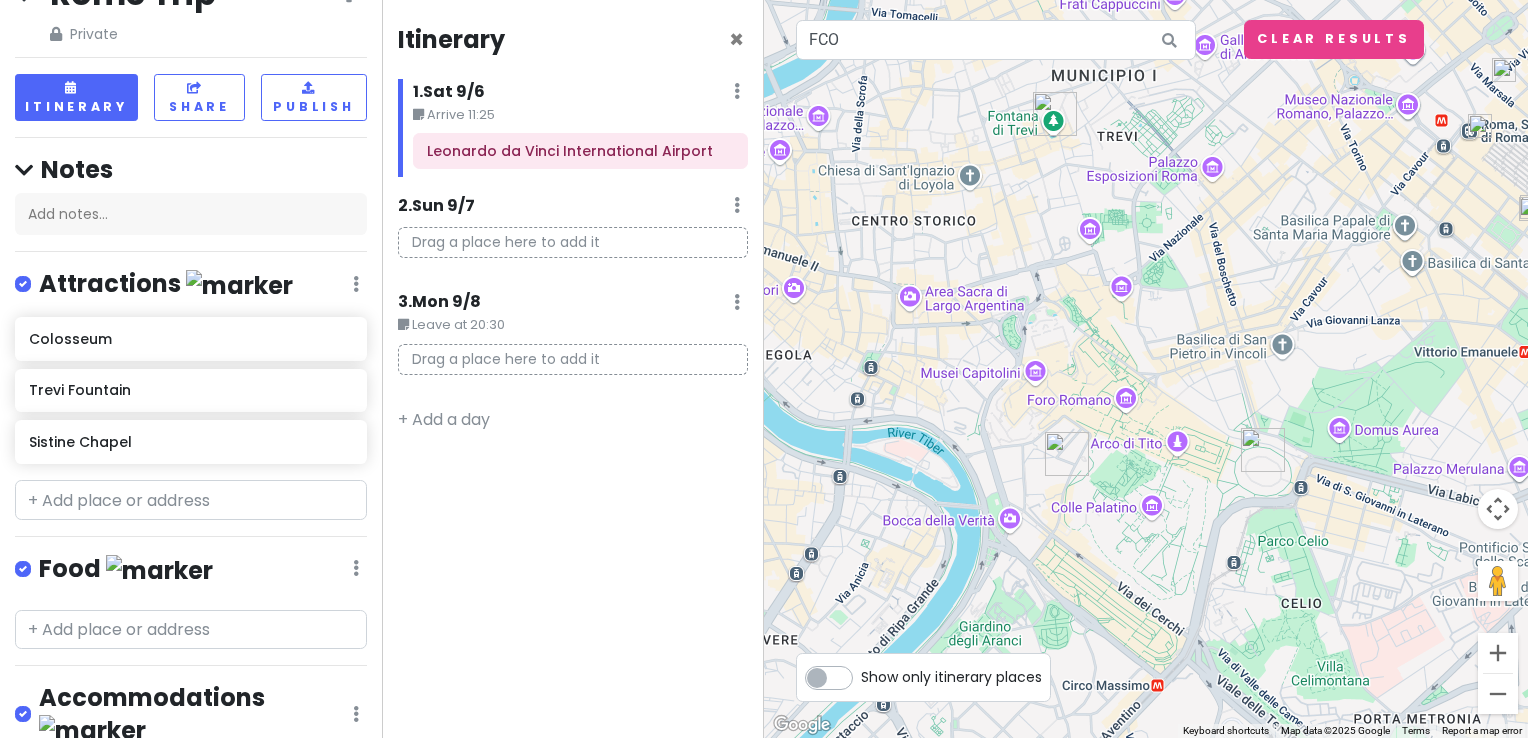 drag, startPoint x: 1206, startPoint y: 368, endPoint x: 1052, endPoint y: 243, distance: 198.34566 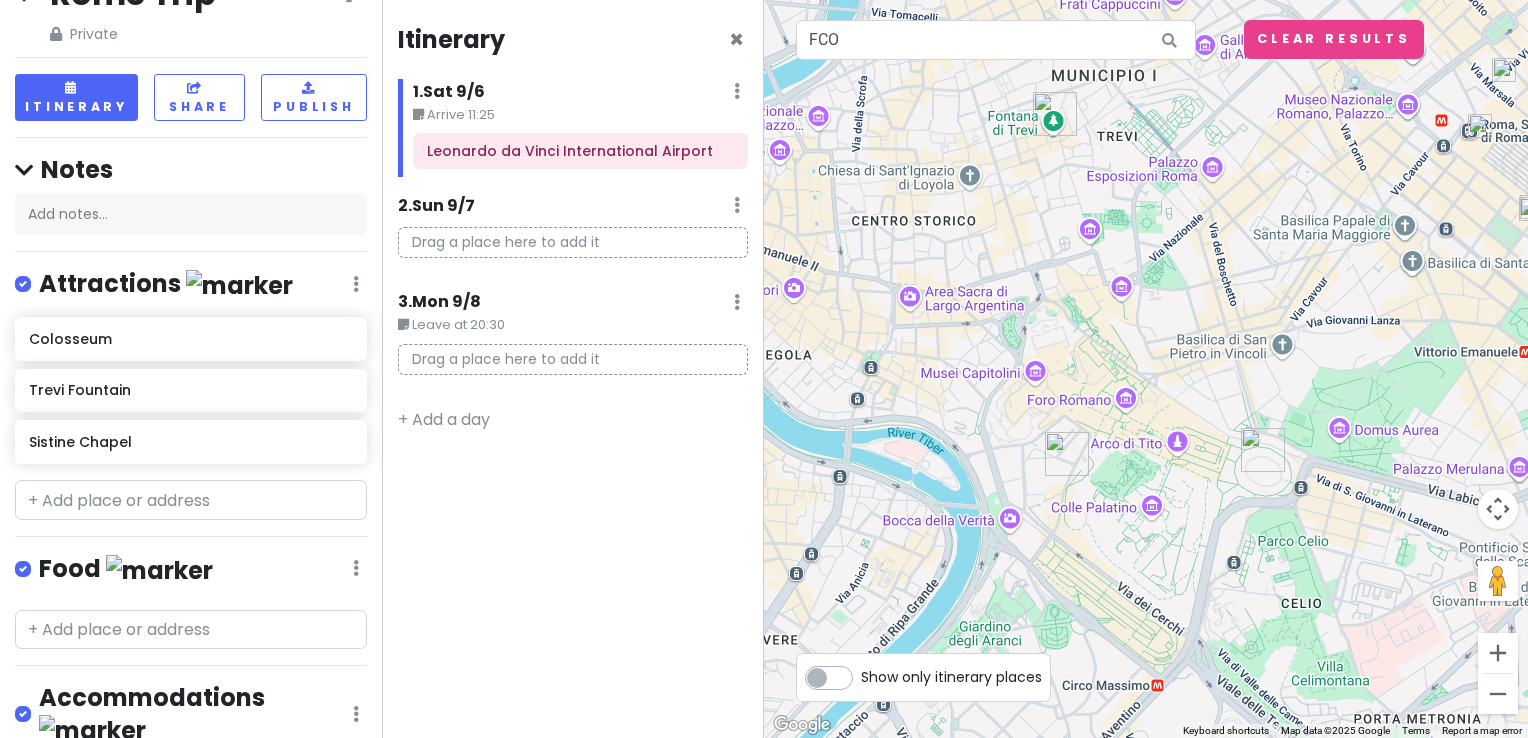 click on "Sistine Chapel 4.7        ([COORDINATES]) 00120, [CITY] +[COUNTRY CODE] [PHONE]   ·   www.museivaticani.va   ·   Hours Monday  8:00 AM – 8:00 PM Tuesday  8:00 AM – 8:00 PM Wednesday  8:00 AM – 8:00 PM Thursday  8:00 AM – 8:00 PM Friday  8:00 AM – 8:00 PM Saturday  8:00 AM – 8:00 PM Sunday  Closed Attractions Add notes...  Add to   Sat 9/6  Add to a different day" at bounding box center [1146, 369] 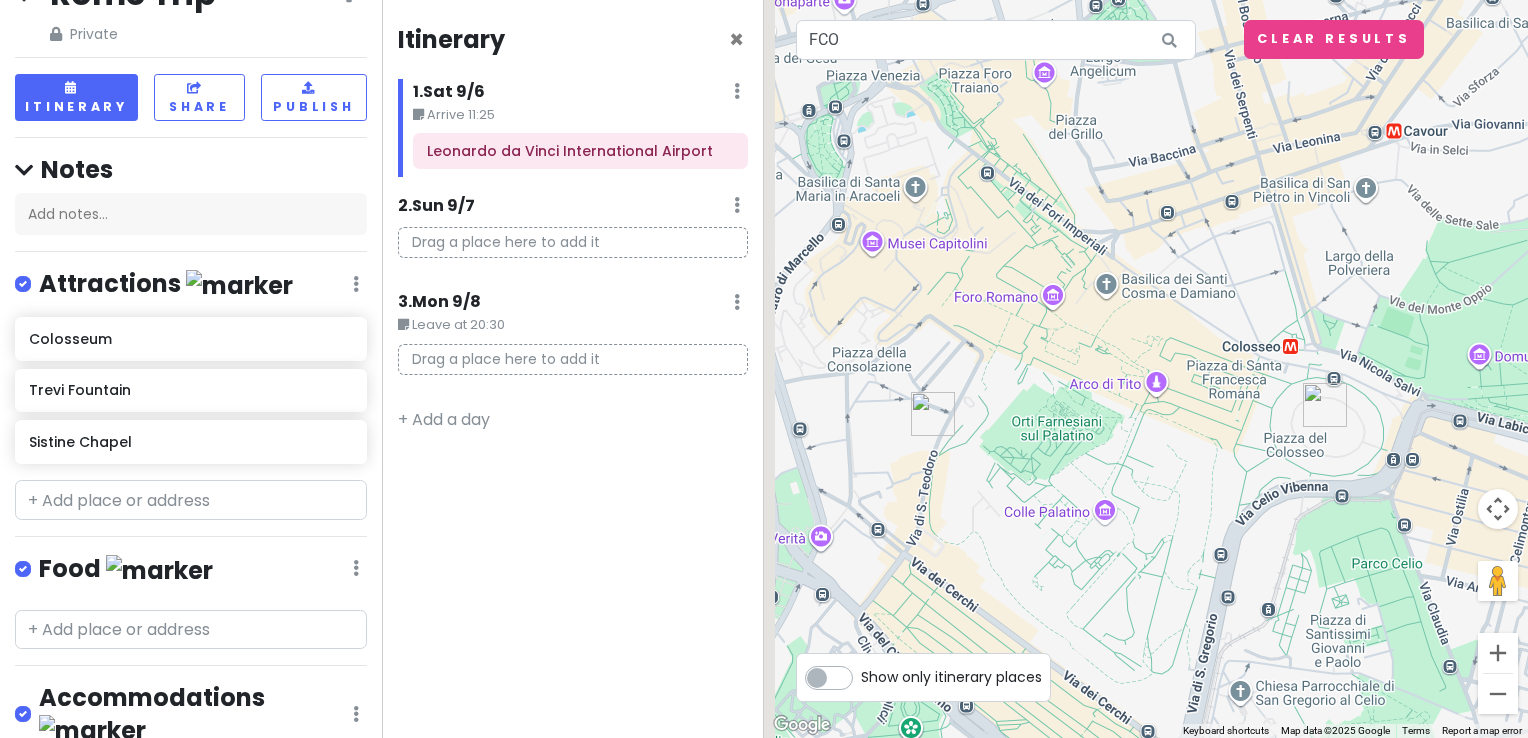 drag, startPoint x: 1263, startPoint y: 380, endPoint x: 1392, endPoint y: 185, distance: 233.80762 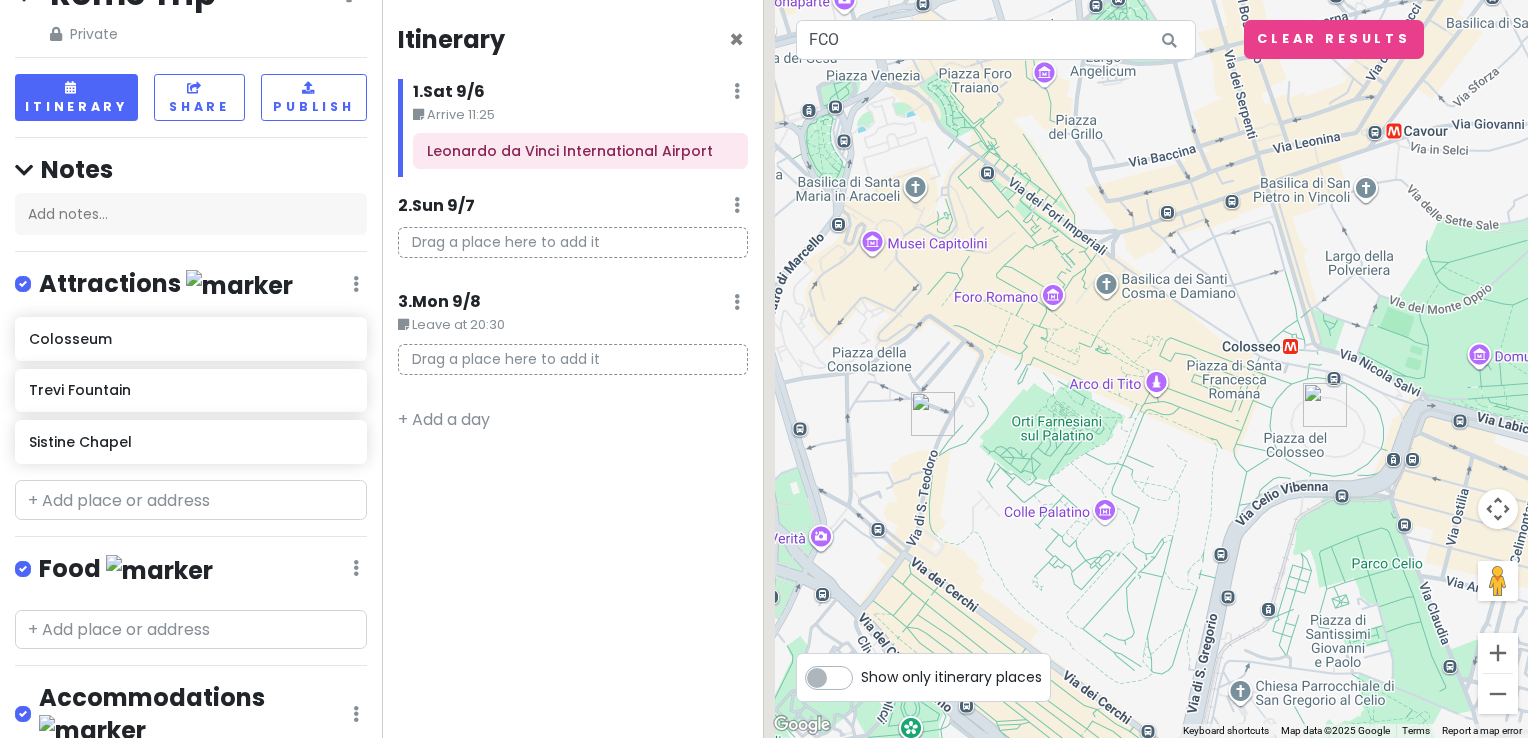 click on "Sistine Chapel 4.7        ([COORDINATES]) 00120, [CITY] +[COUNTRY CODE] [PHONE]   ·   www.museivaticani.va   ·   Hours Monday  8:00 AM – 8:00 PM Tuesday  8:00 AM – 8:00 PM Wednesday  8:00 AM – 8:00 PM Thursday  8:00 AM – 8:00 PM Friday  8:00 AM – 8:00 PM Saturday  8:00 AM – 8:00 PM Sunday  Closed Attractions Add notes...  Add to   Sat 9/6  Add to a different day" at bounding box center [1146, 369] 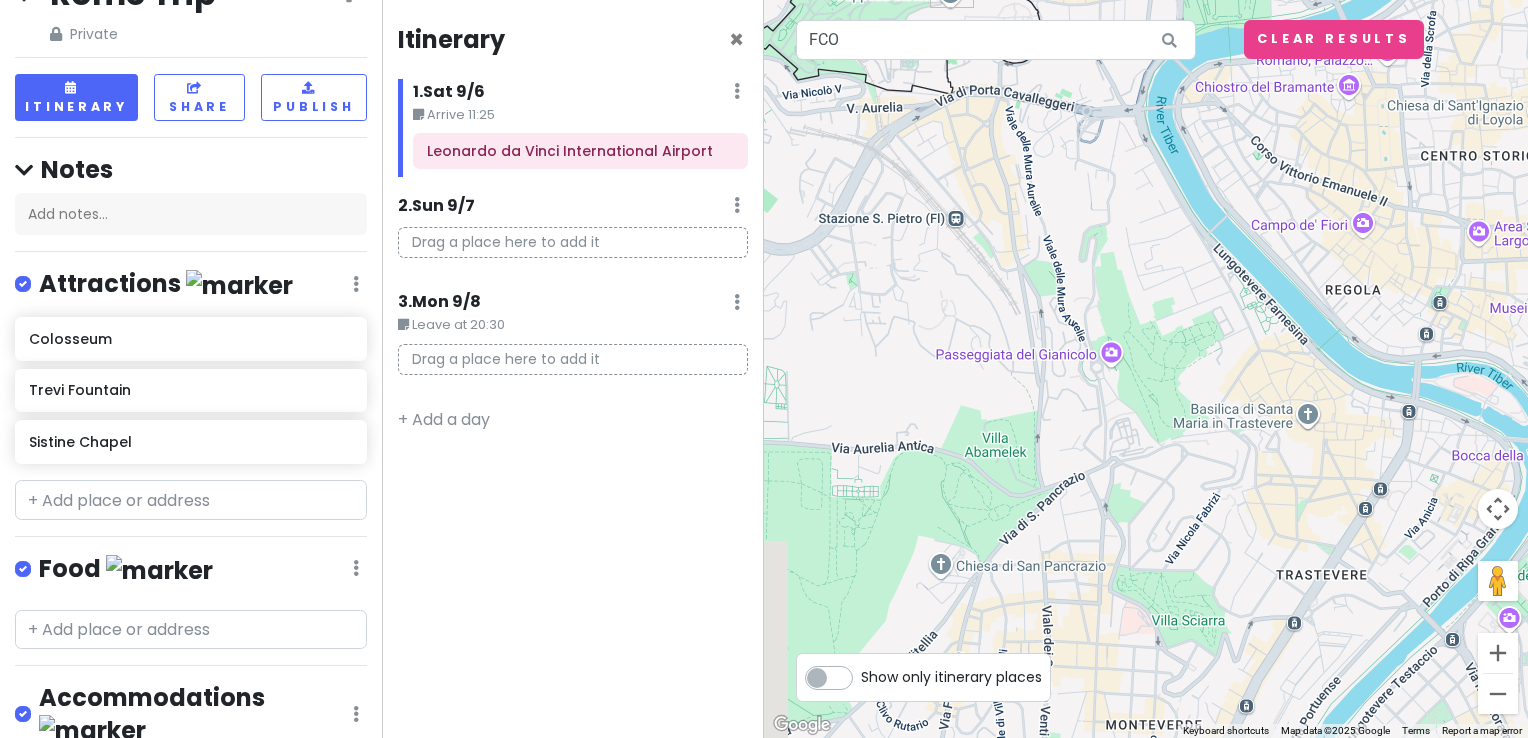 drag, startPoint x: 1056, startPoint y: 345, endPoint x: 1512, endPoint y: 462, distance: 470.77063 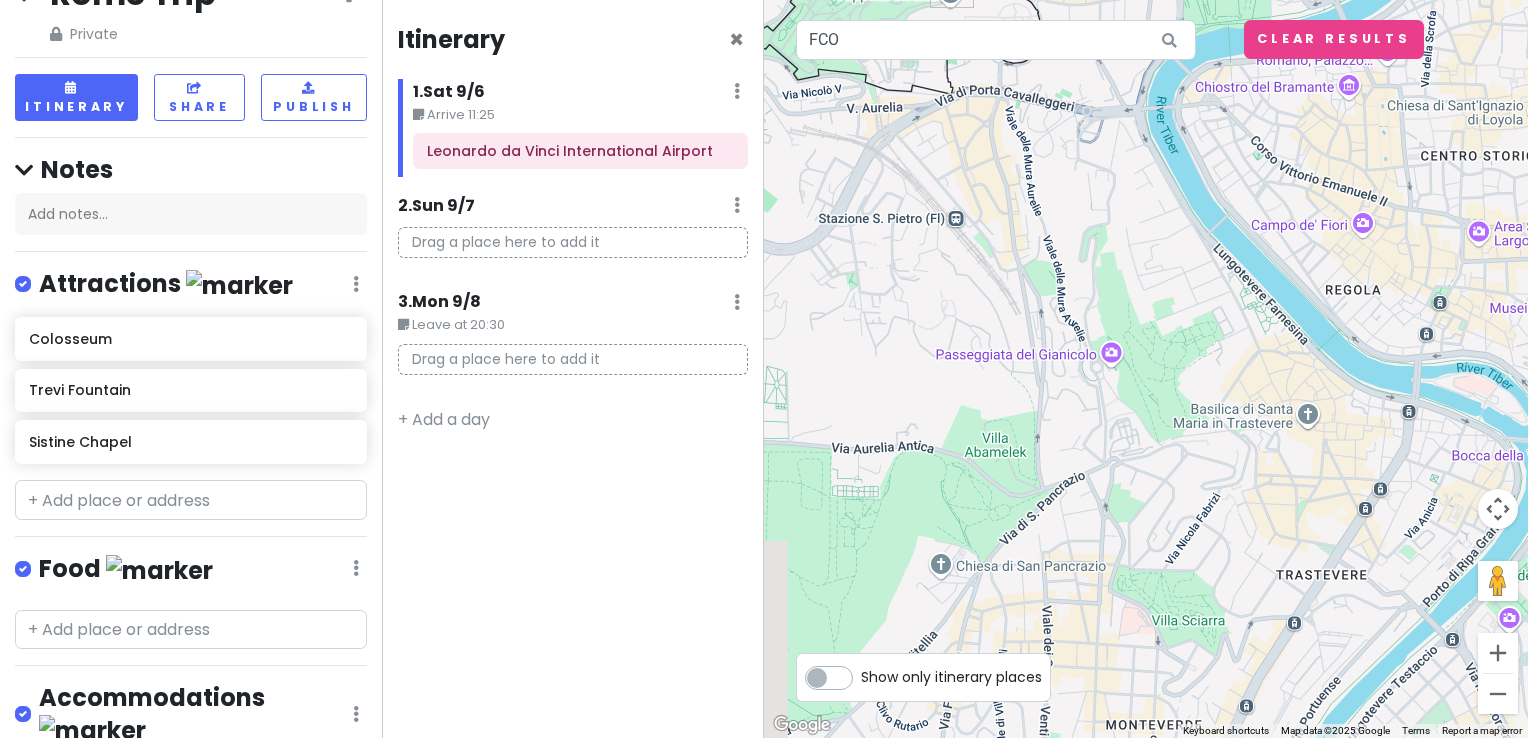 click on "Sistine Chapel 4.7        ([COORDINATES]) 00120, [CITY] +[COUNTRY CODE] [PHONE]   ·   www.museivaticani.va   ·   Hours Monday  8:00 AM – 8:00 PM Tuesday  8:00 AM – 8:00 PM Wednesday  8:00 AM – 8:00 PM Thursday  8:00 AM – 8:00 PM Friday  8:00 AM – 8:00 PM Saturday  8:00 AM – 8:00 PM Sunday  Closed Attractions Add notes...  Add to   Sat 9/6  Add to a different day" at bounding box center [1146, 369] 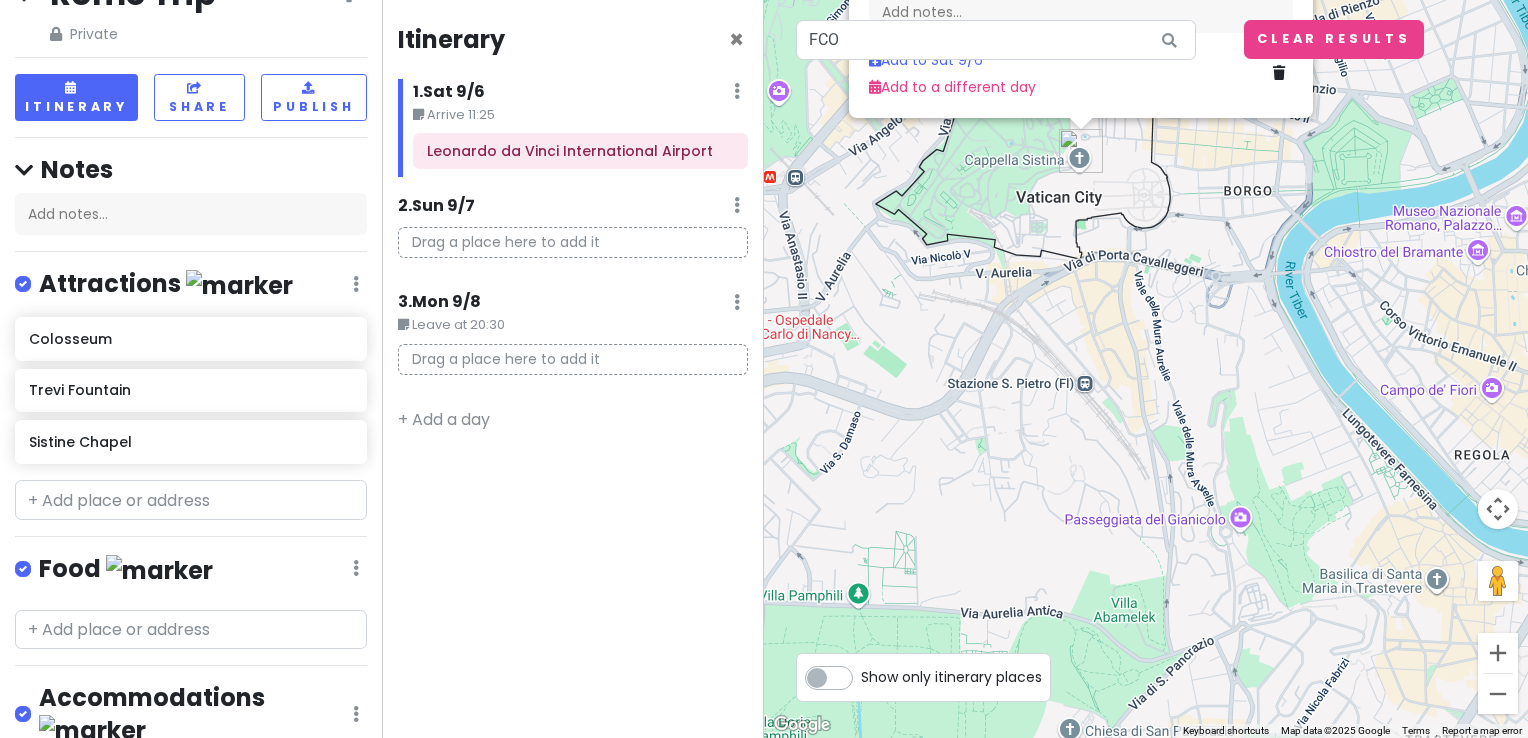 drag, startPoint x: 1316, startPoint y: 393, endPoint x: 1450, endPoint y: 573, distance: 224.40143 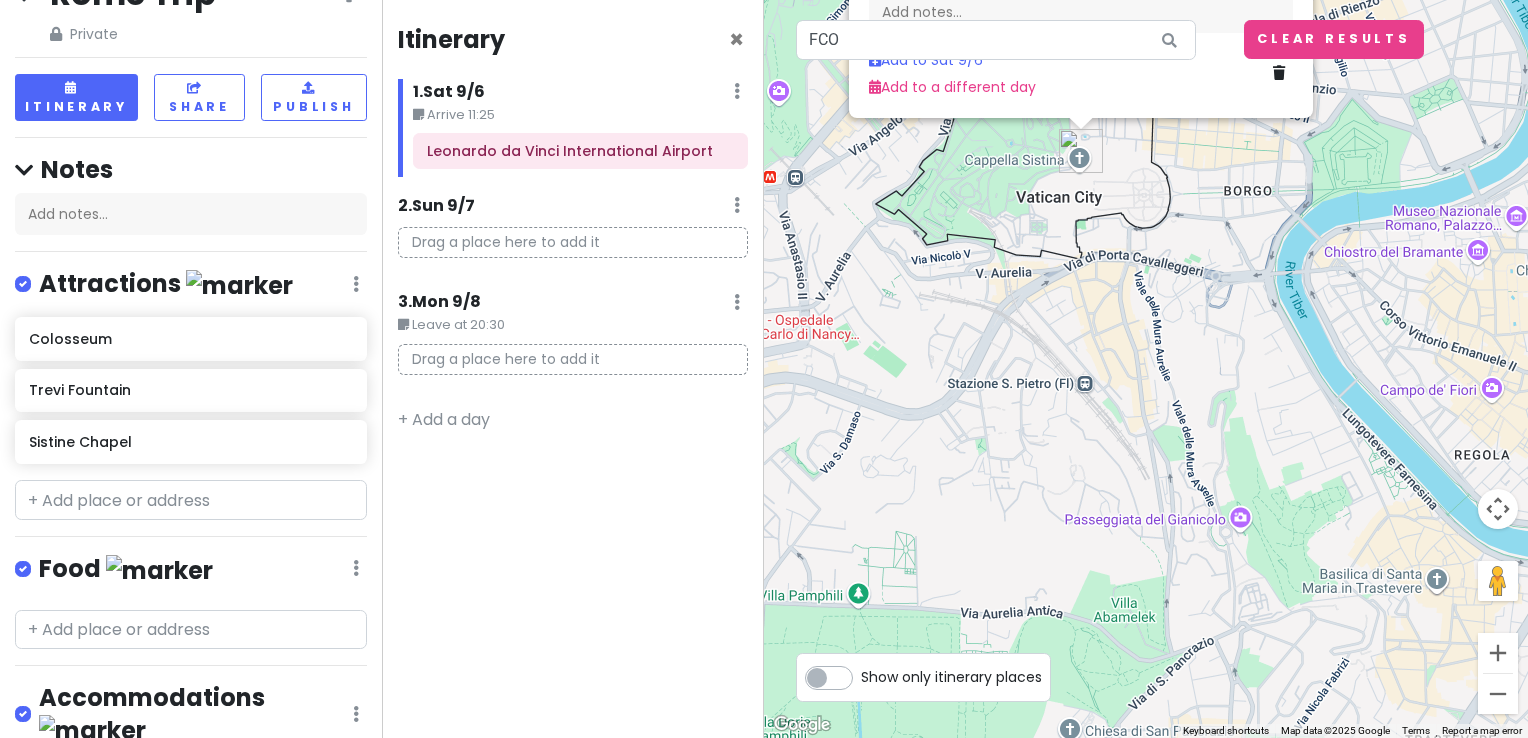 click on "Sistine Chapel 4.7        ([COORDINATES]) 00120, [CITY] +[COUNTRY CODE] [PHONE]   ·   www.museivaticani.va   ·   Hours Monday  8:00 AM – 8:00 PM Tuesday  8:00 AM – 8:00 PM Wednesday  8:00 AM – 8:00 PM Thursday  8:00 AM – 8:00 PM Friday  8:00 AM – 8:00 PM Saturday  8:00 AM – 8:00 PM Sunday  Closed Attractions Add notes...  Add to   Sat 9/6  Add to a different day" at bounding box center (1146, 369) 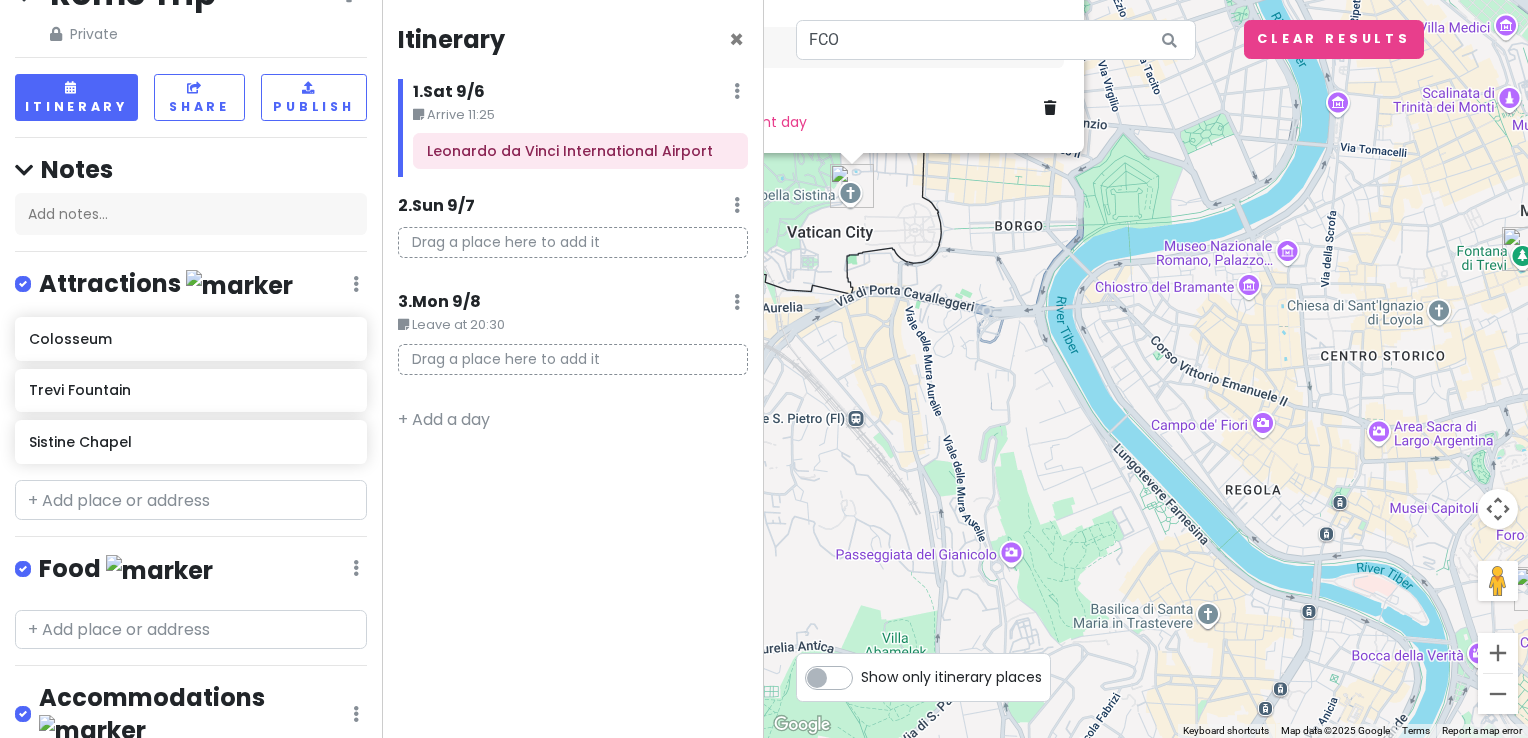 drag, startPoint x: 1095, startPoint y: 418, endPoint x: 810, endPoint y: 460, distance: 288.07812 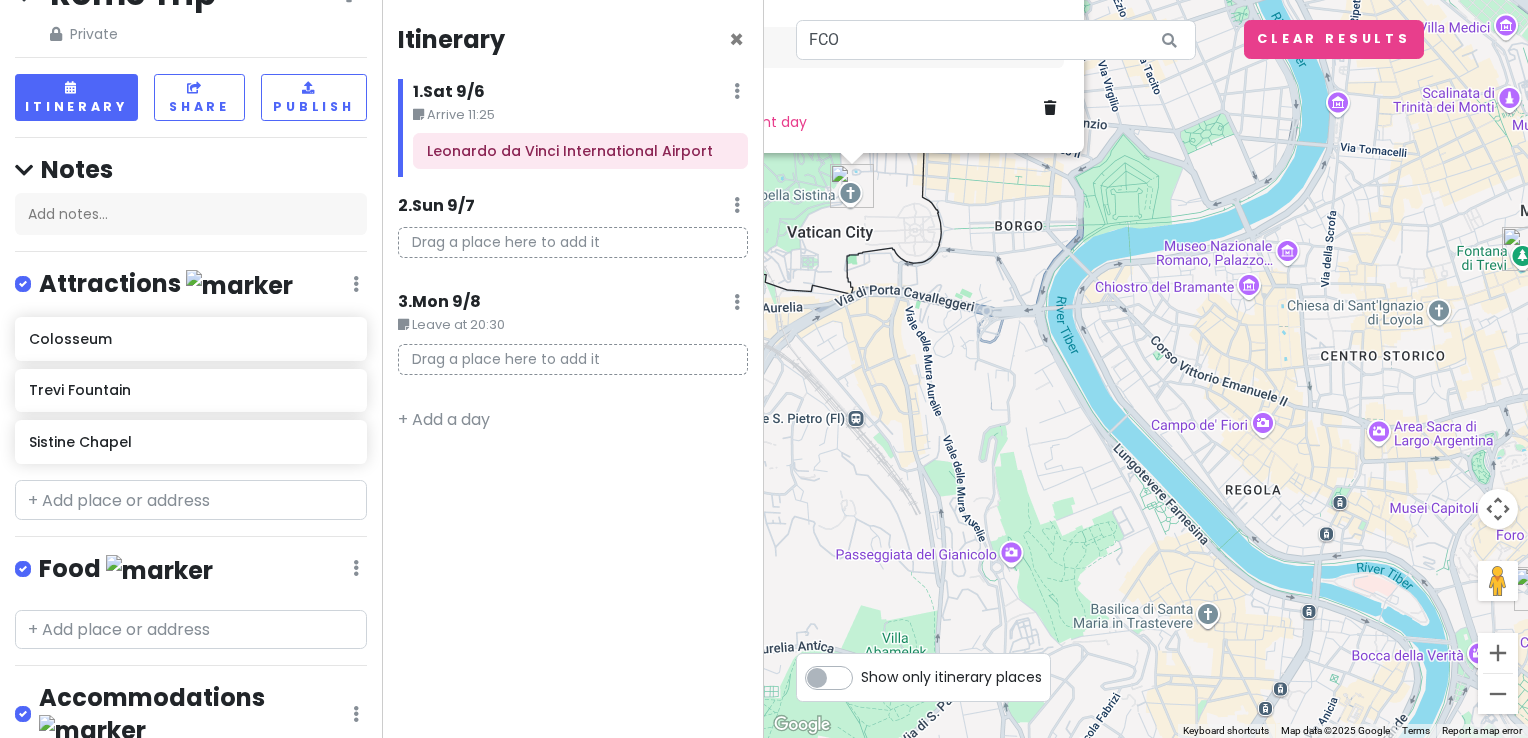 click on "Sistine Chapel 4.7        ([COORDINATES]) 00120, [CITY] +[COUNTRY CODE] [PHONE]   ·   www.museivaticani.va   ·   Hours Monday  8:00 AM – 8:00 PM Tuesday  8:00 AM – 8:00 PM Wednesday  8:00 AM – 8:00 PM Thursday  8:00 AM – 8:00 PM Friday  8:00 AM – 8:00 PM Saturday  8:00 AM – 8:00 PM Sunday  Closed Attractions Add notes...  Add to   Sat 9/6  Add to a different day" at bounding box center (1146, 369) 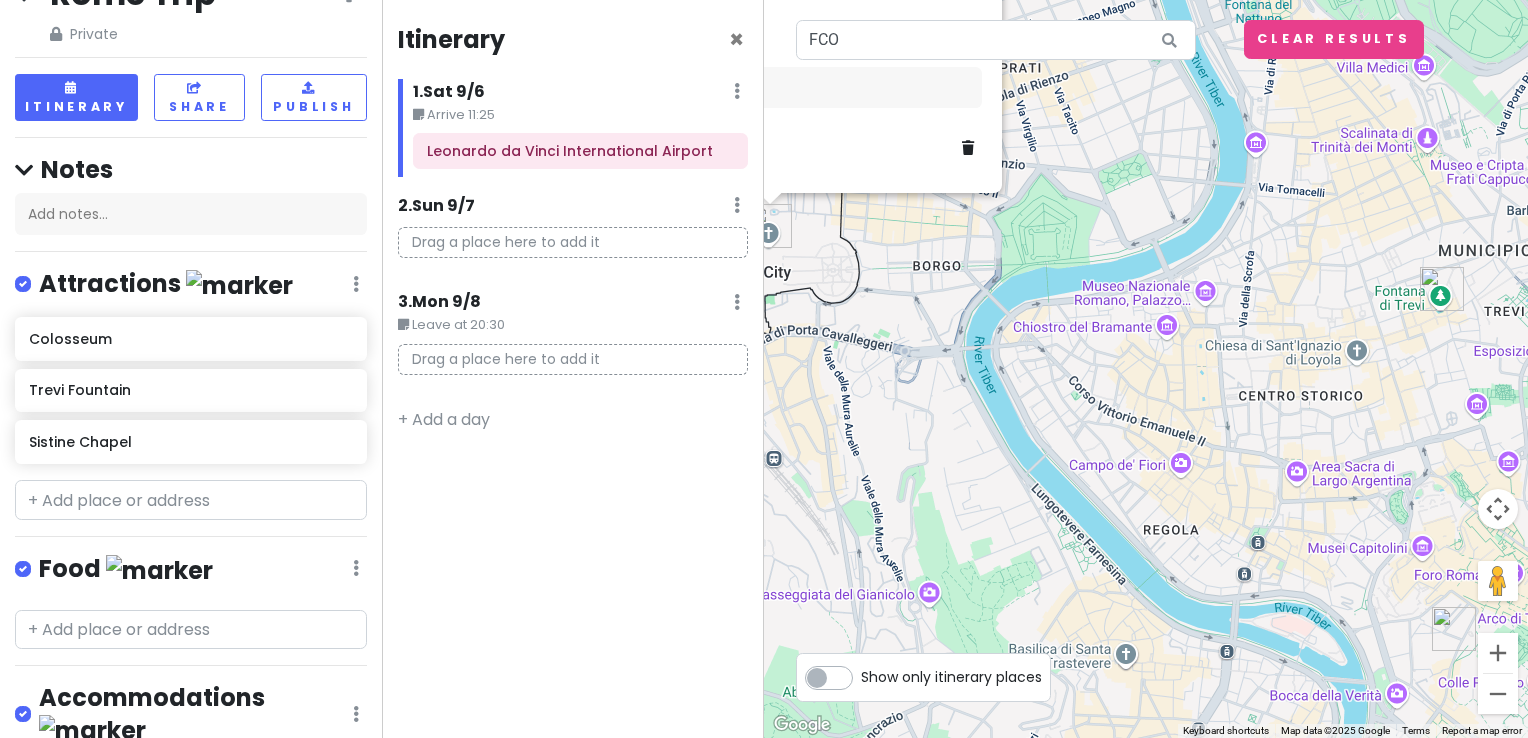 drag, startPoint x: 1079, startPoint y: 290, endPoint x: 1063, endPoint y: 311, distance: 26.400757 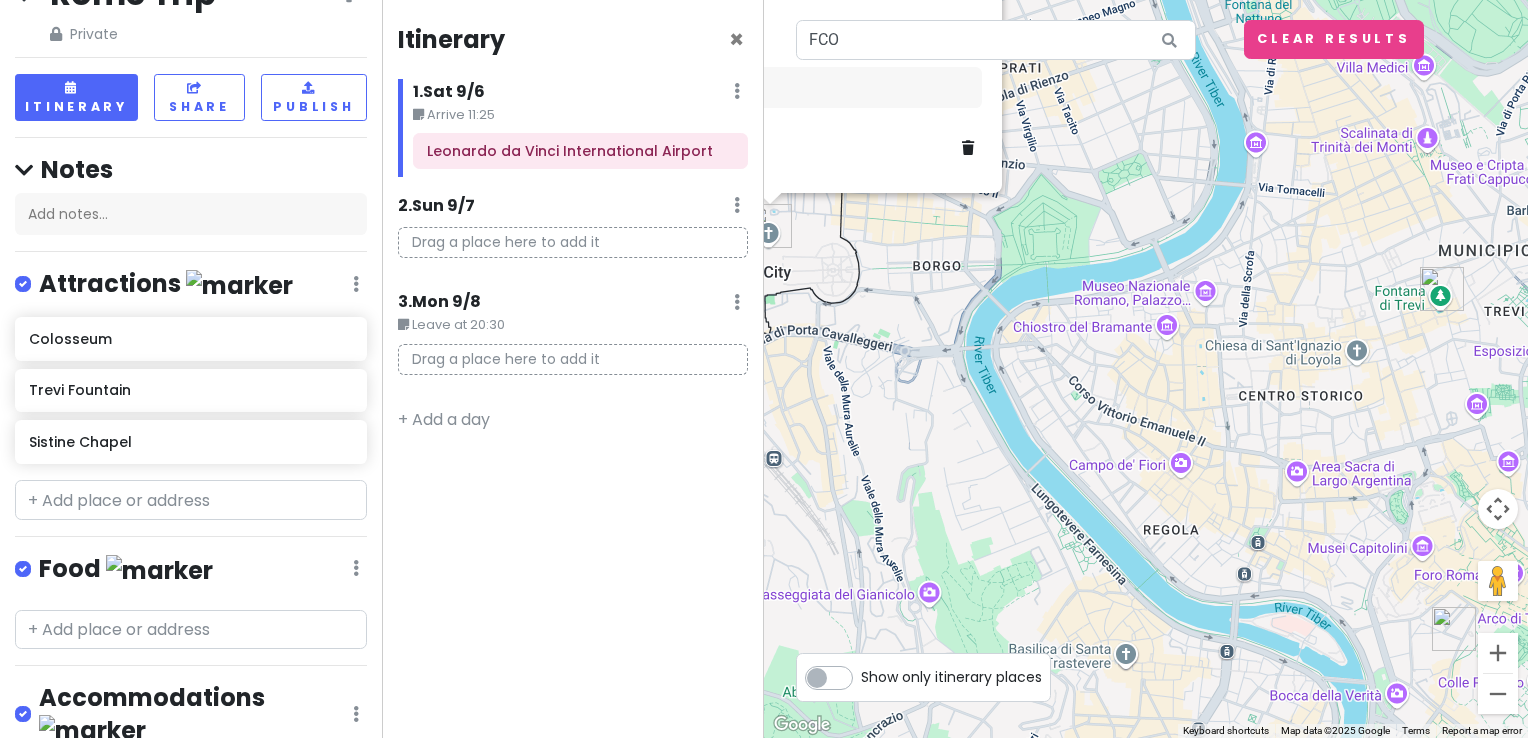 click on "Sistine Chapel 4.7        ([COORDINATES]) 00120, [CITY] +[COUNTRY CODE] [PHONE]   ·   www.museivaticani.va   ·   Hours Monday  8:00 AM – 8:00 PM Tuesday  8:00 AM – 8:00 PM Wednesday  8:00 AM – 8:00 PM Thursday  8:00 AM – 8:00 PM Friday  8:00 AM – 8:00 PM Saturday  8:00 AM – 8:00 PM Sunday  Closed Attractions Add notes...  Add to   Sat 9/6  Add to a different day" at bounding box center [1146, 369] 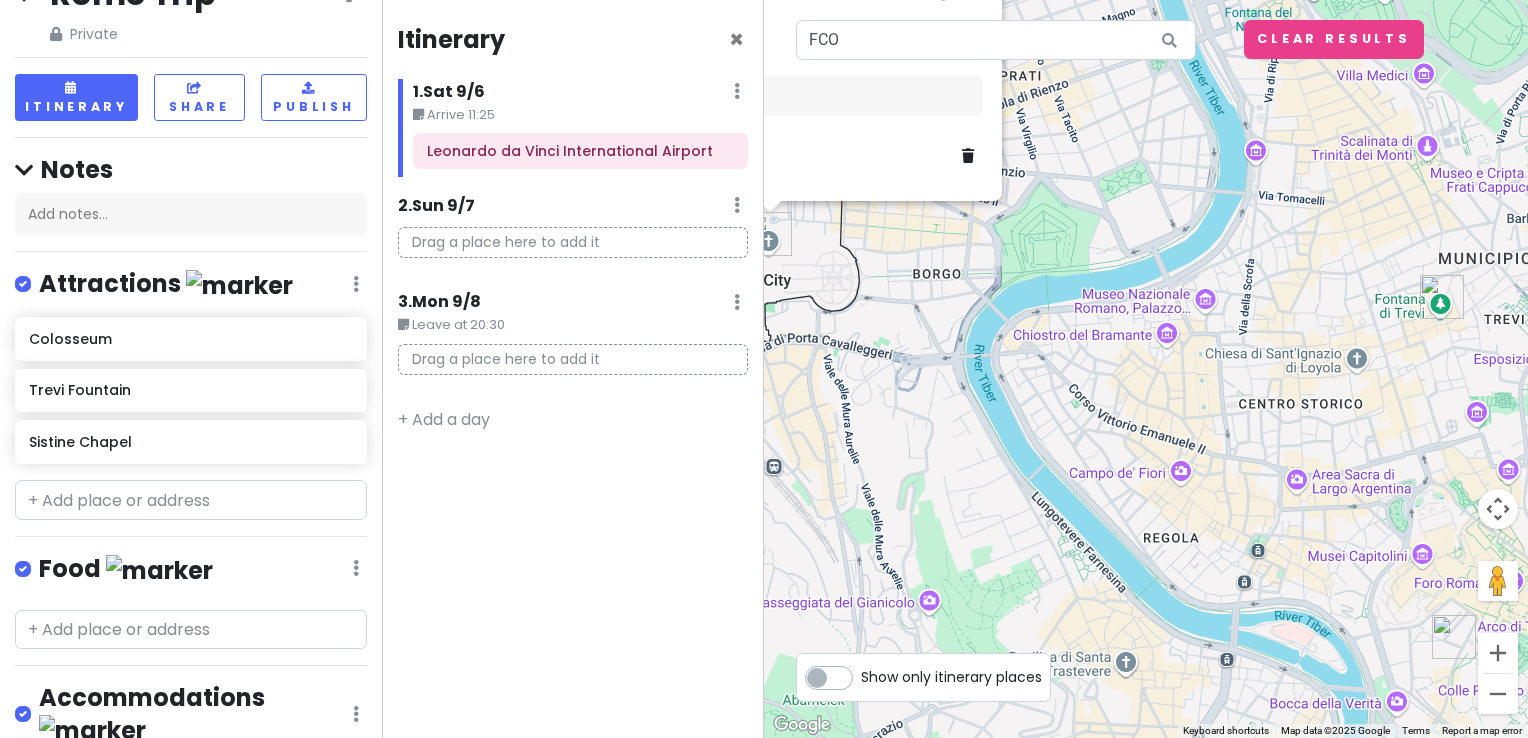 click on "Sistine Chapel 4.7        ([COORDINATES]) 00120, [CITY] +[COUNTRY CODE] [PHONE]   ·   www.museivaticani.va   ·   Hours Monday  8:00 AM – 8:00 PM Tuesday  8:00 AM – 8:00 PM Wednesday  8:00 AM – 8:00 PM Thursday  8:00 AM – 8:00 PM Friday  8:00 AM – 8:00 PM Saturday  8:00 AM – 8:00 PM Sunday  Closed Attractions Add notes...  Add to   Sat 9/6  Add to a different day" at bounding box center (1146, 369) 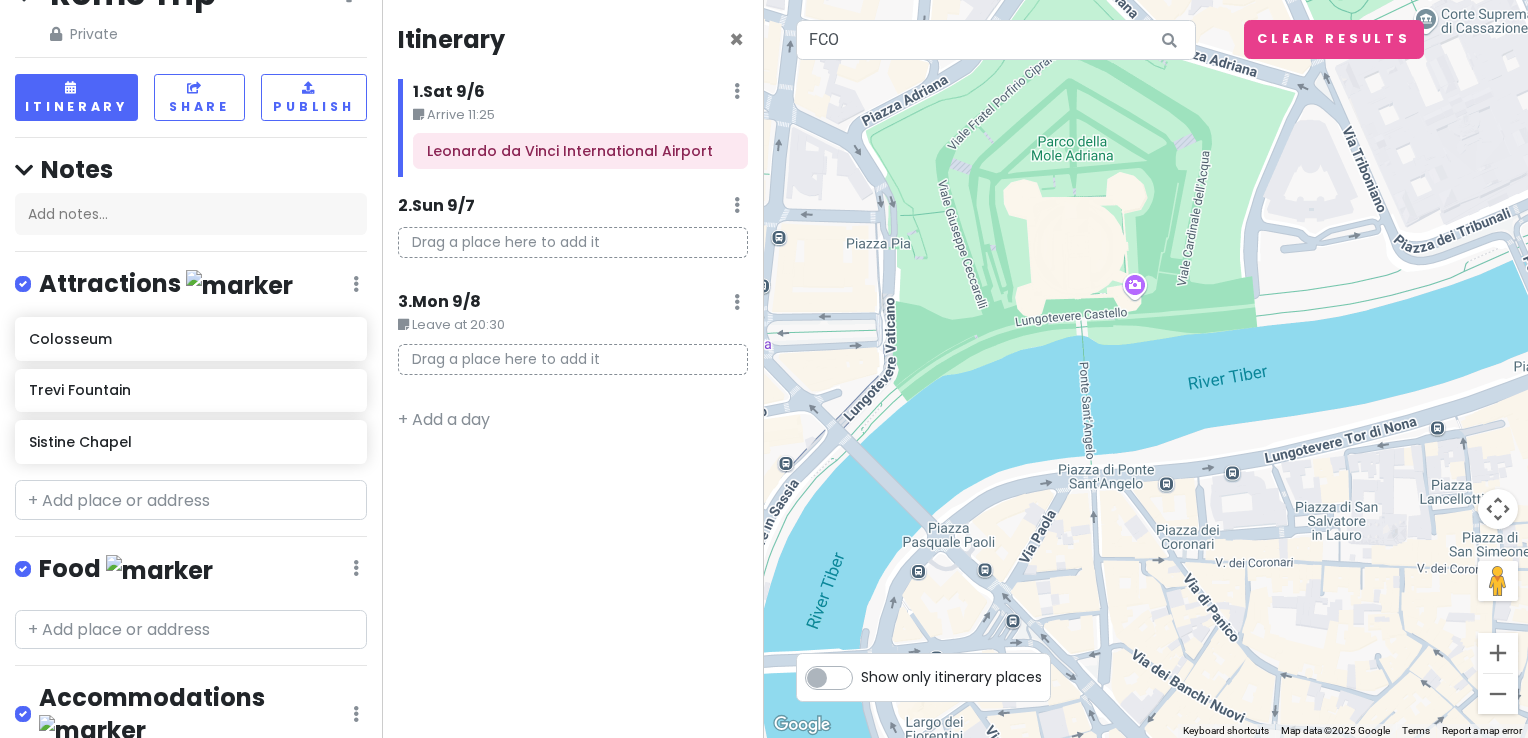 click at bounding box center [1146, 369] 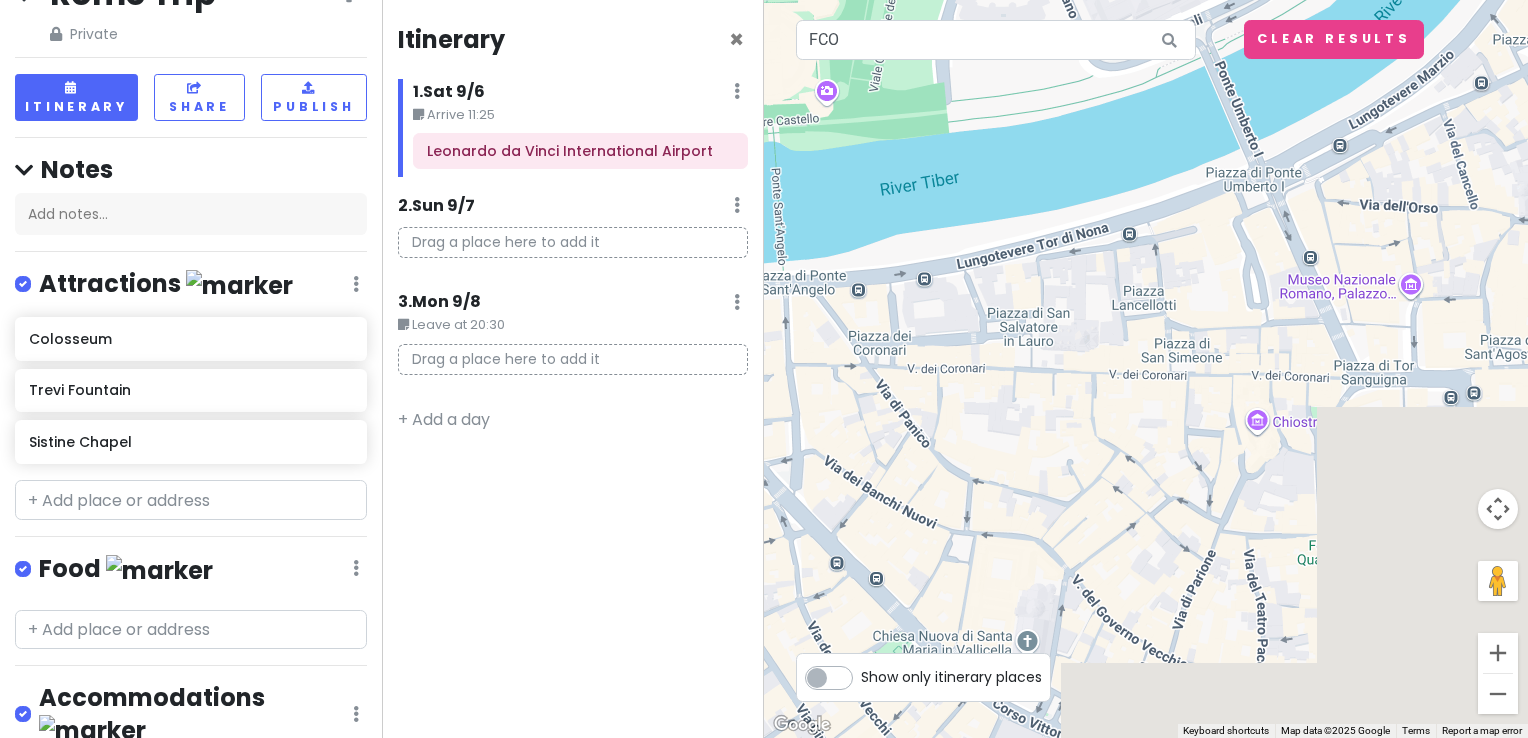 drag, startPoint x: 1228, startPoint y: 409, endPoint x: 915, endPoint y: 209, distance: 371.44177 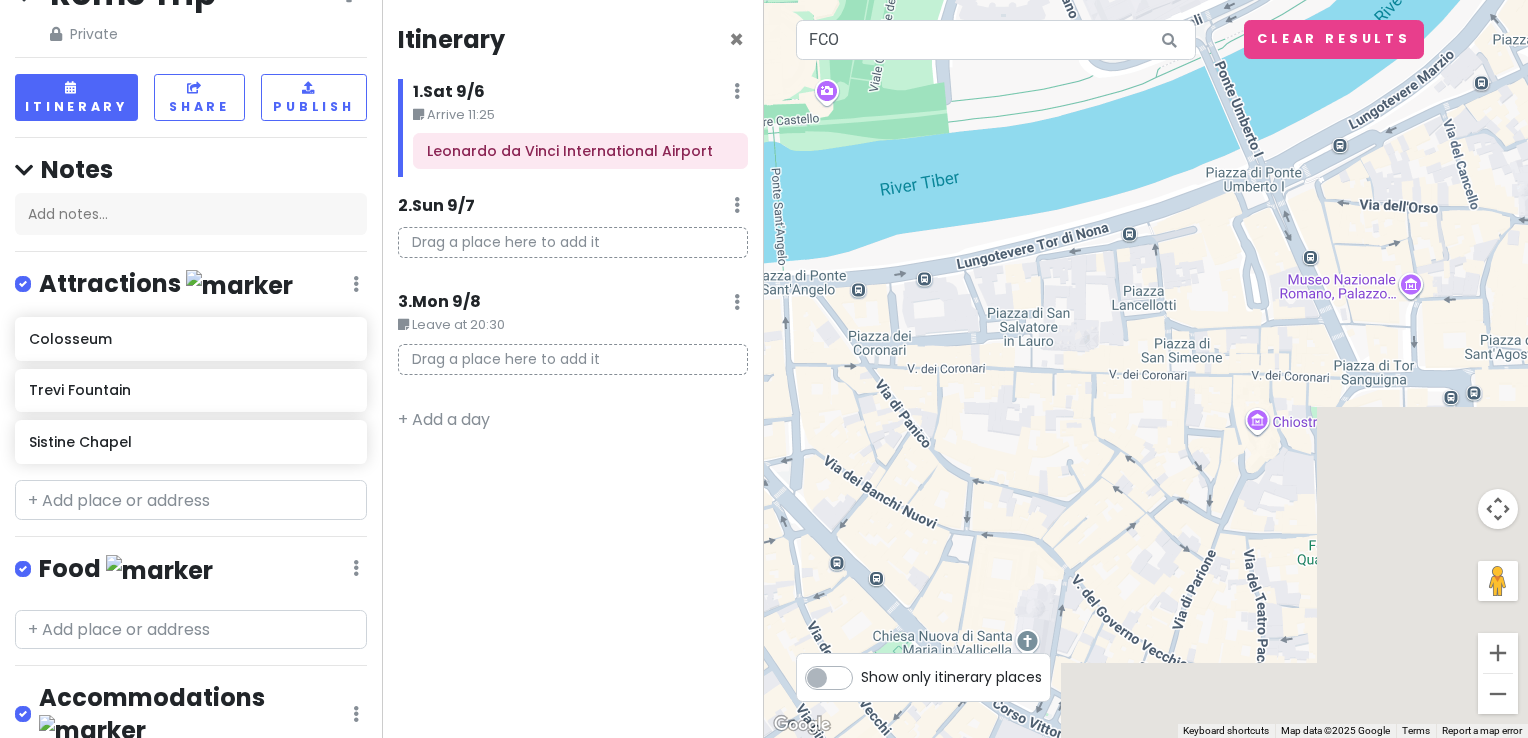 click at bounding box center [1146, 369] 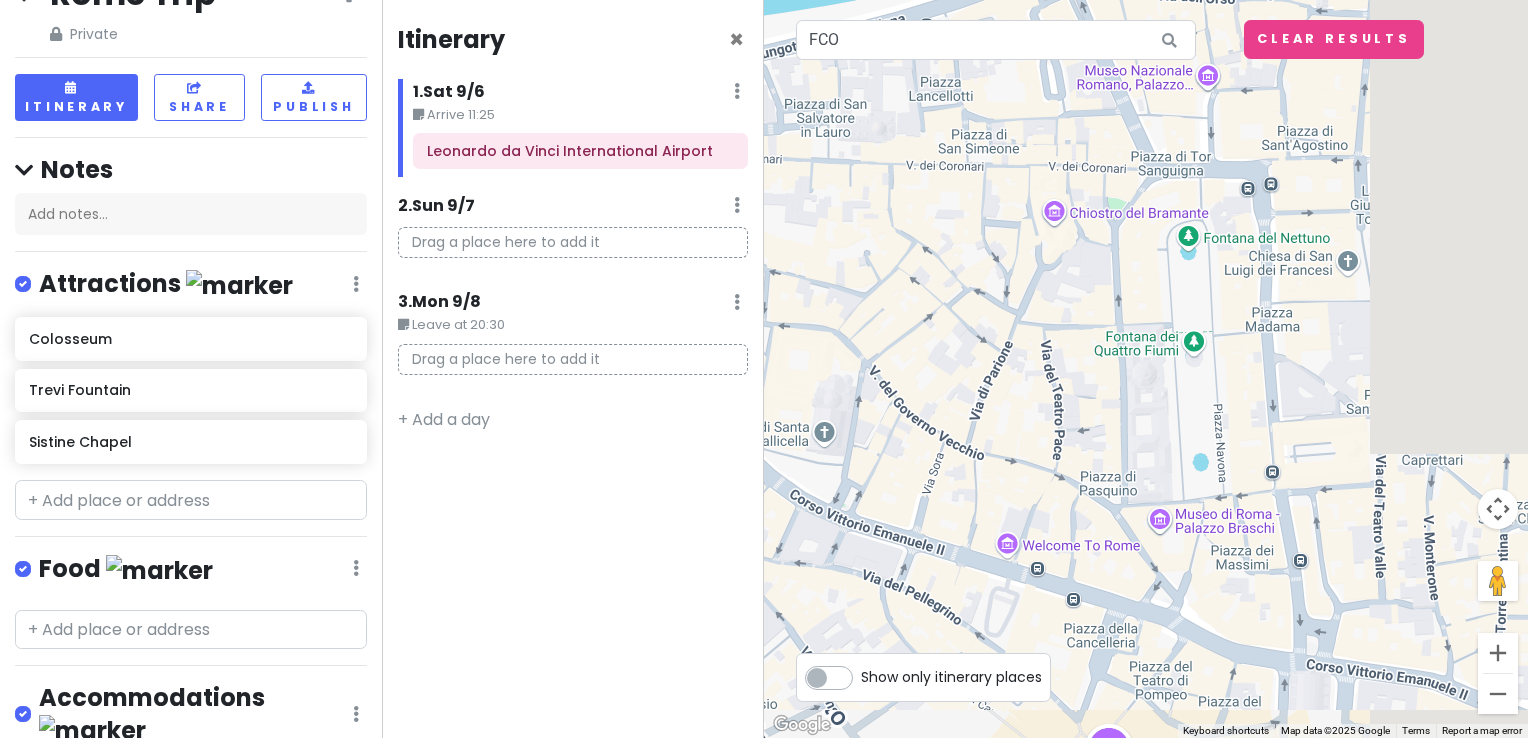 drag, startPoint x: 1205, startPoint y: 437, endPoint x: 979, endPoint y: 222, distance: 311.9311 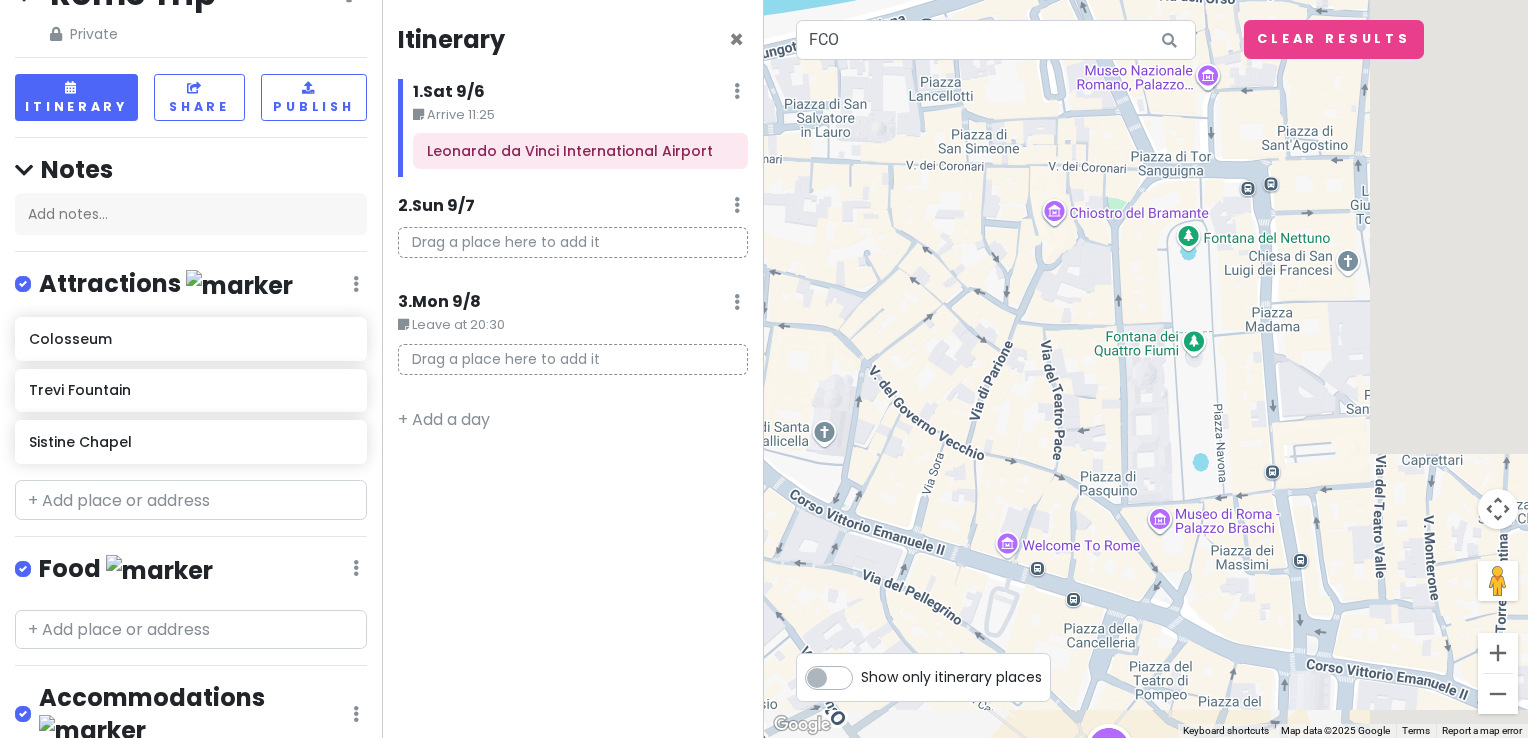 click at bounding box center [1146, 369] 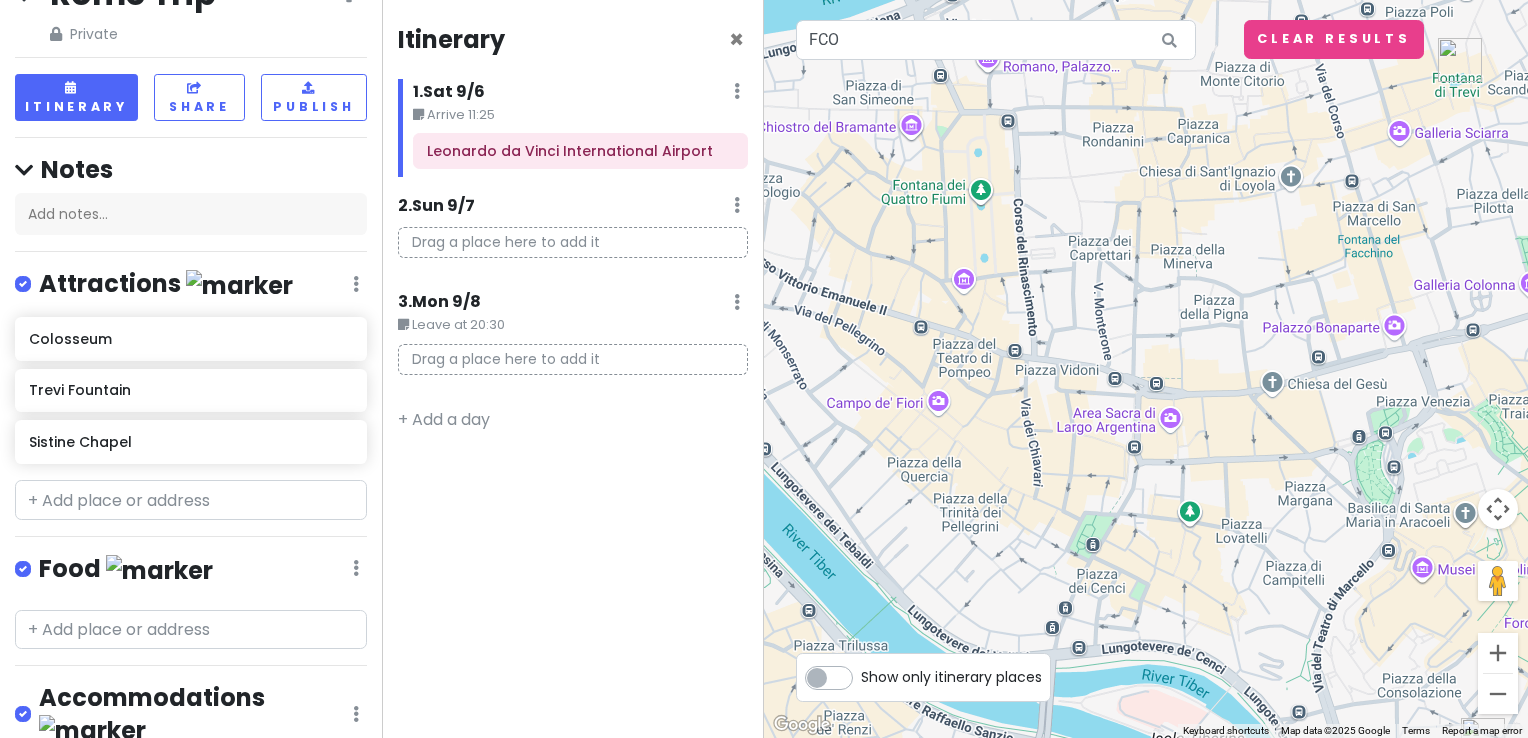 drag, startPoint x: 1314, startPoint y: 365, endPoint x: 1016, endPoint y: 200, distance: 340.6303 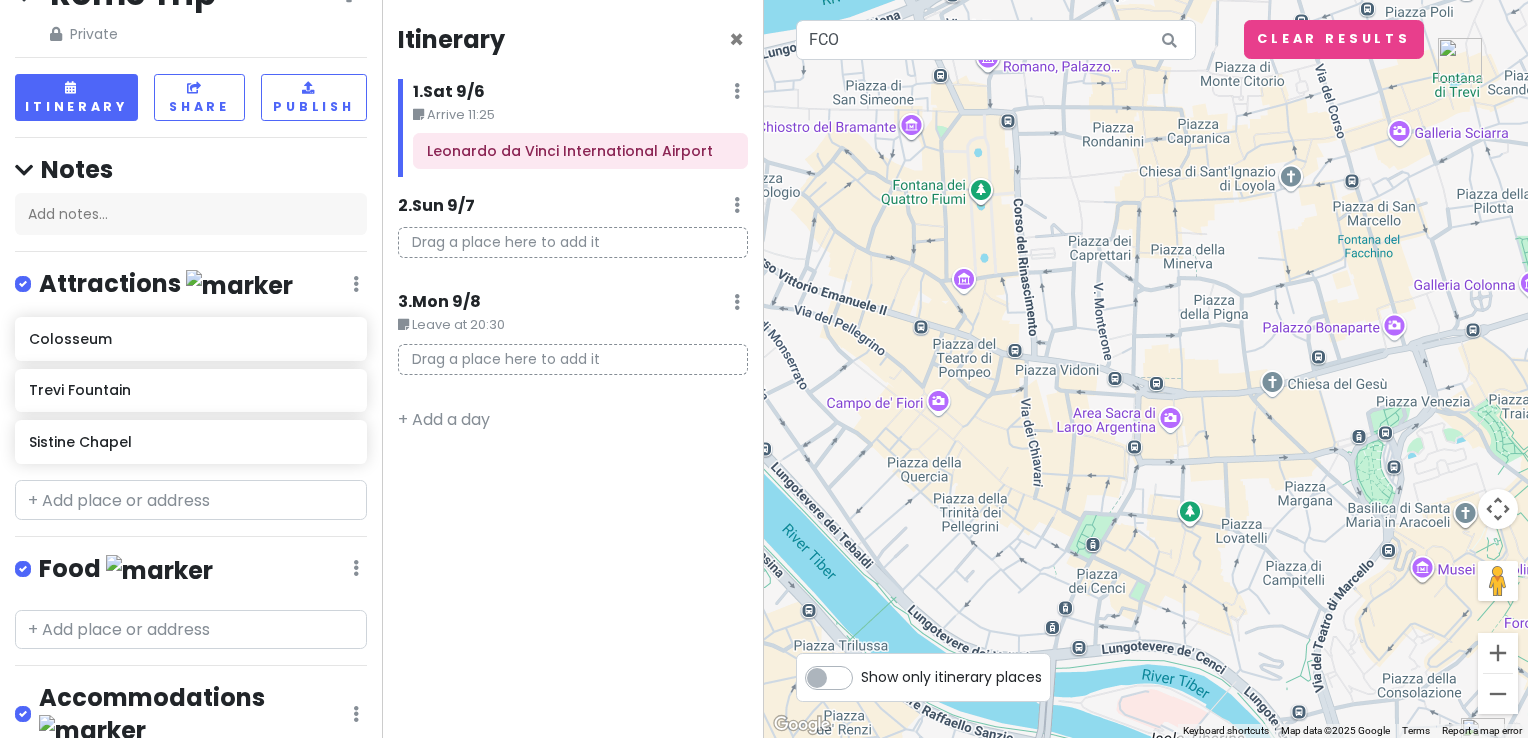 click at bounding box center [1146, 369] 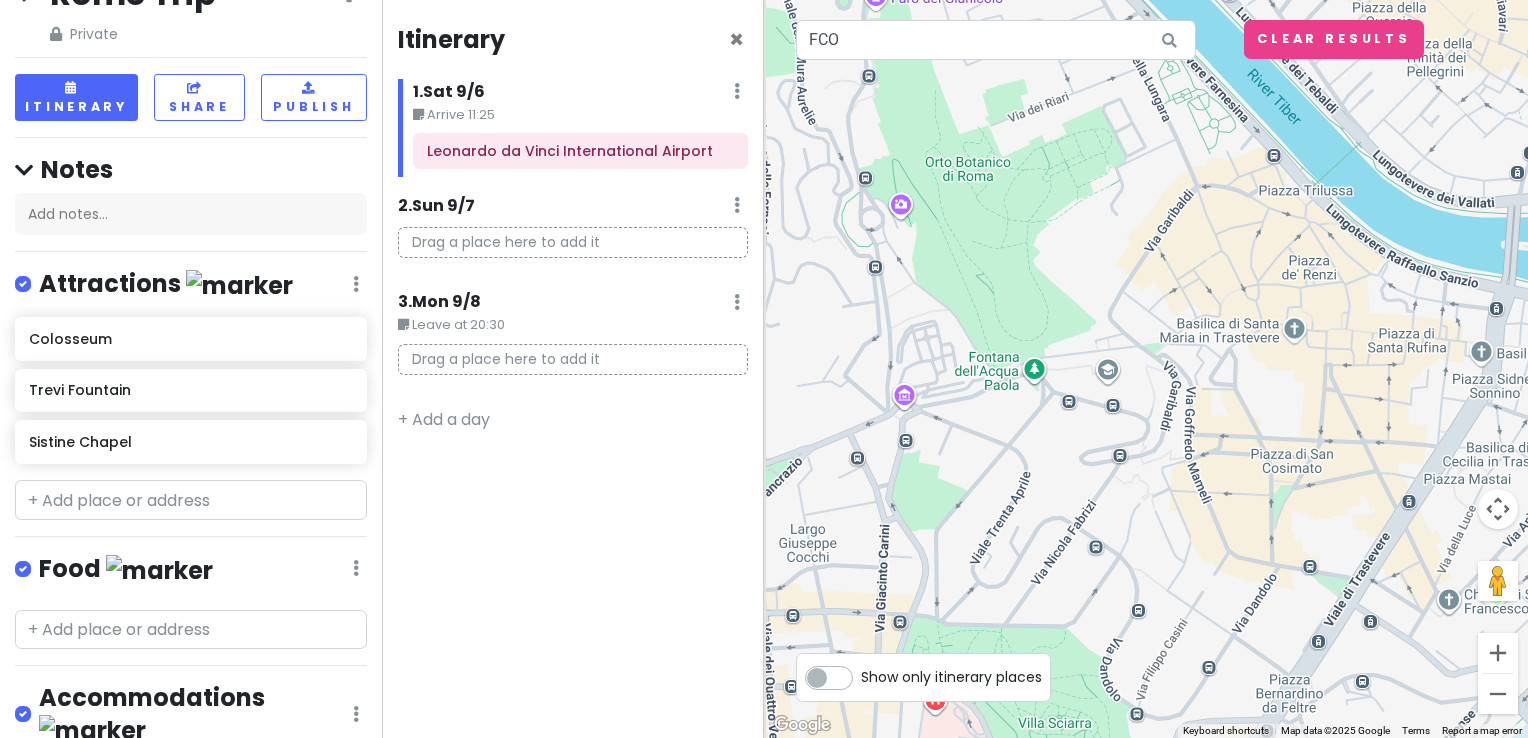 drag, startPoint x: 1004, startPoint y: 438, endPoint x: 1476, endPoint y: -18, distance: 656.2926 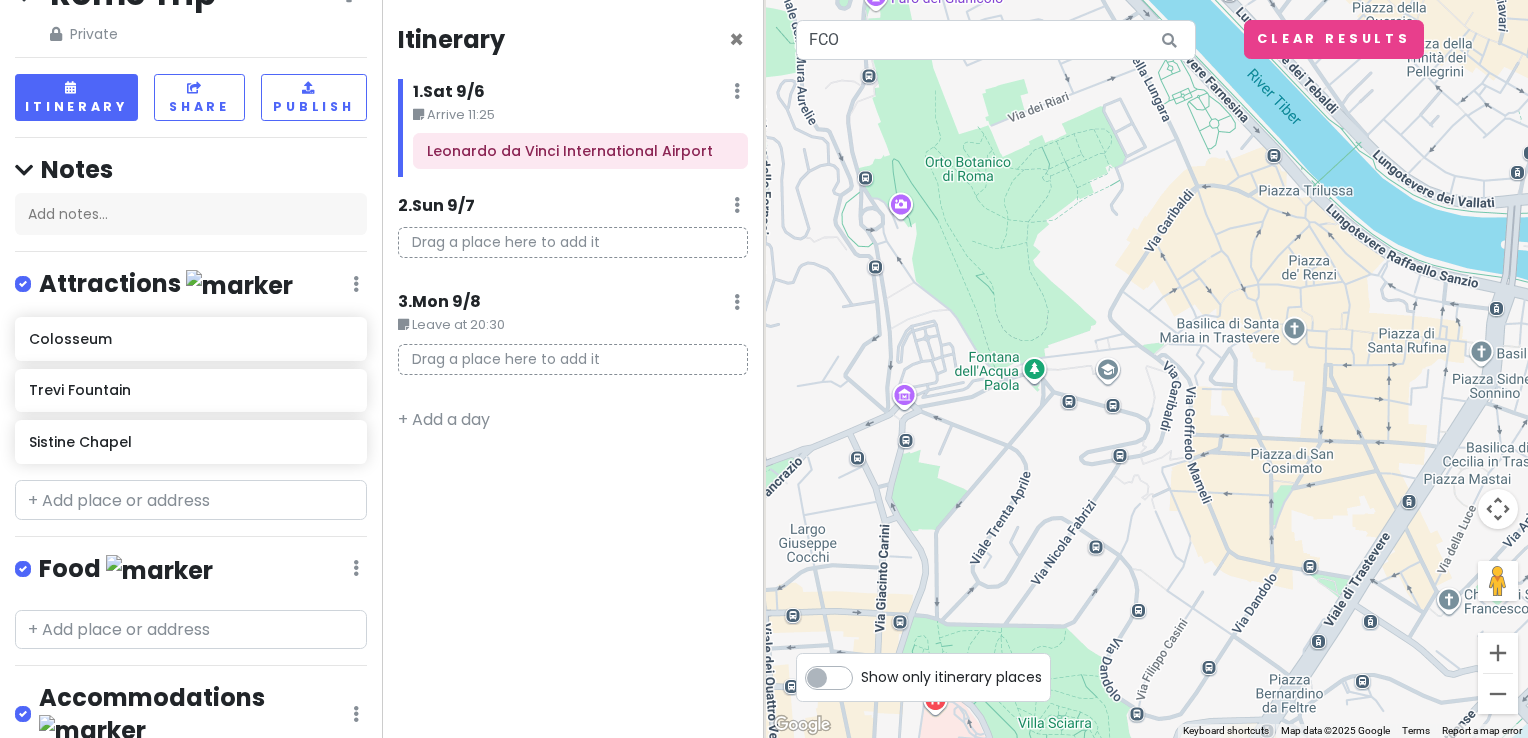 click on "Rome Trip [DATE] Edit Day Notes Delete Day Arrive [TIME] Leonardo da Vinci International Airport Drag a place here to add it Sun [DATE] Add Day Notes Delete Day Drag a place here to add it Mon [DATE] Edit Day Notes Delete Day Leave at [TIME] Drag a place here to add it Add a day Move left Move right Move up Move down Zoom in Zoom out Home Jump left by 75% End Jump right by 75% Page Up Jump up by 75% Page Down Jump down by 75% FCO Keyboard shortcuts Map Data Map data ©2025 Google Map data ©2025 Google 100 m Click to toggle between metric and imperial units FCO" at bounding box center [764, 369] 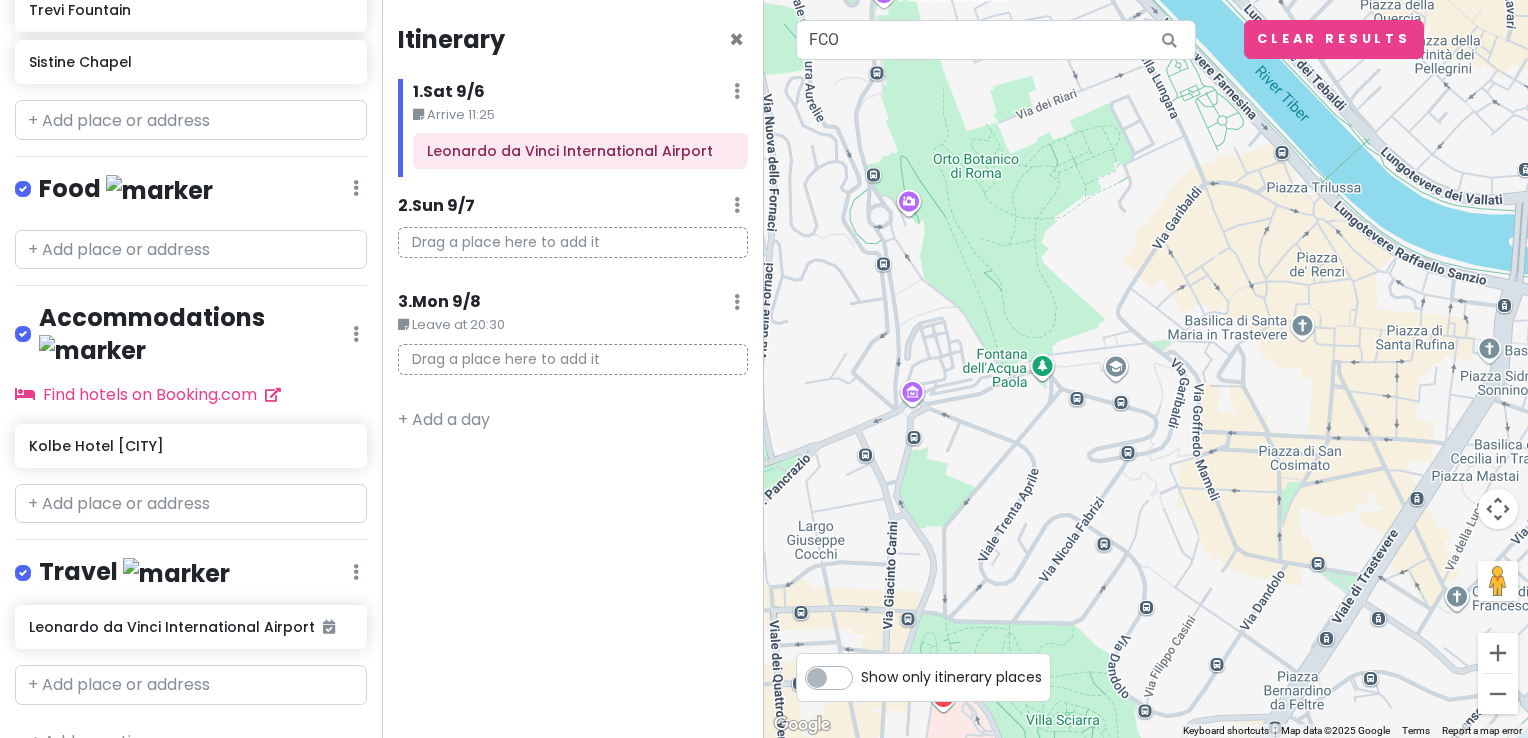 scroll, scrollTop: 431, scrollLeft: 0, axis: vertical 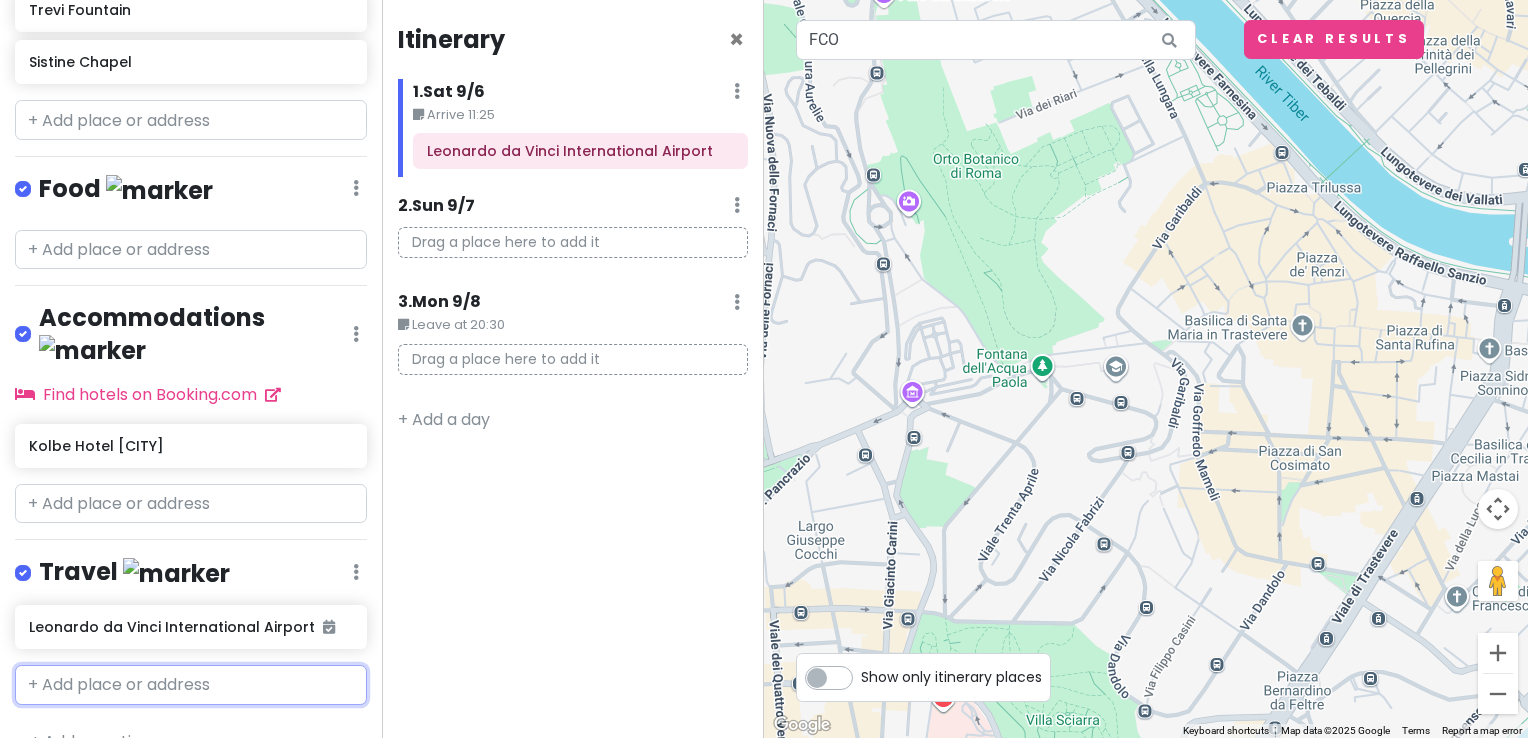 click at bounding box center (191, 685) 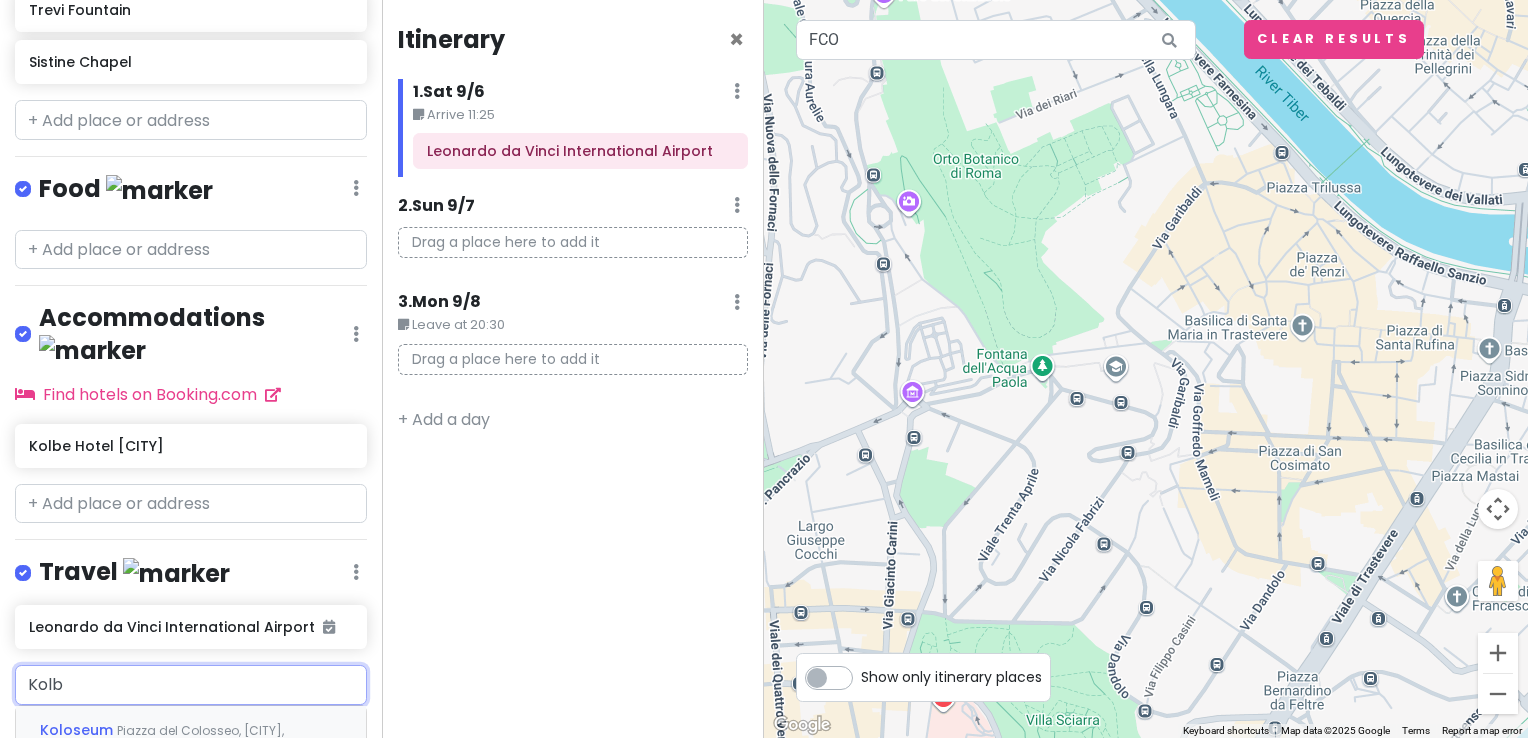 type on "Kolbe" 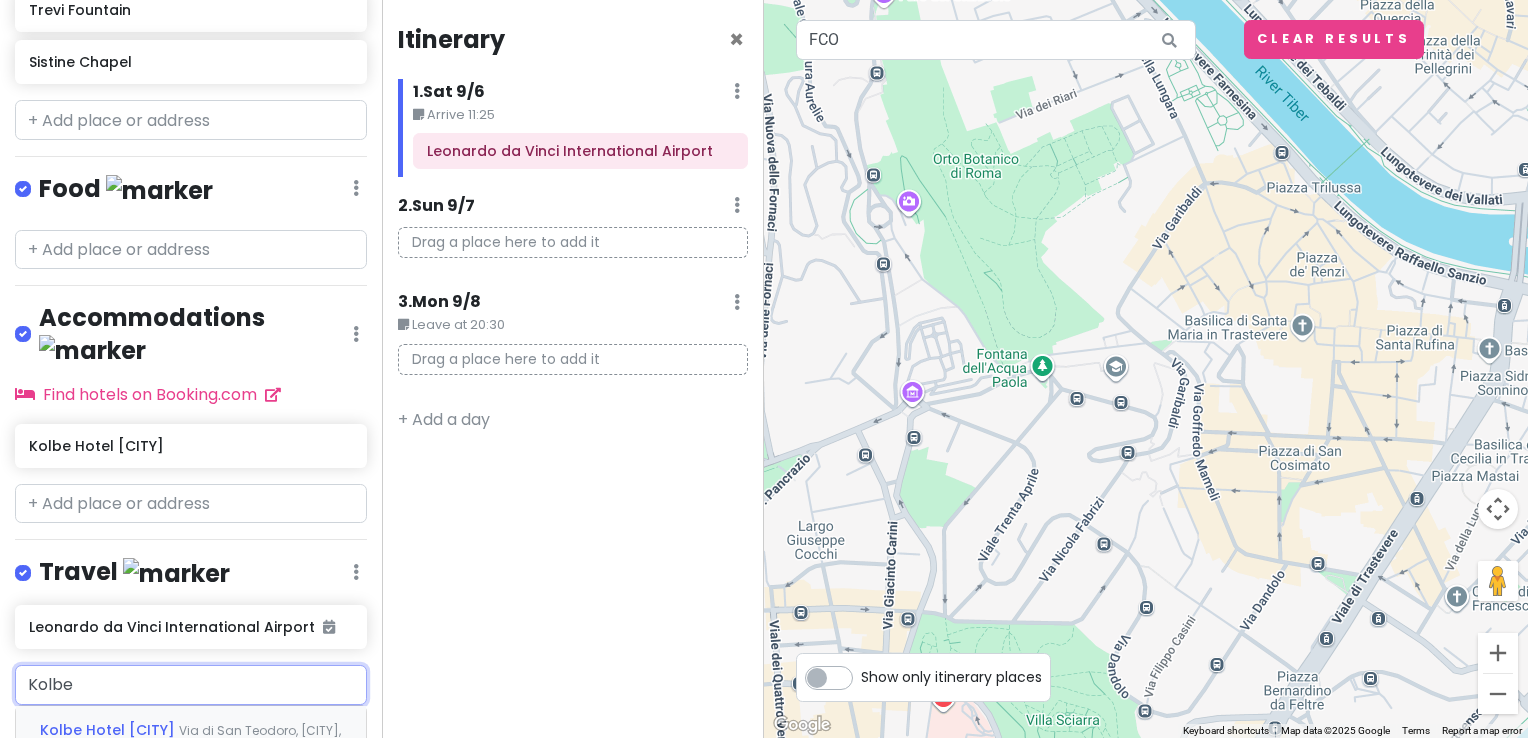click on "Kolbe Hotel Rome Via di San Teodoro, [CITY], [STATE], [COUNTRY] Already added" at bounding box center [191, 755] 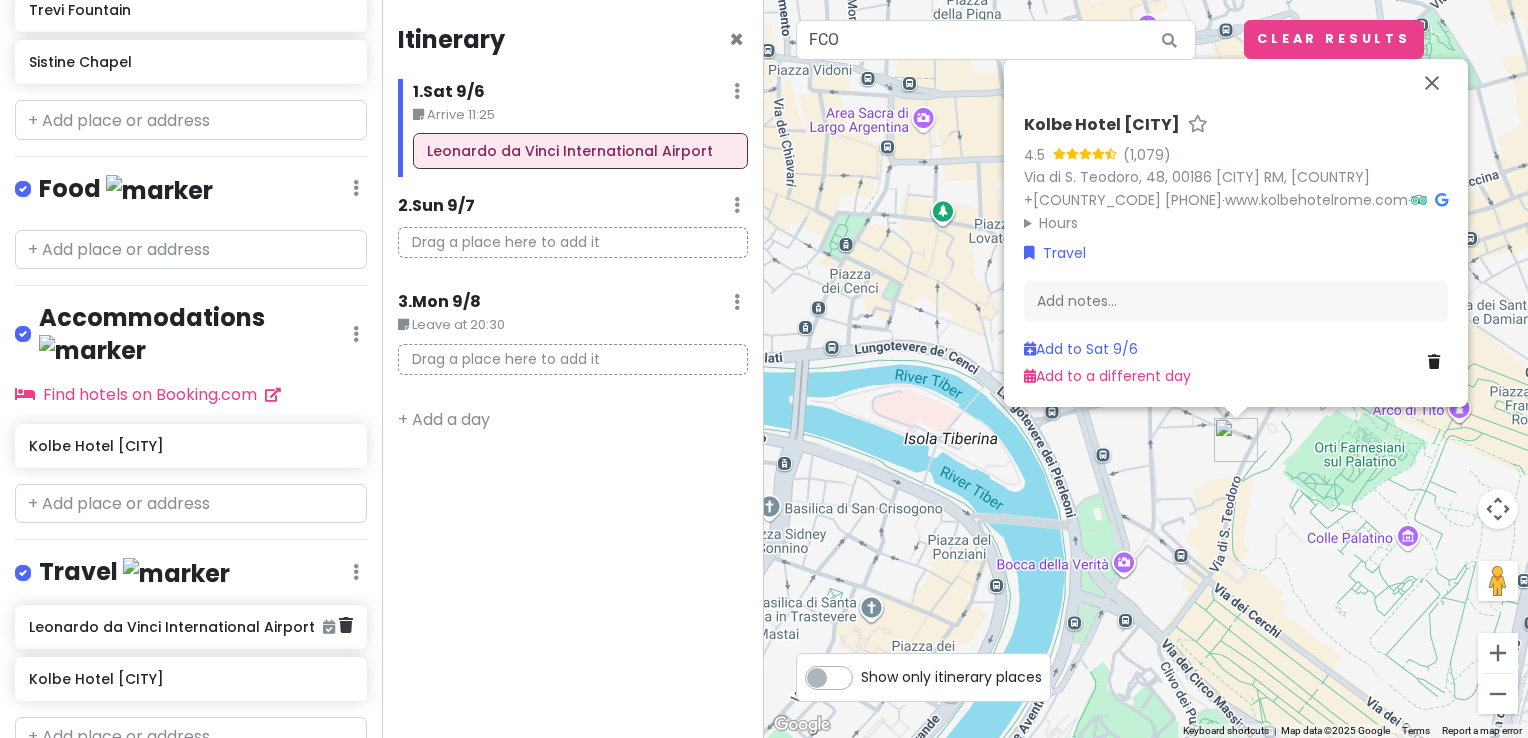 click on "Leonardo da Vinci International Airport" 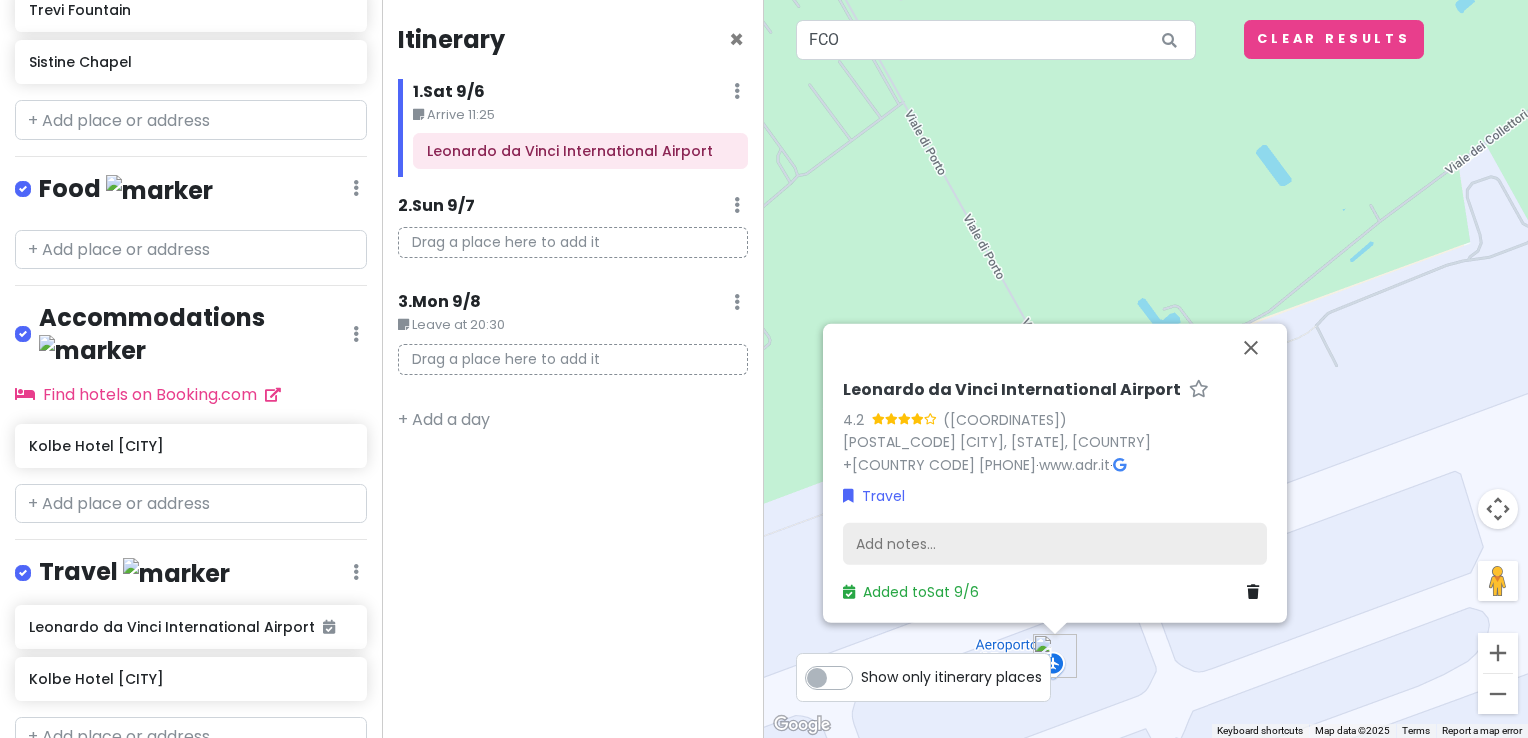 click on "Add notes..." at bounding box center [1055, 544] 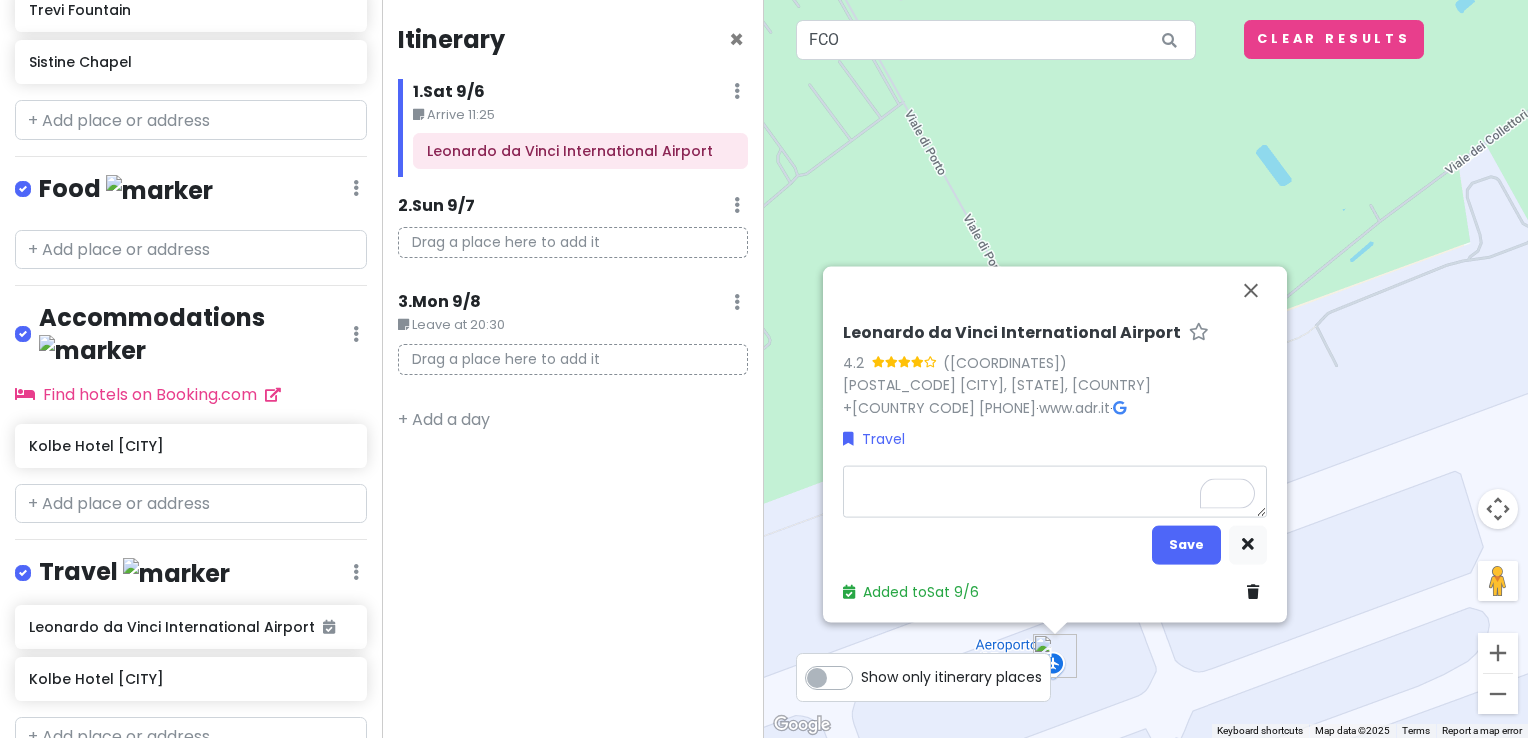 type on "x" 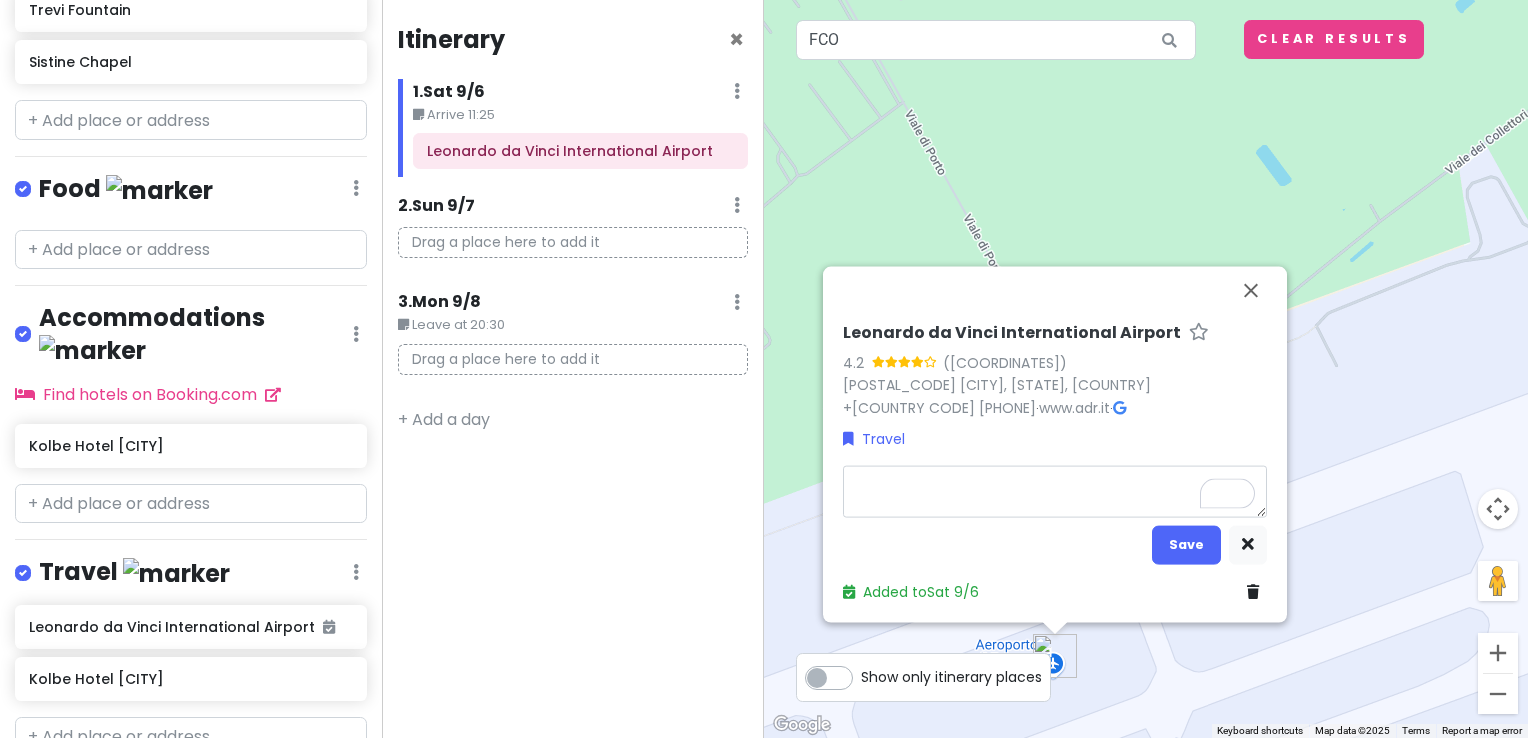type on "F" 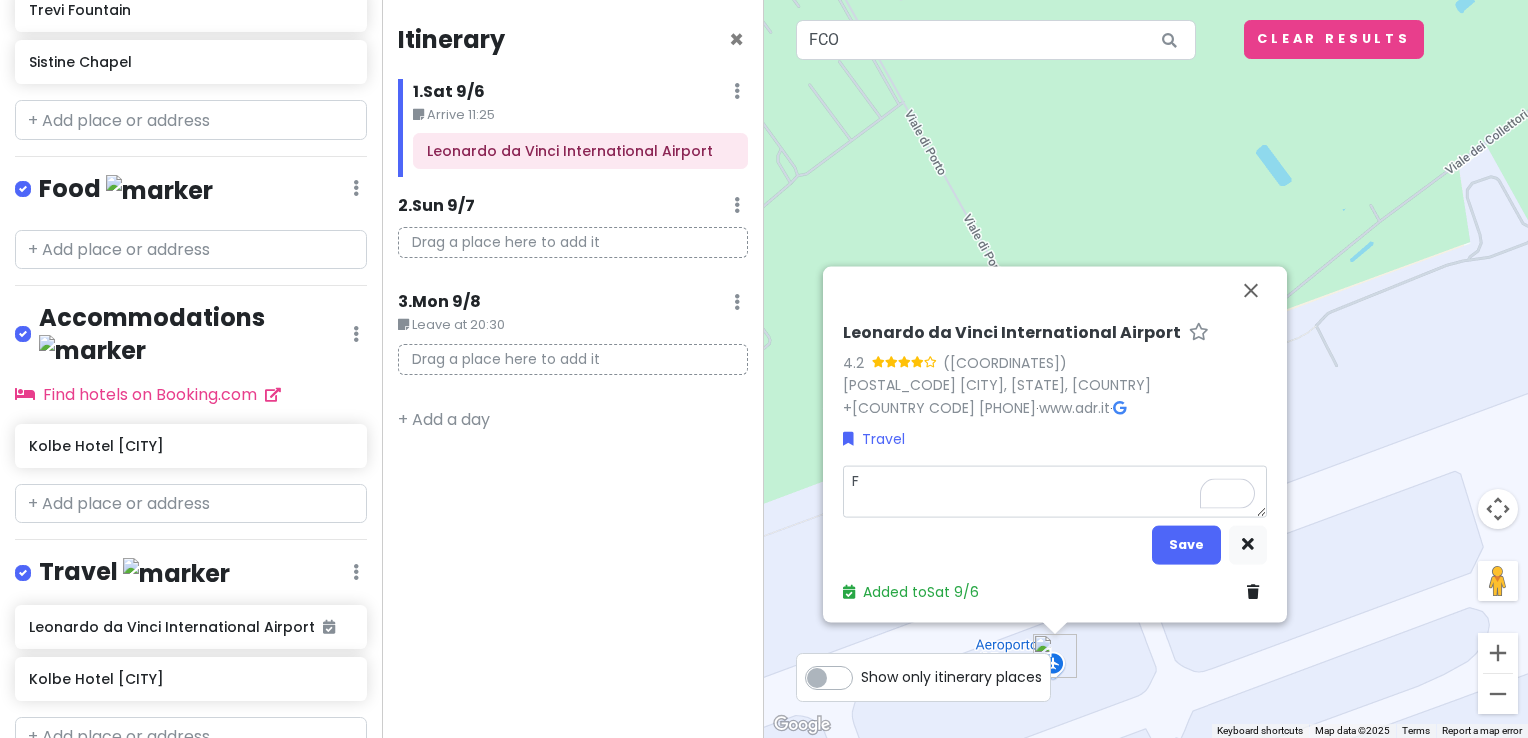 type on "x" 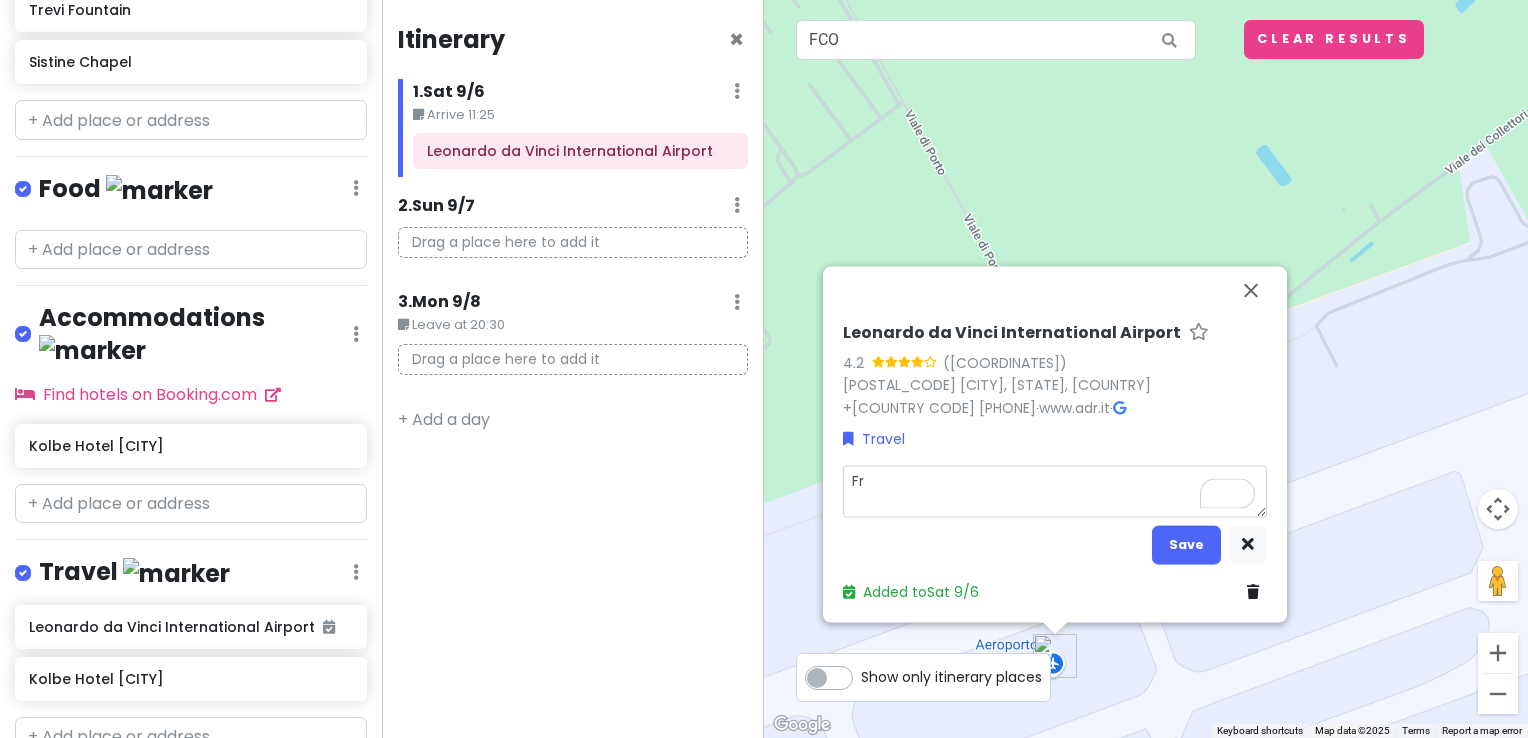 type on "x" 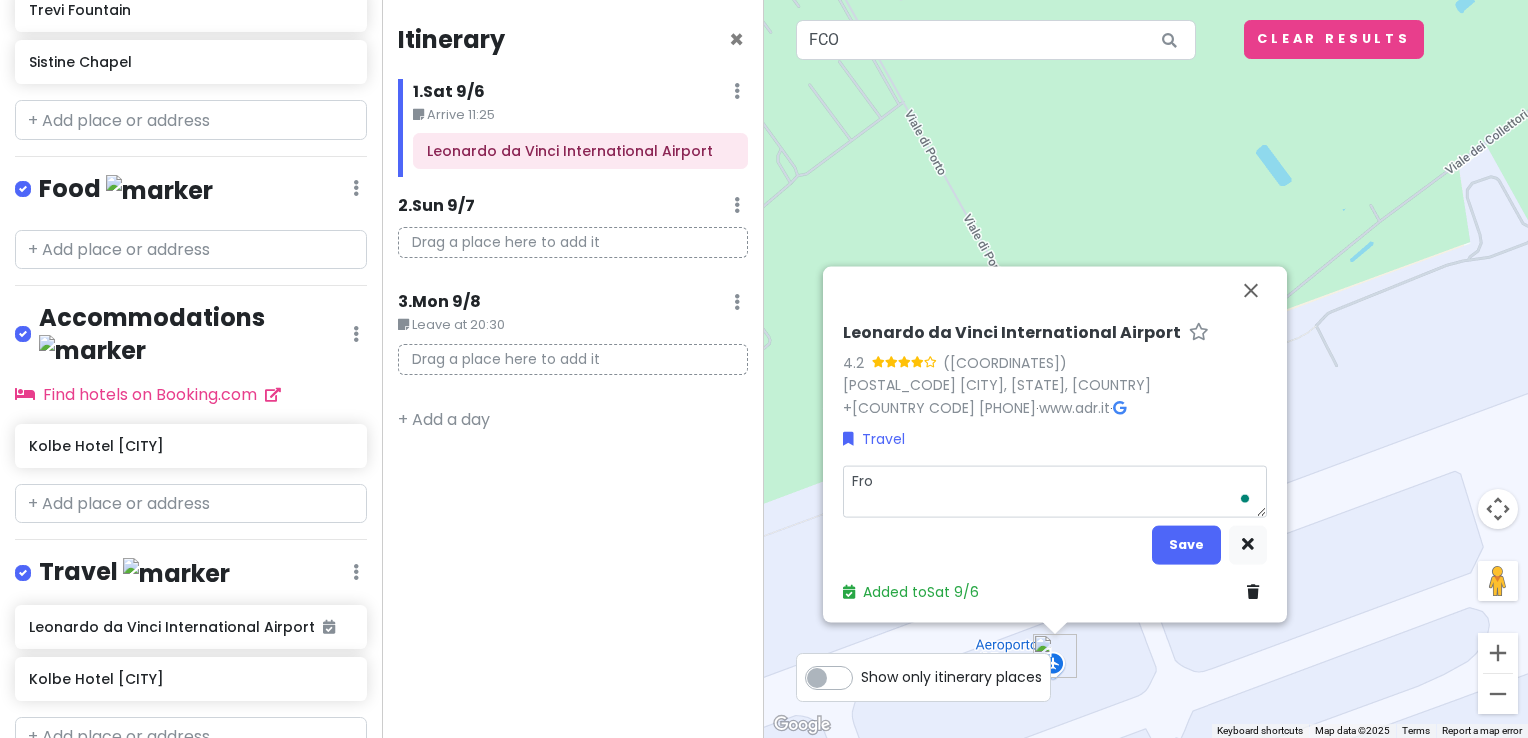 type on "x" 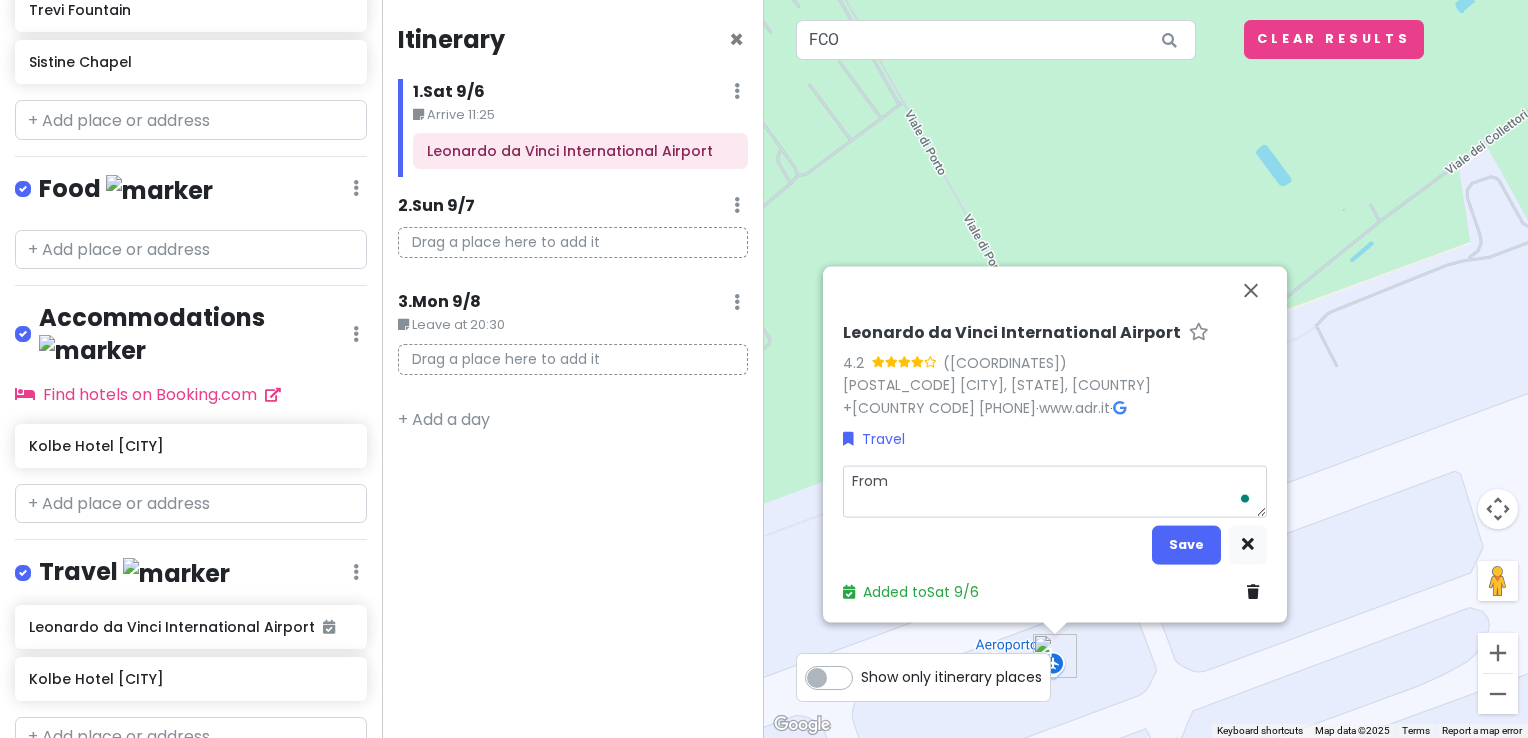type on "x" 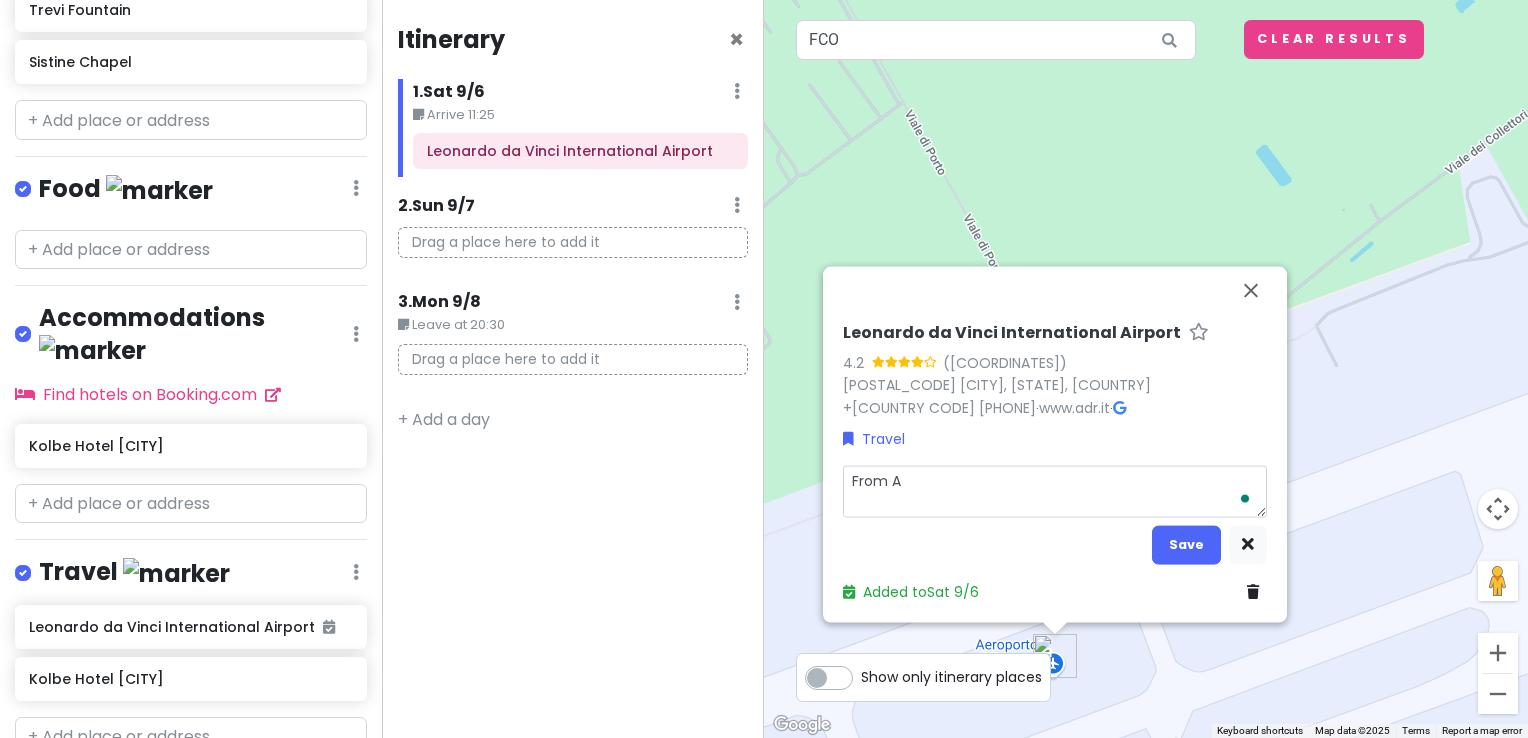 type on "x" 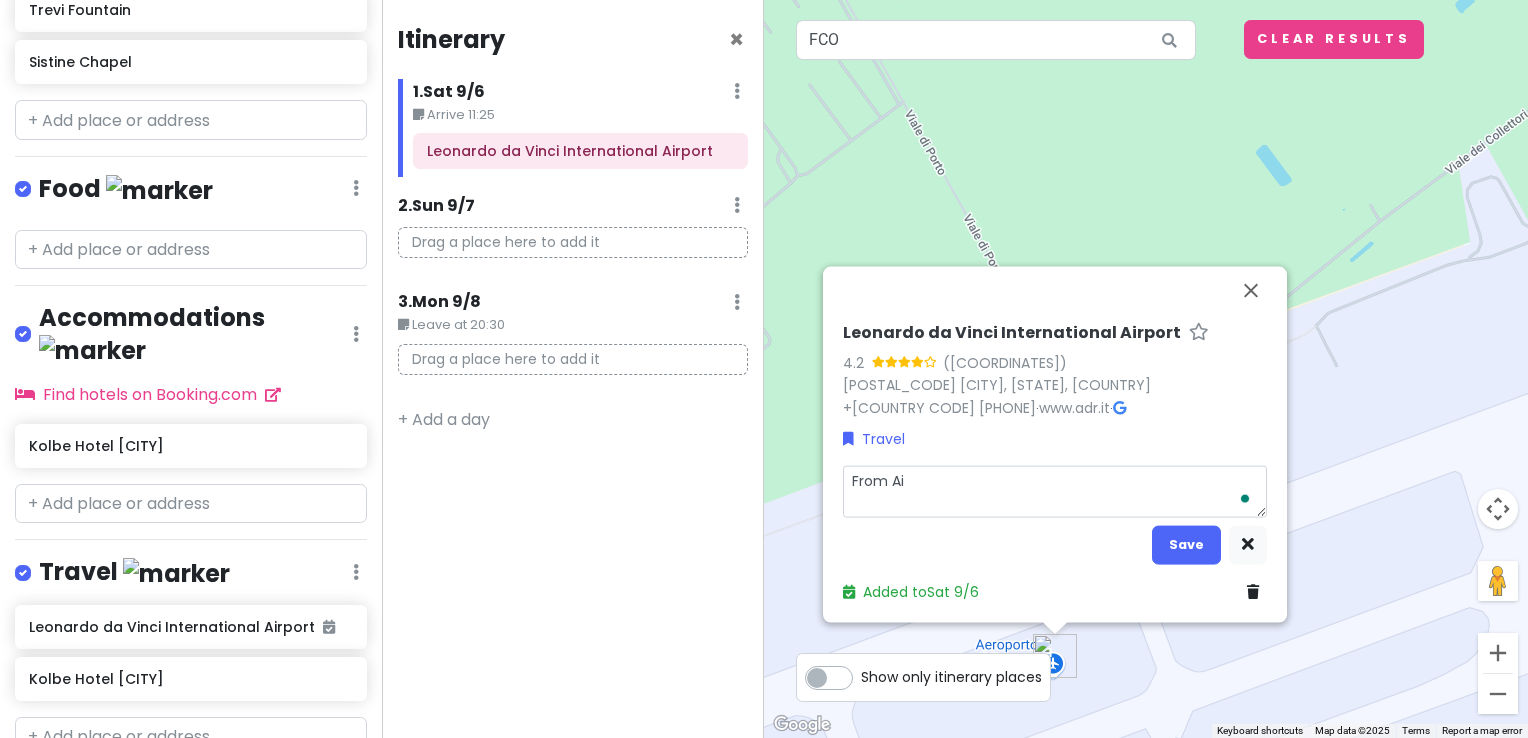 type on "x" 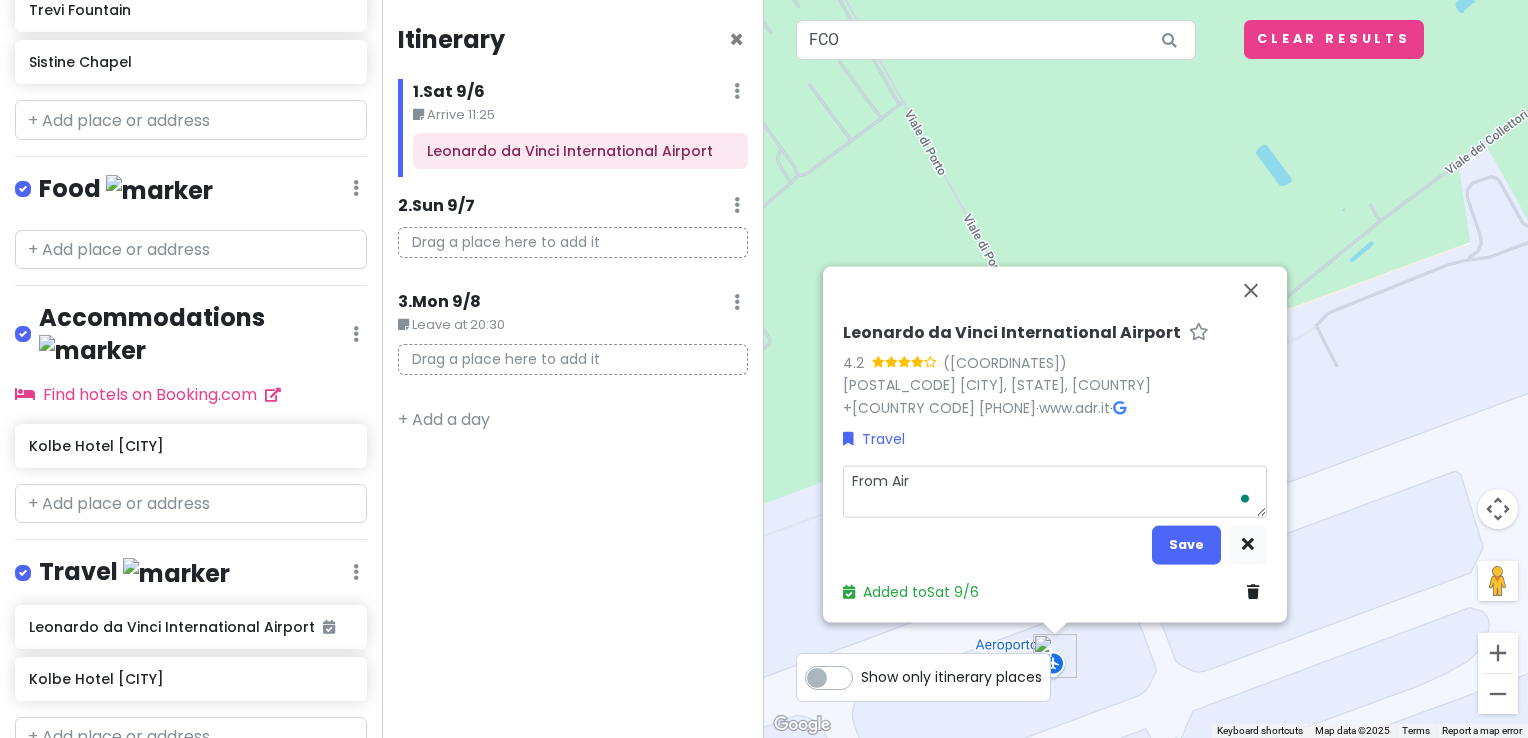 type on "x" 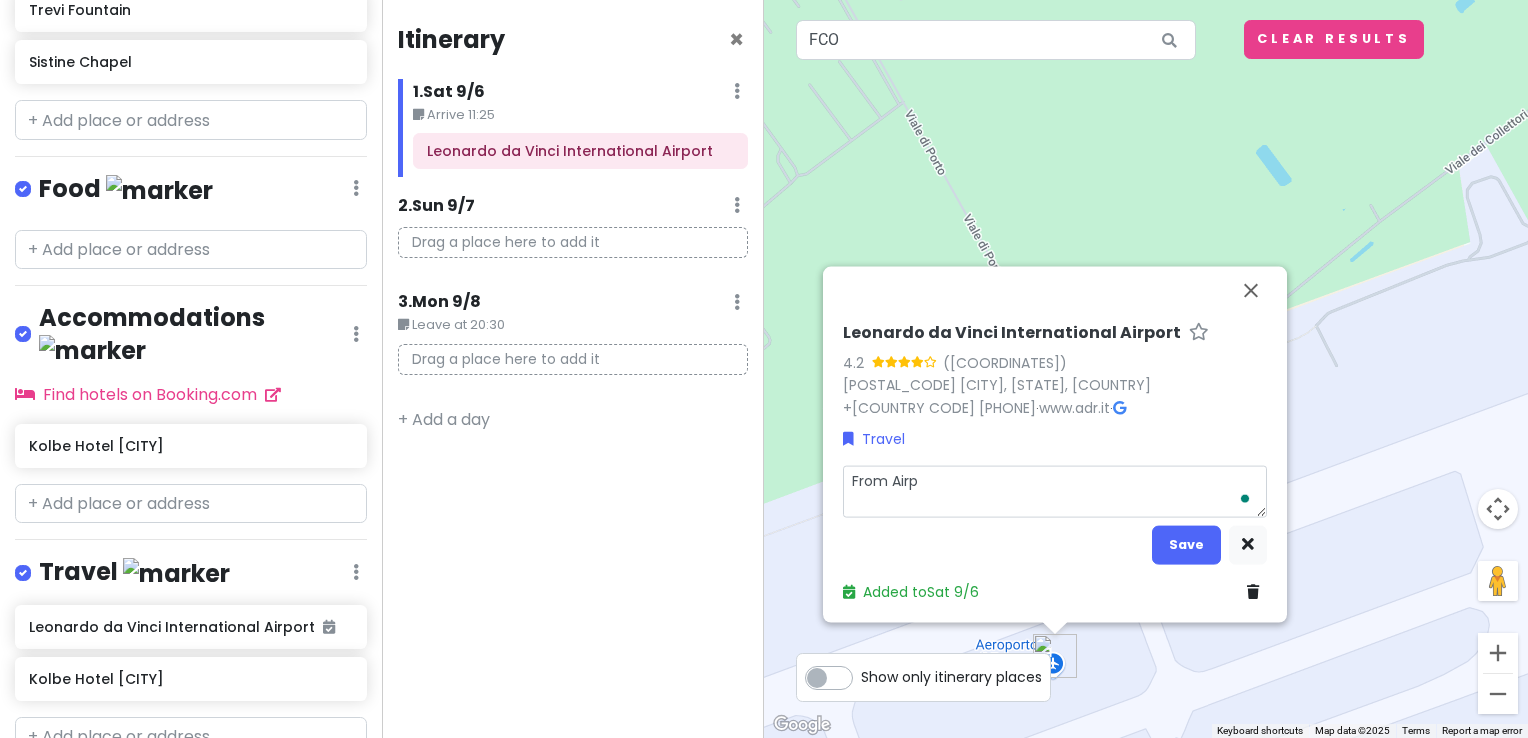 type on "x" 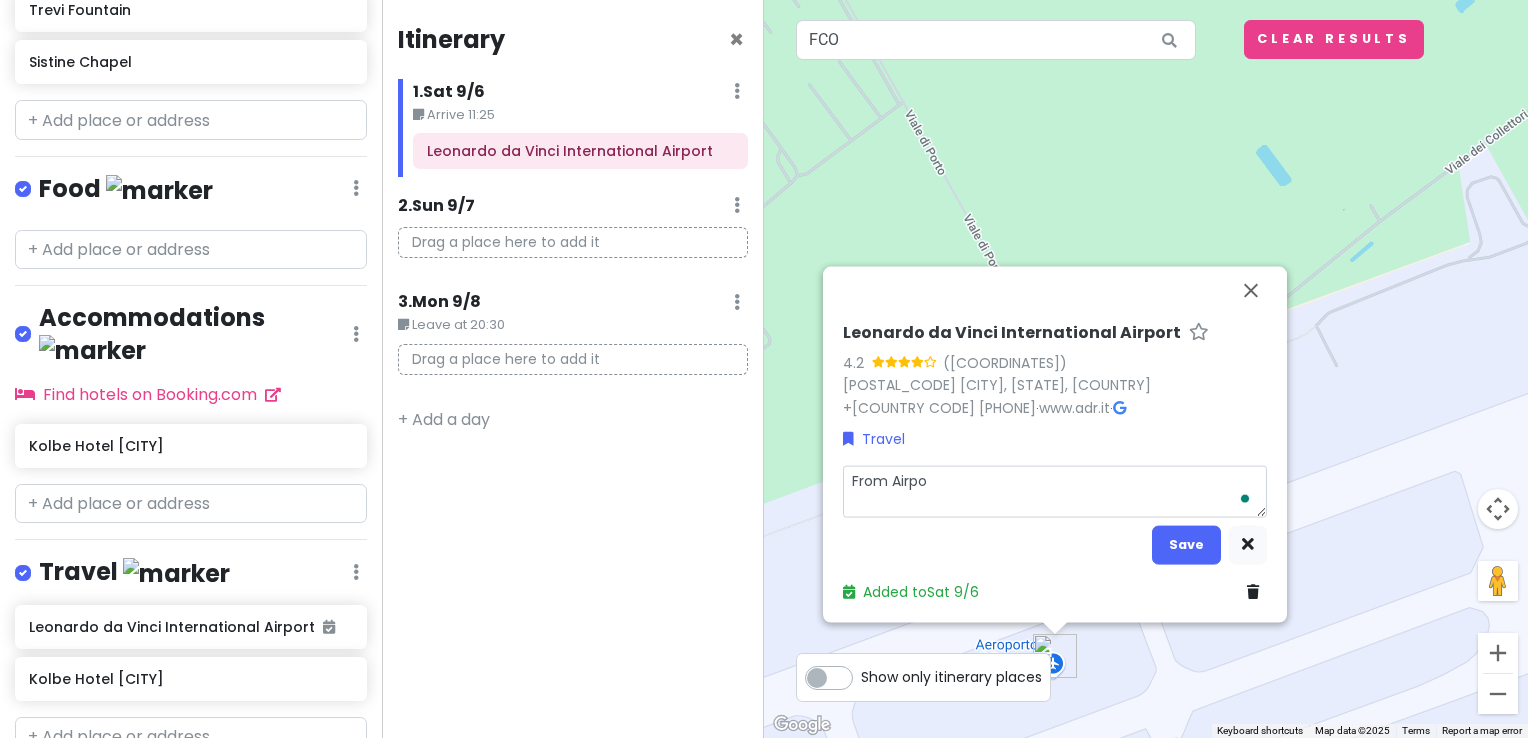 type on "x" 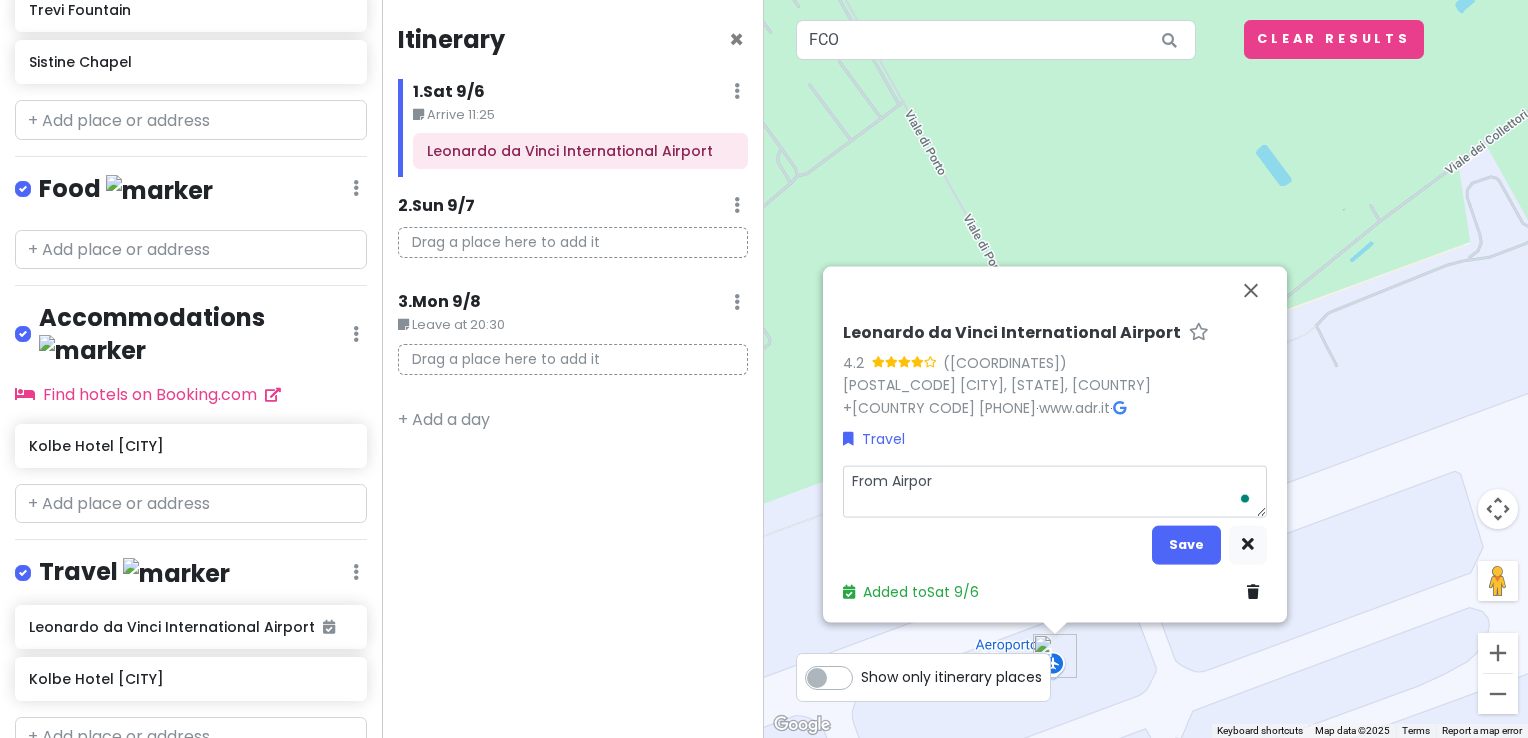 type on "x" 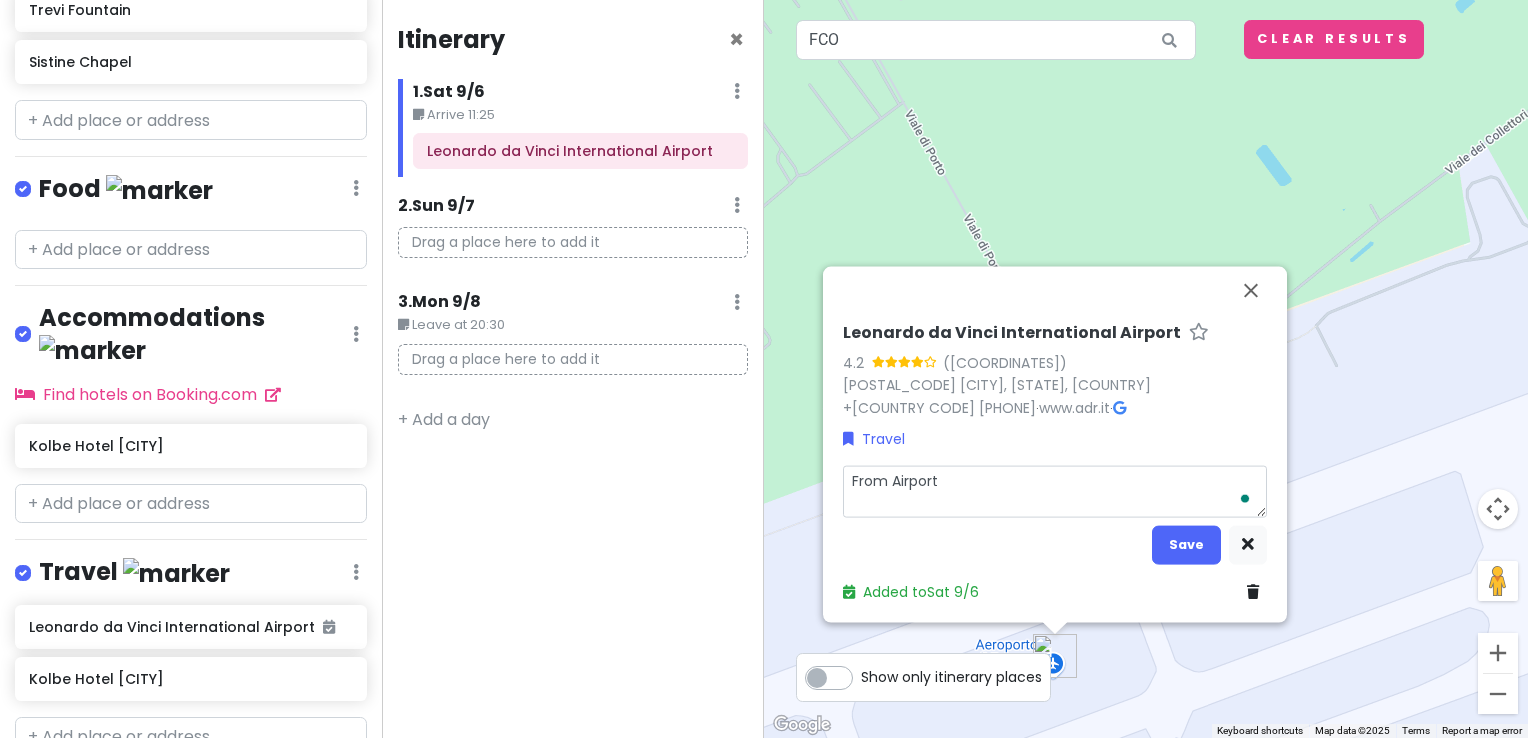type on "From Airport" 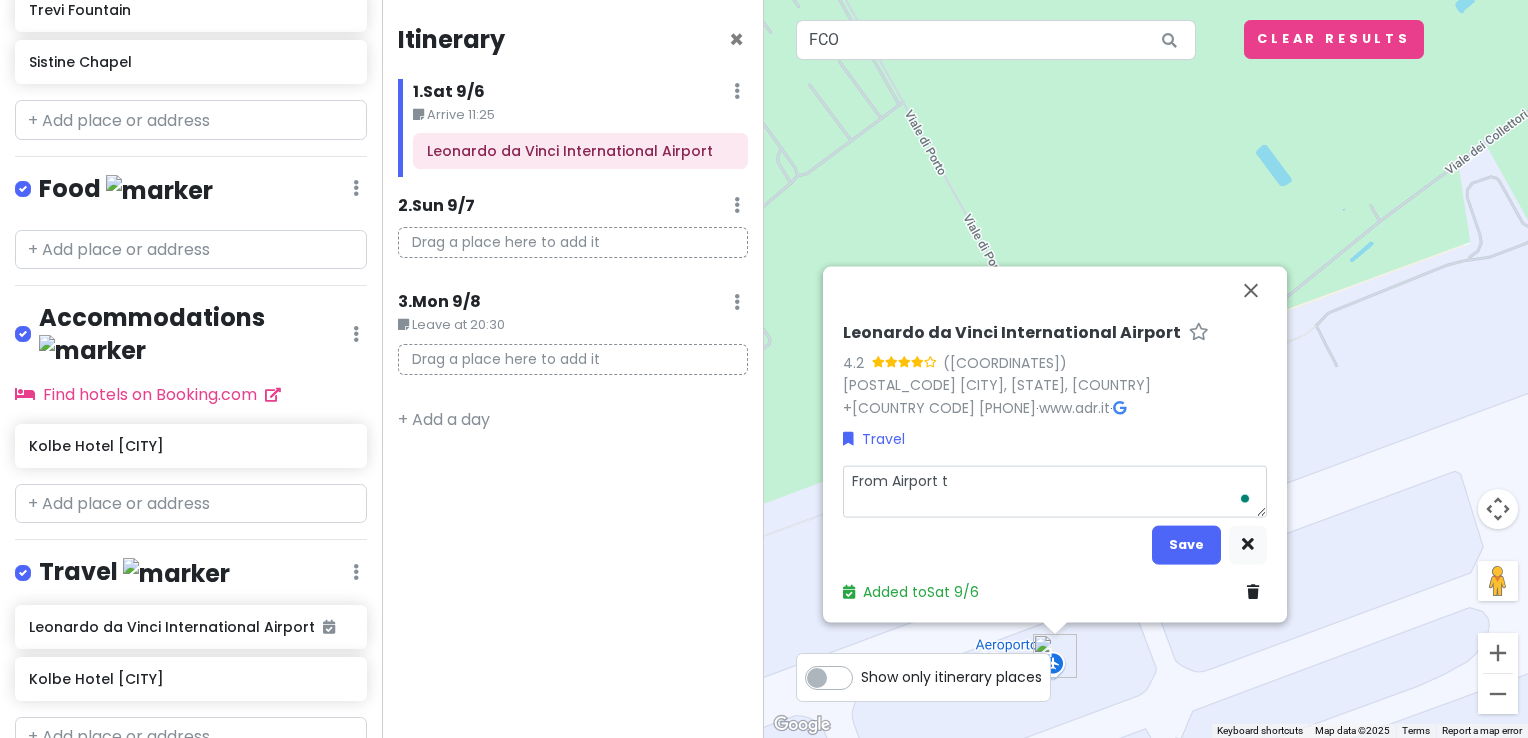 type on "x" 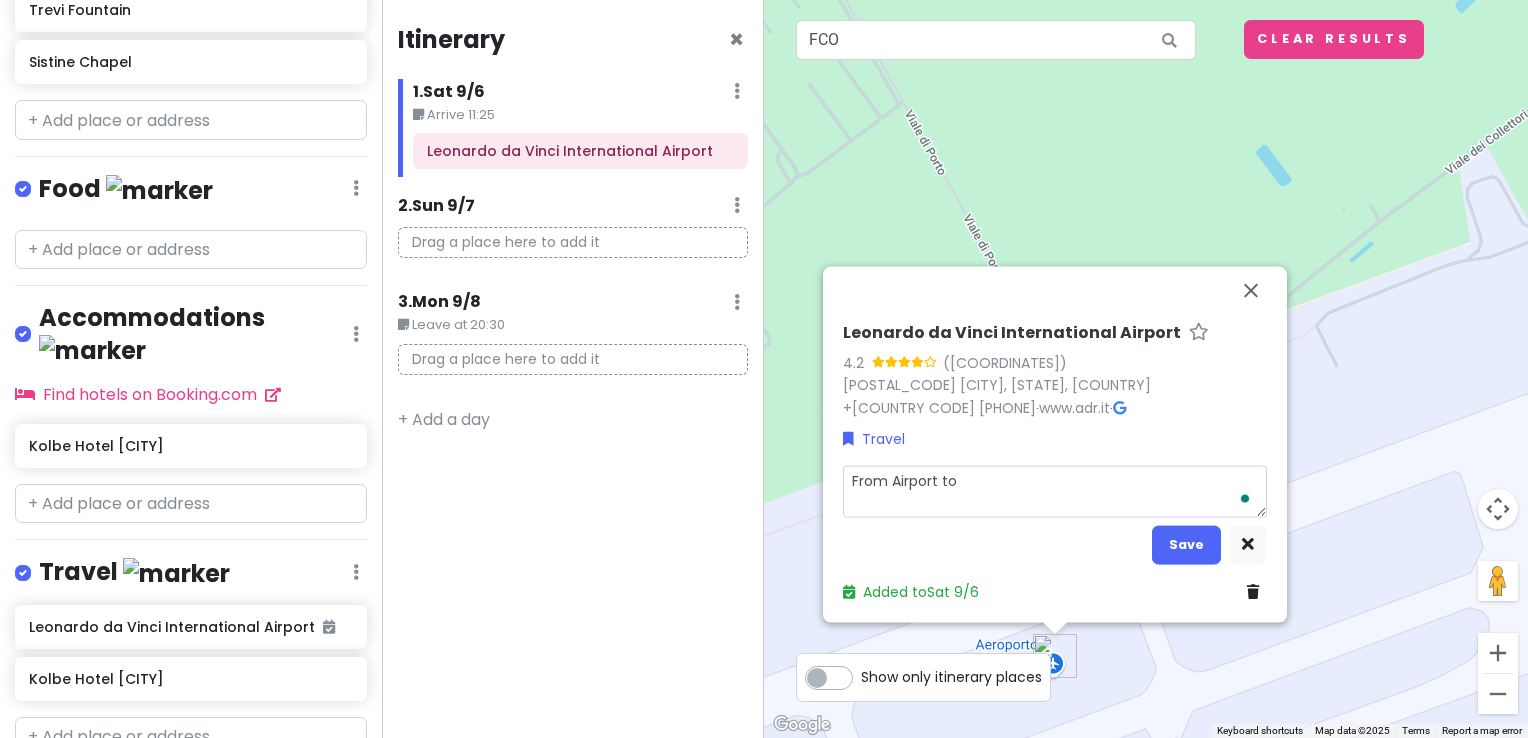 type on "x" 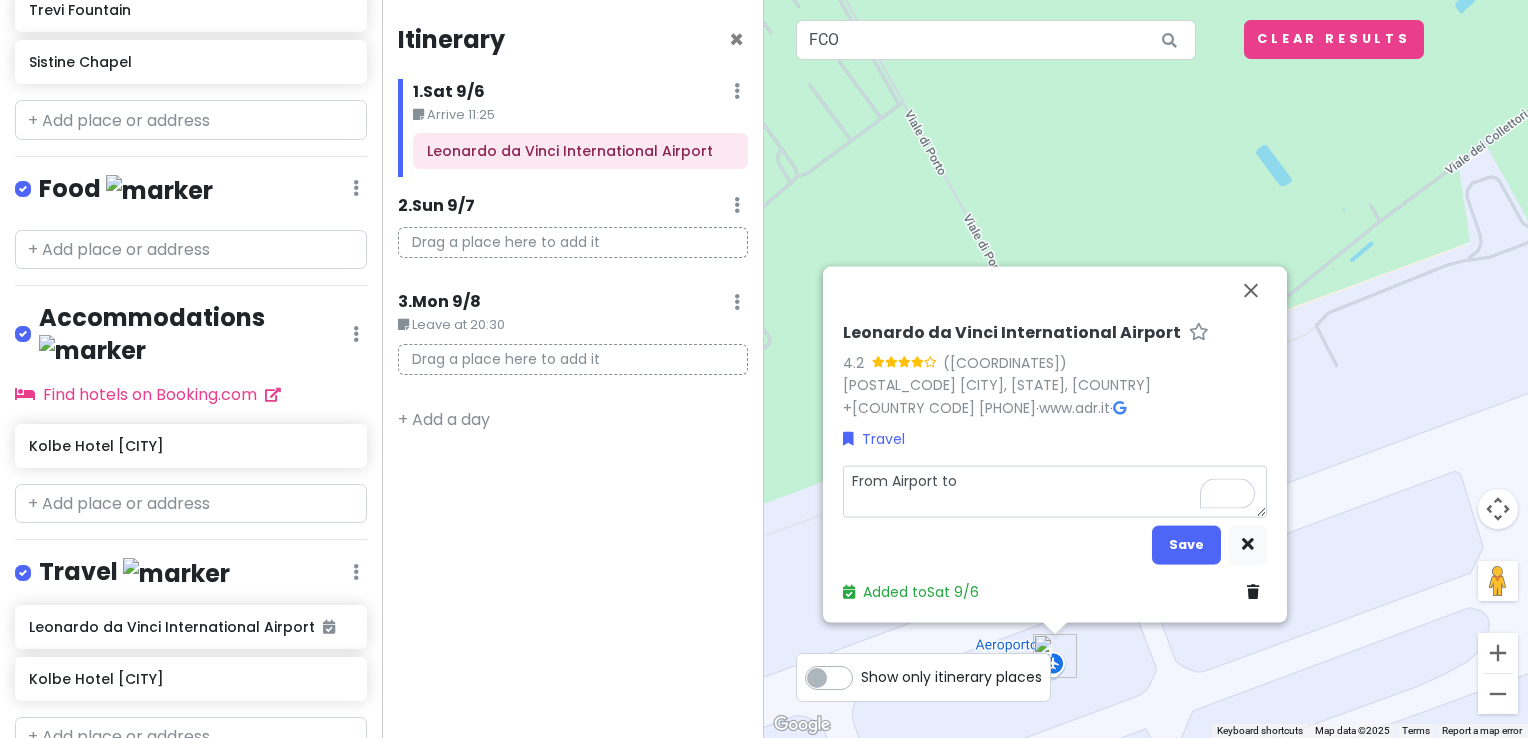 type on "x" 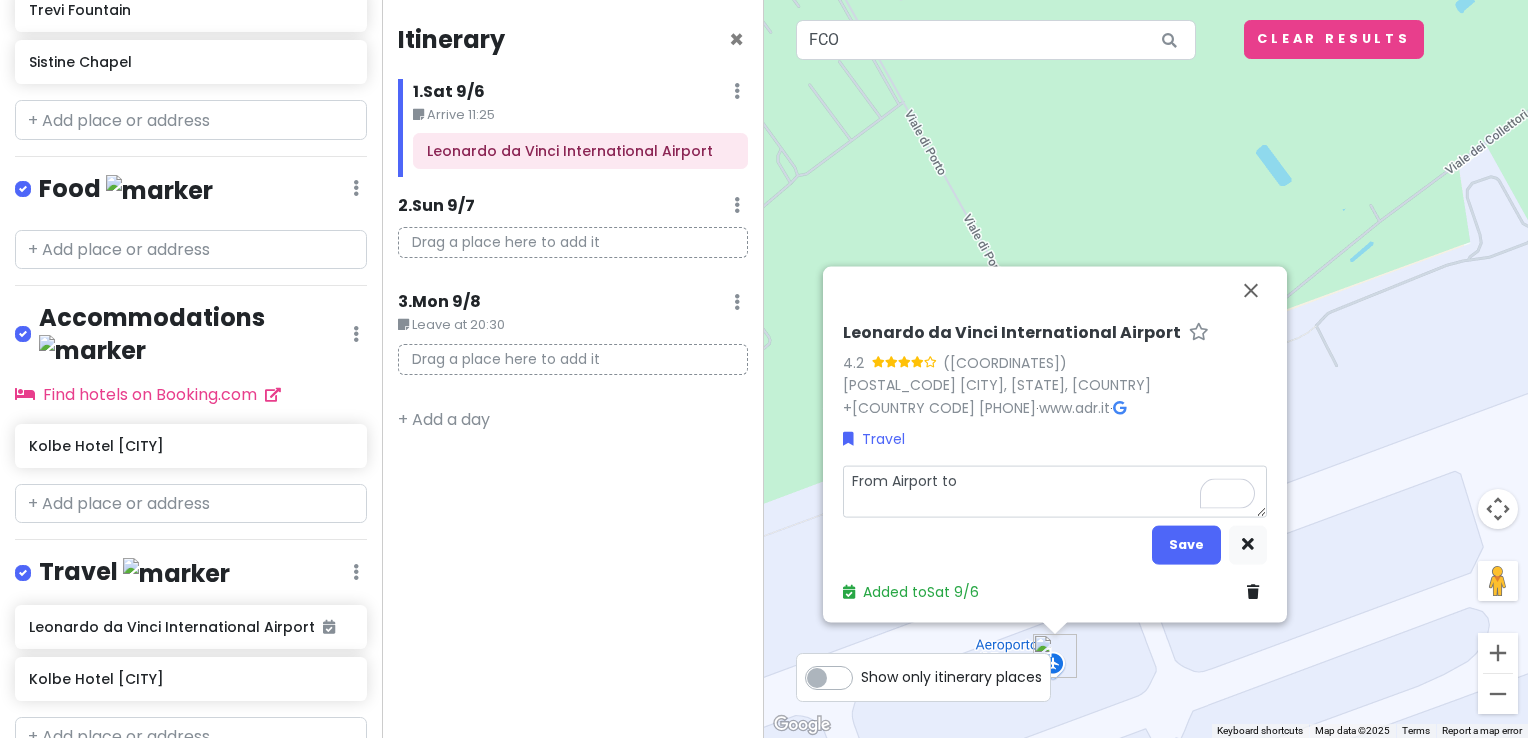 type on "From Airport to H" 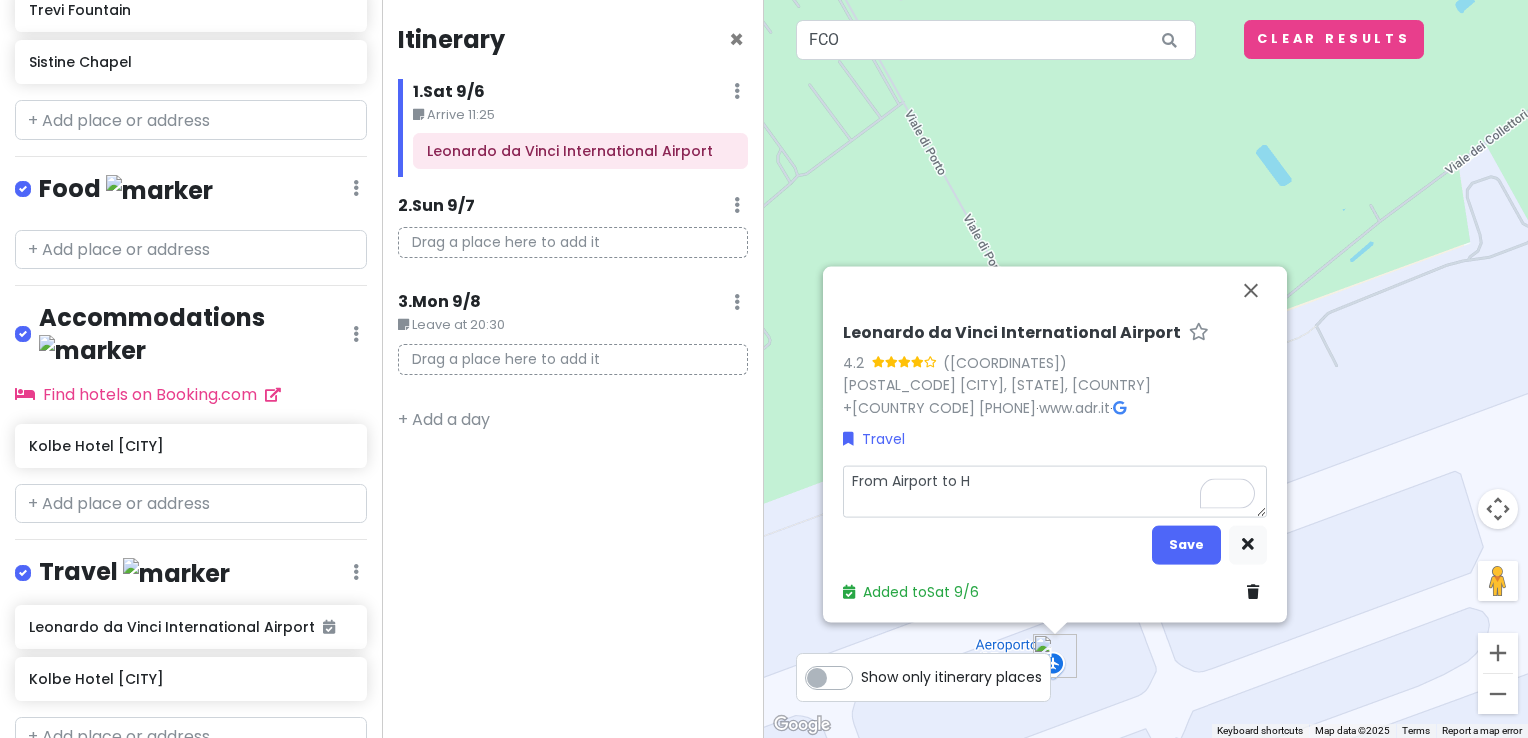 type on "x" 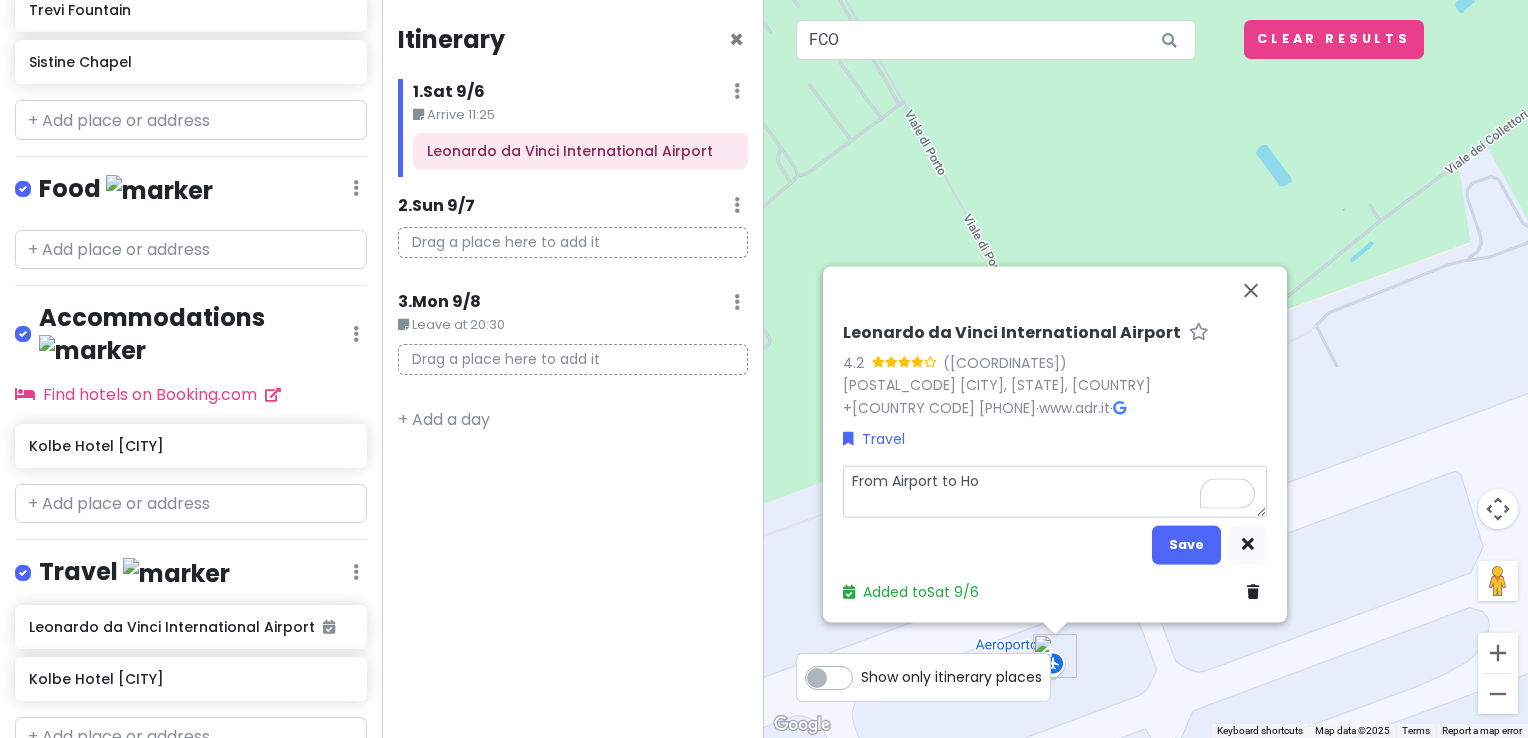 type on "x" 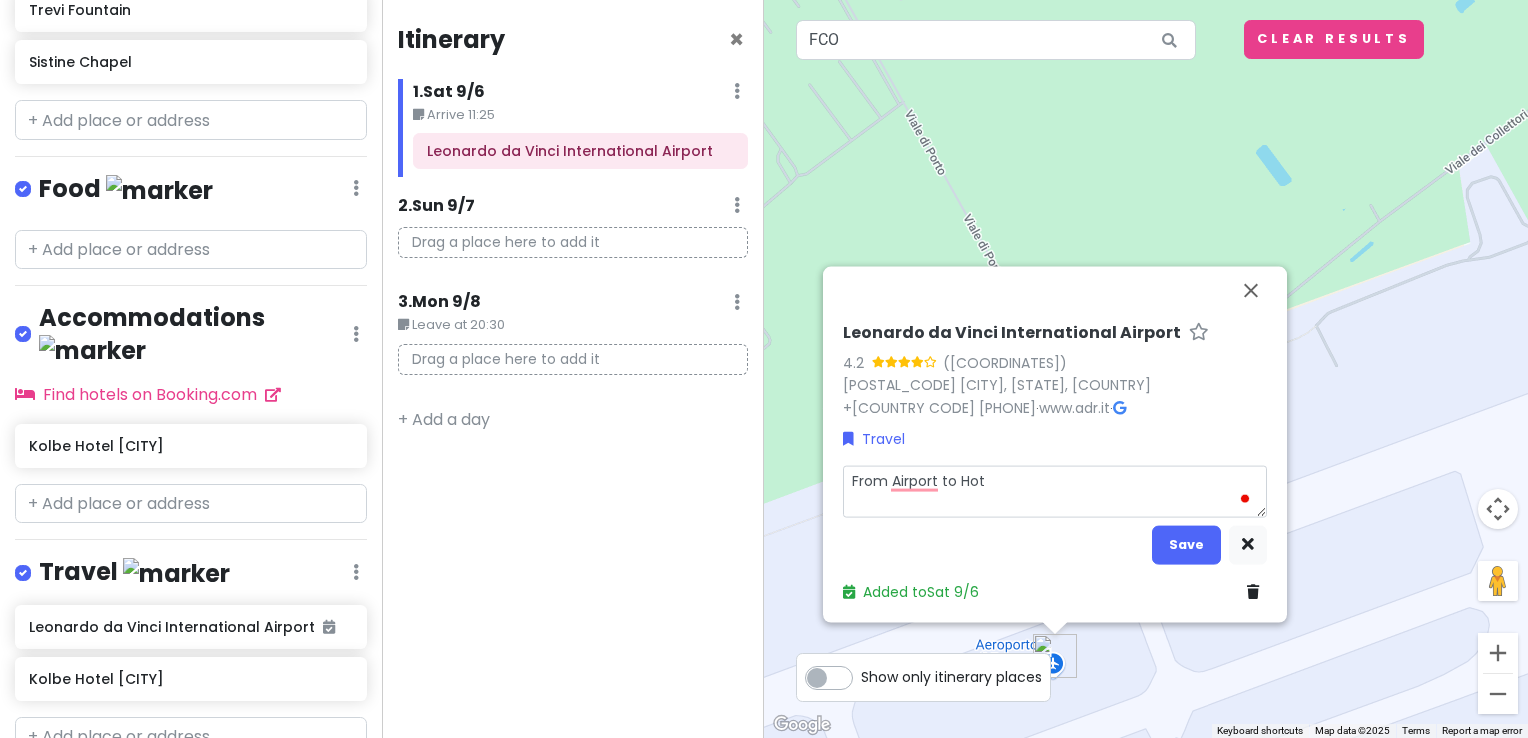 type on "x" 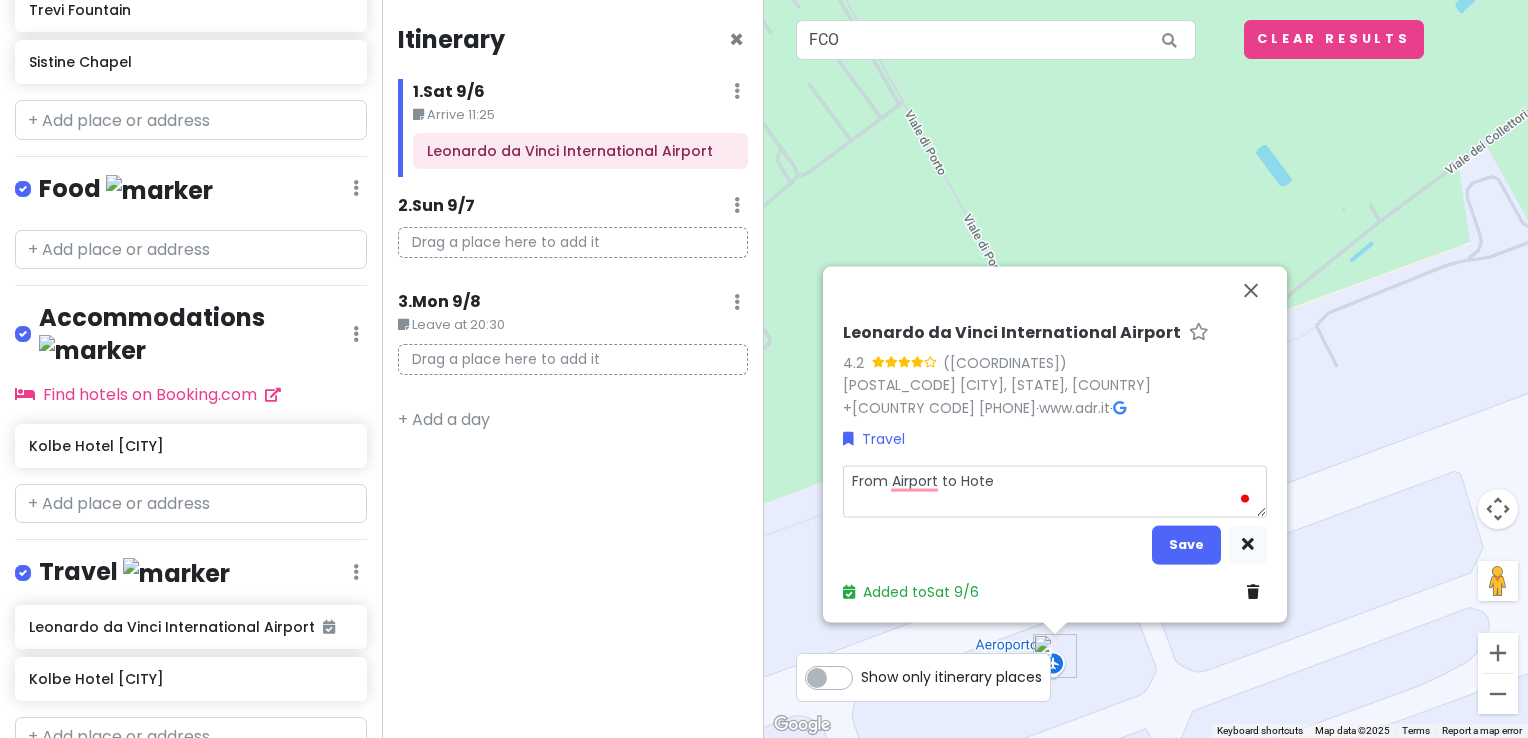 type on "x" 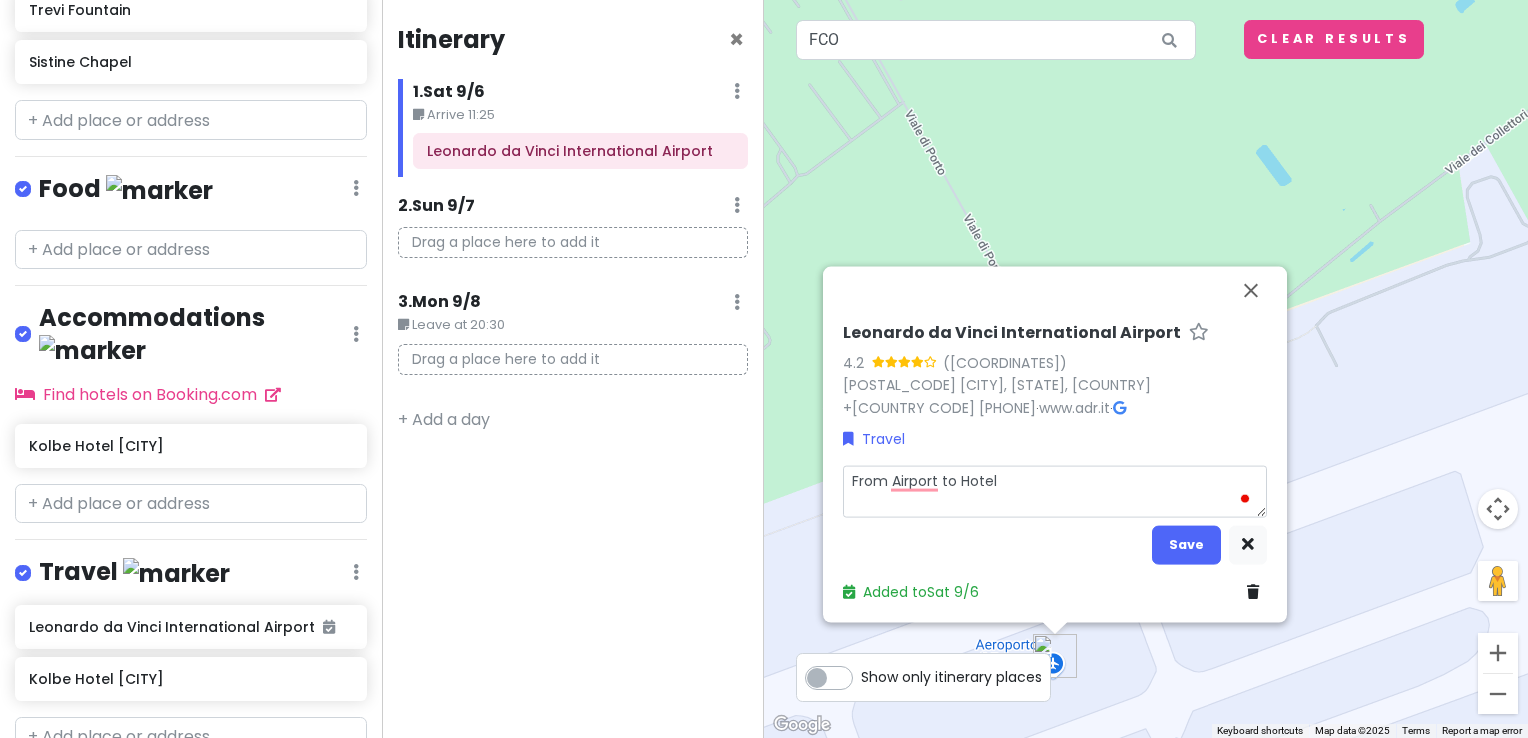 type on "From Airport to Hotel" 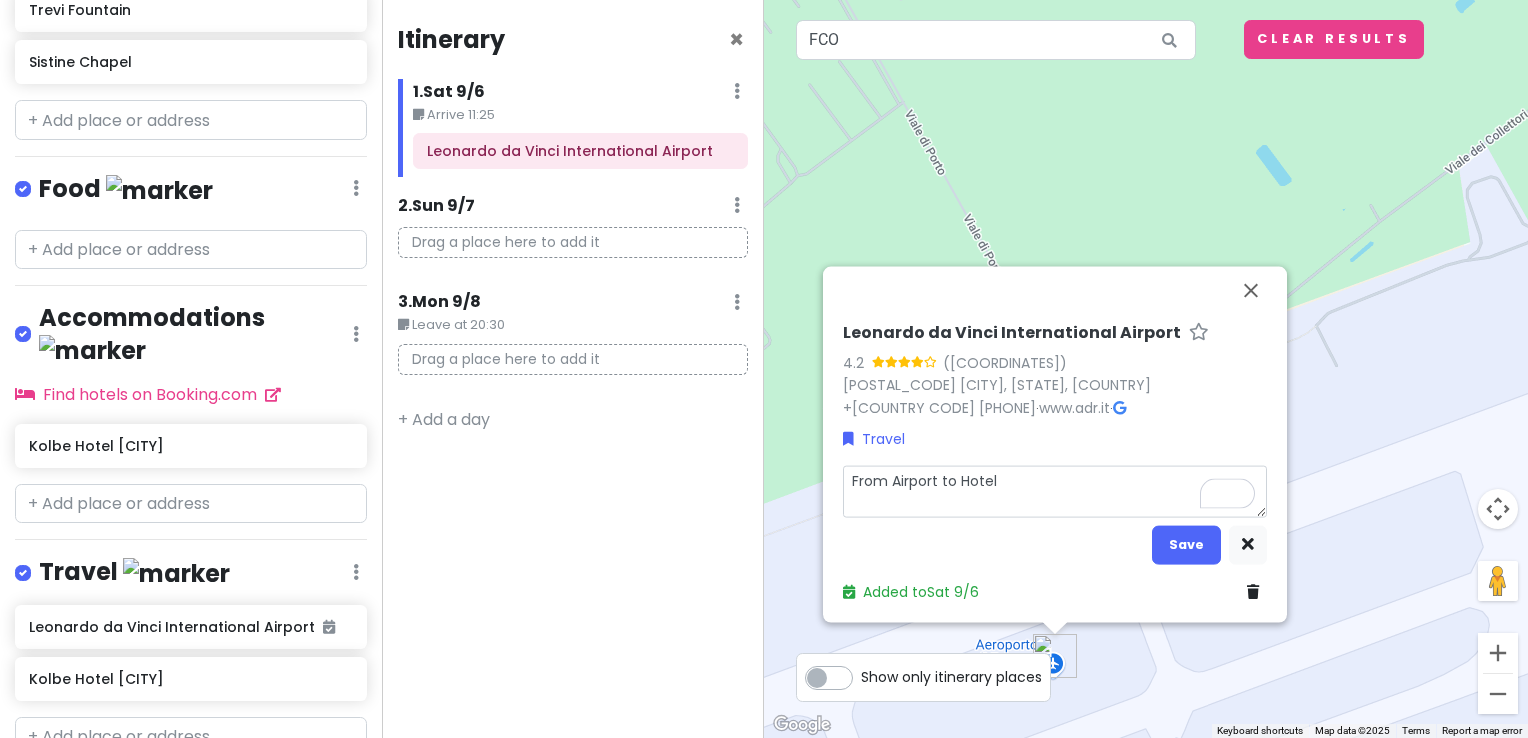 type on "x" 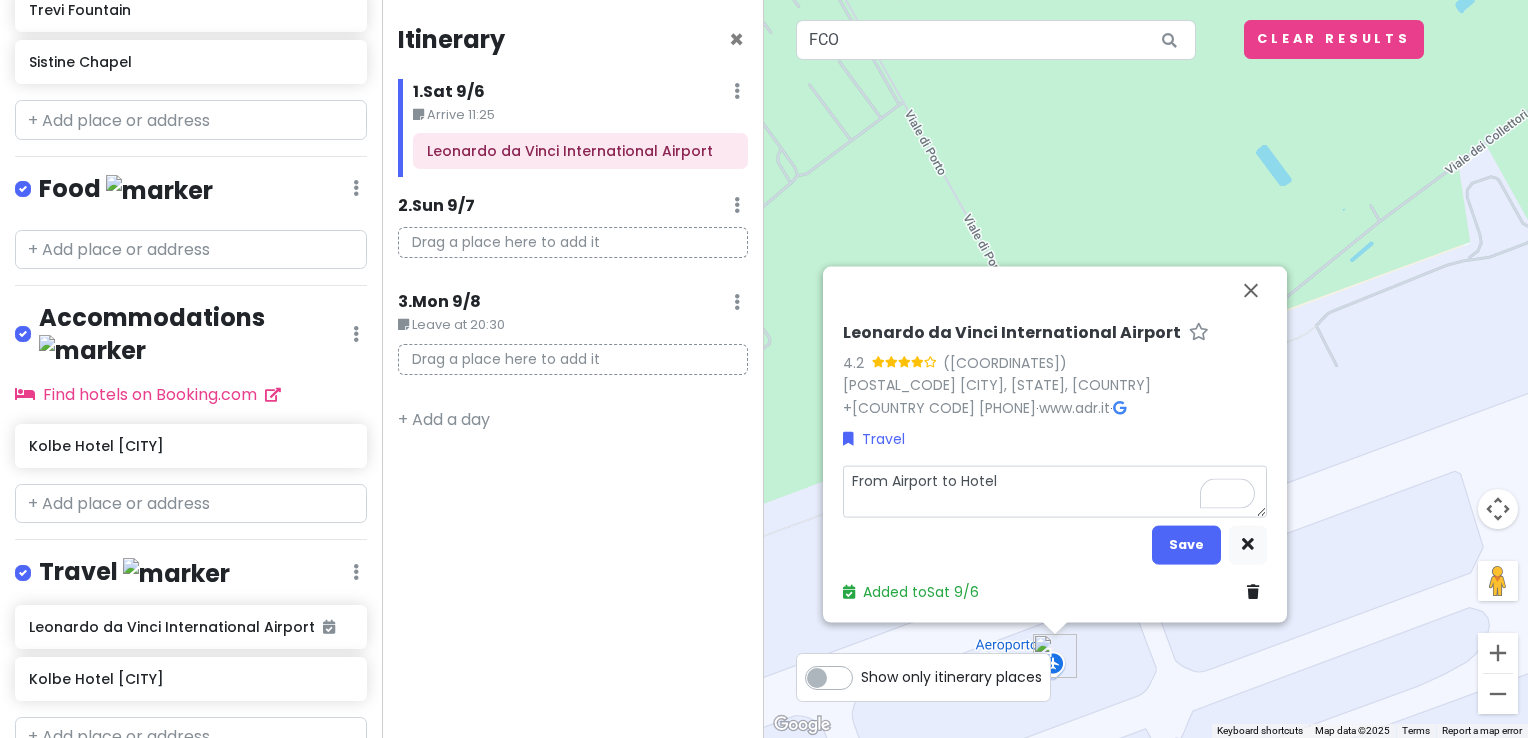 type on "From Airport to Hotel" 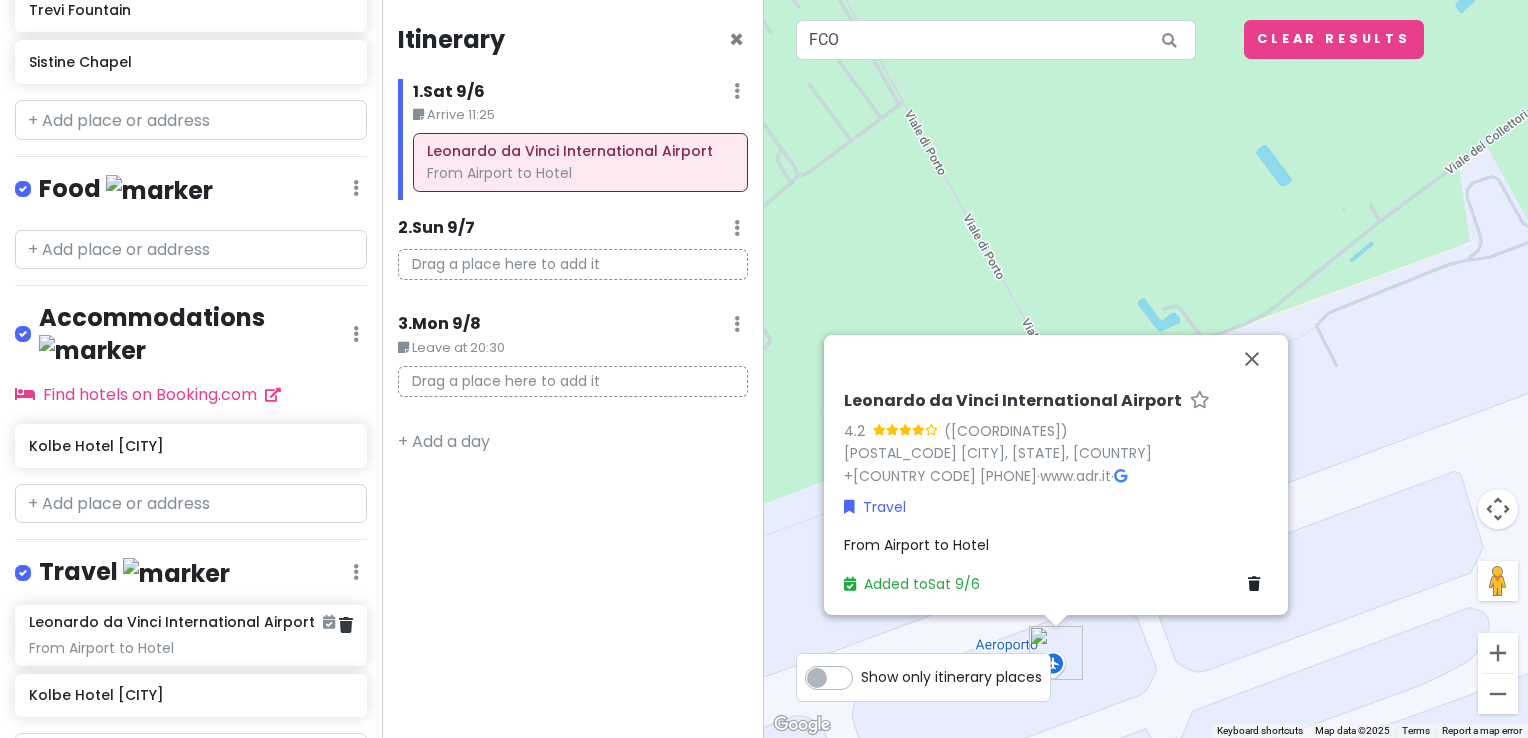 click on "From Airport to Hotel" at bounding box center [190, 648] 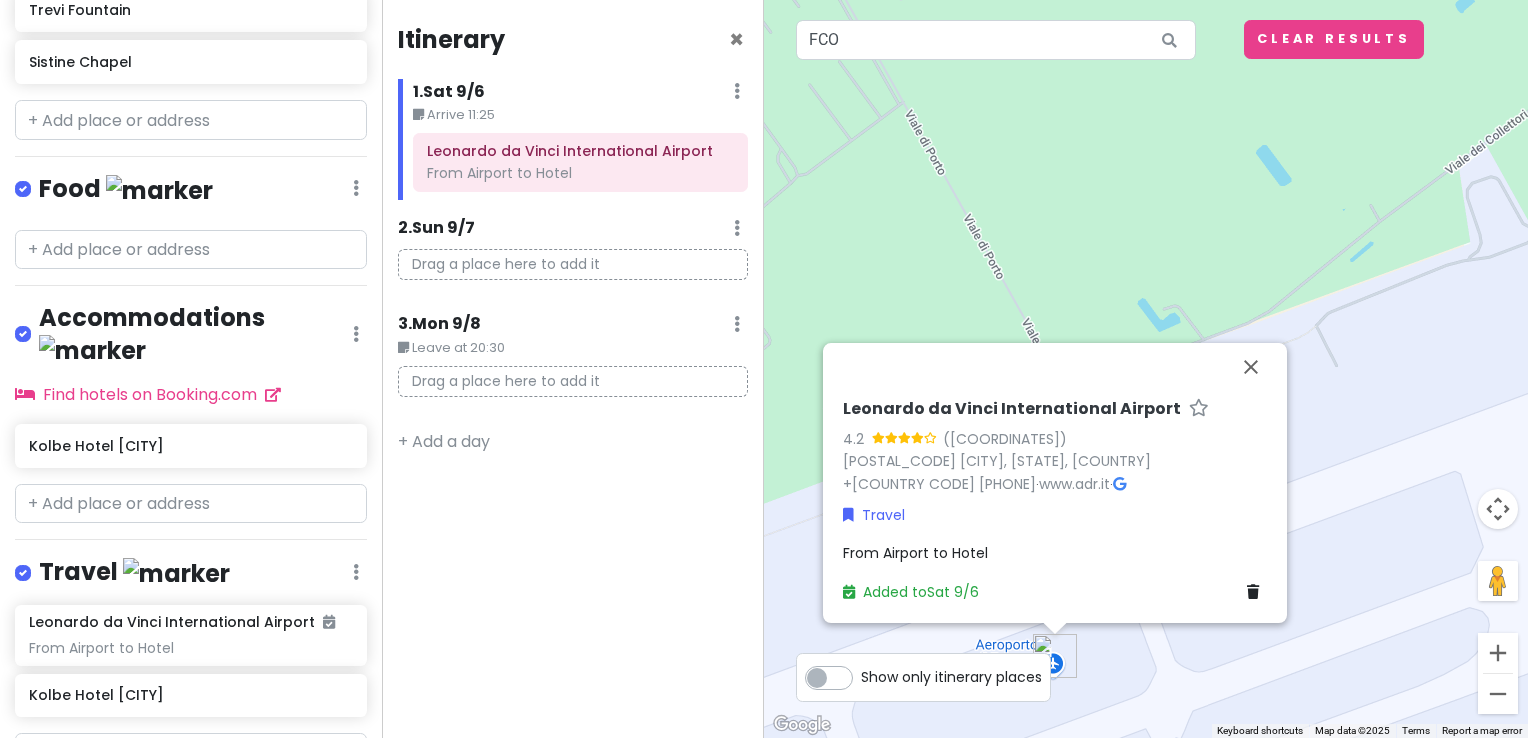 click on "From Airport to Hotel" at bounding box center [915, 553] 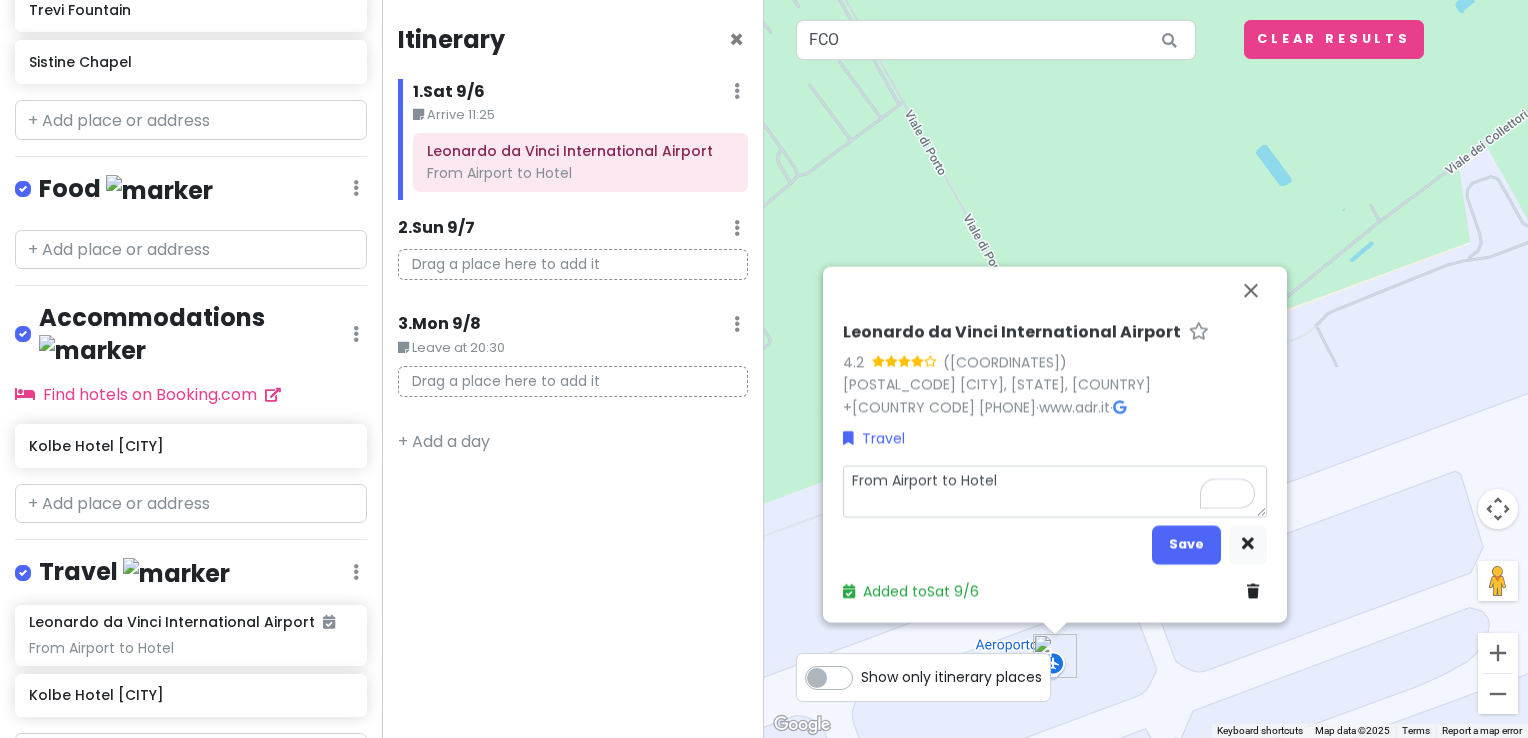 click on "From Airport to Hotel" at bounding box center [1055, 492] 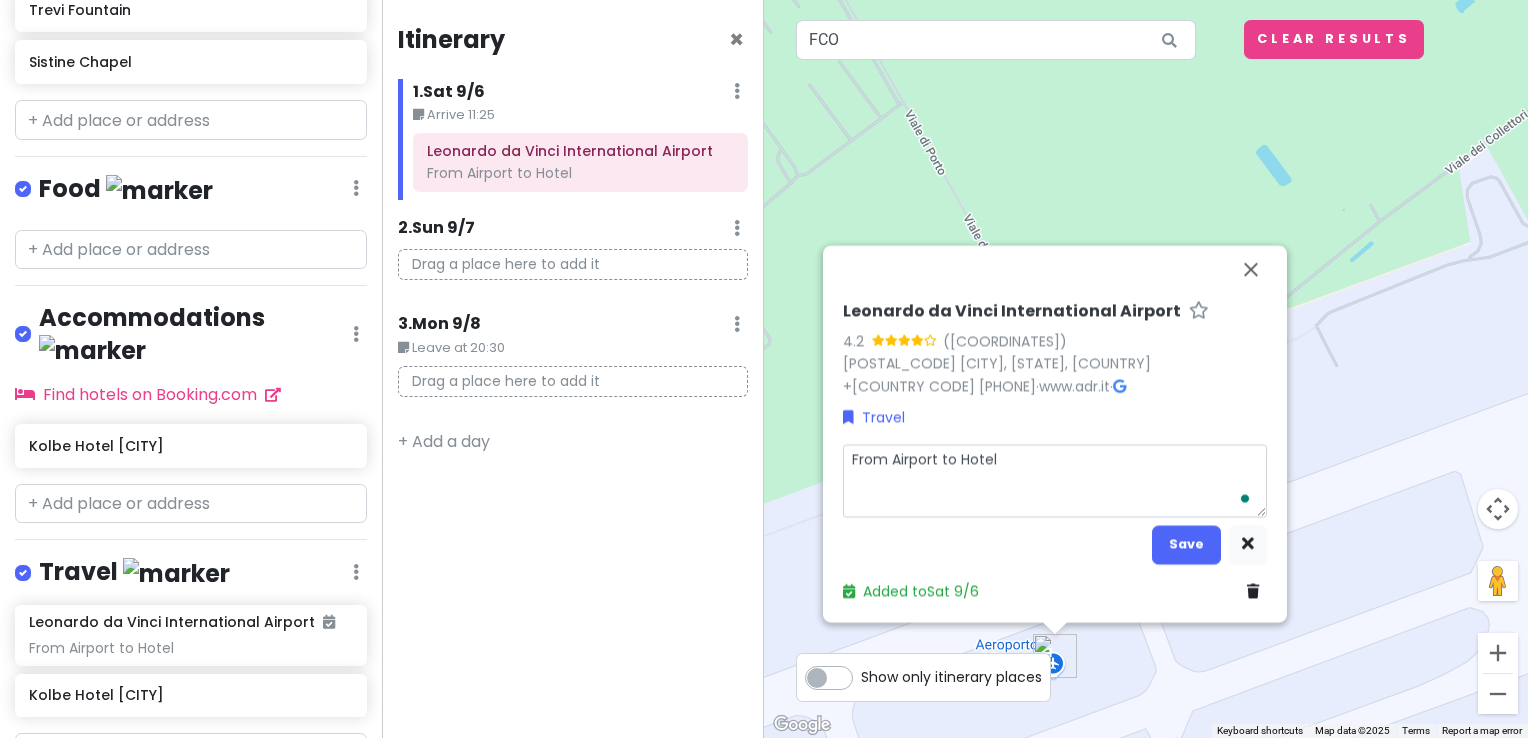 type on "x" 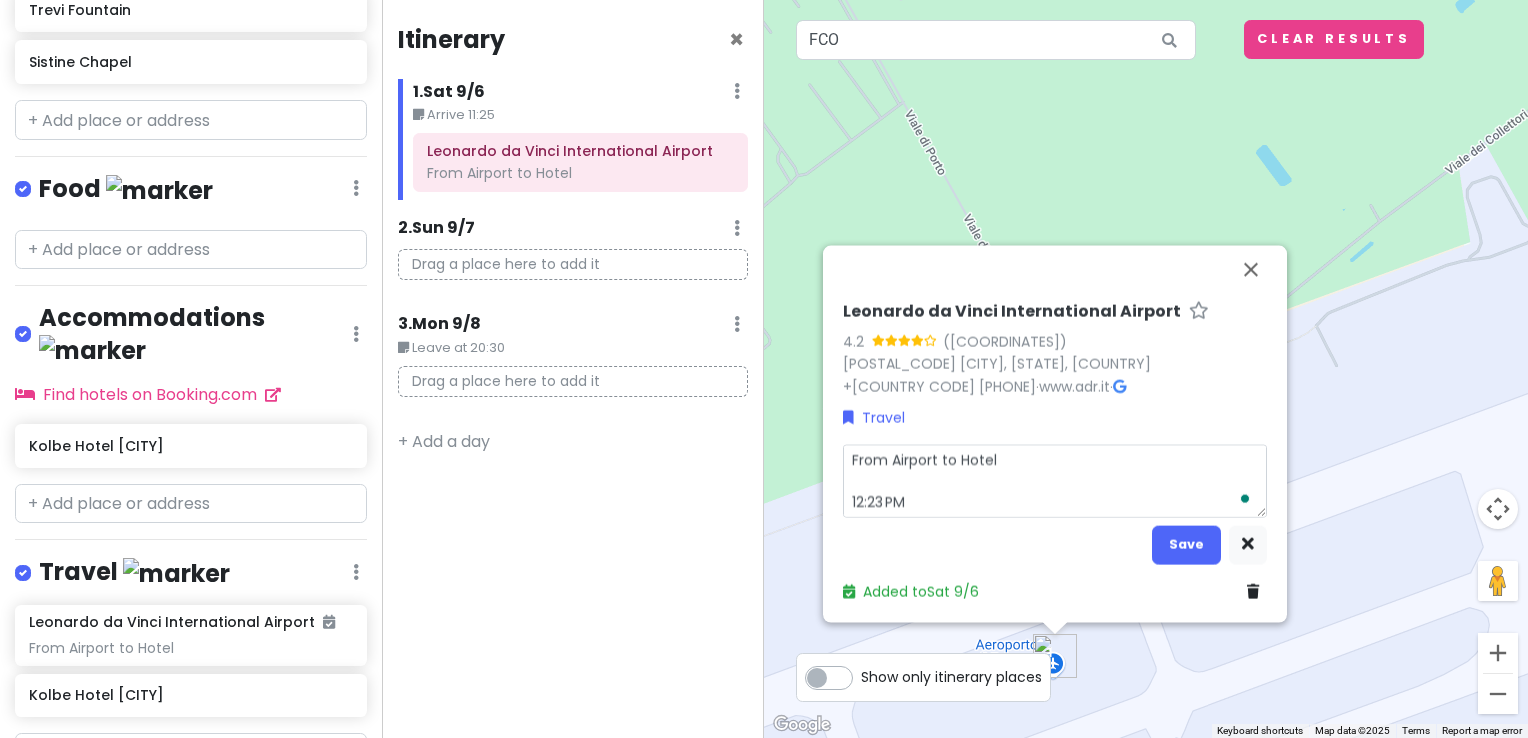 scroll, scrollTop: 452, scrollLeft: 0, axis: vertical 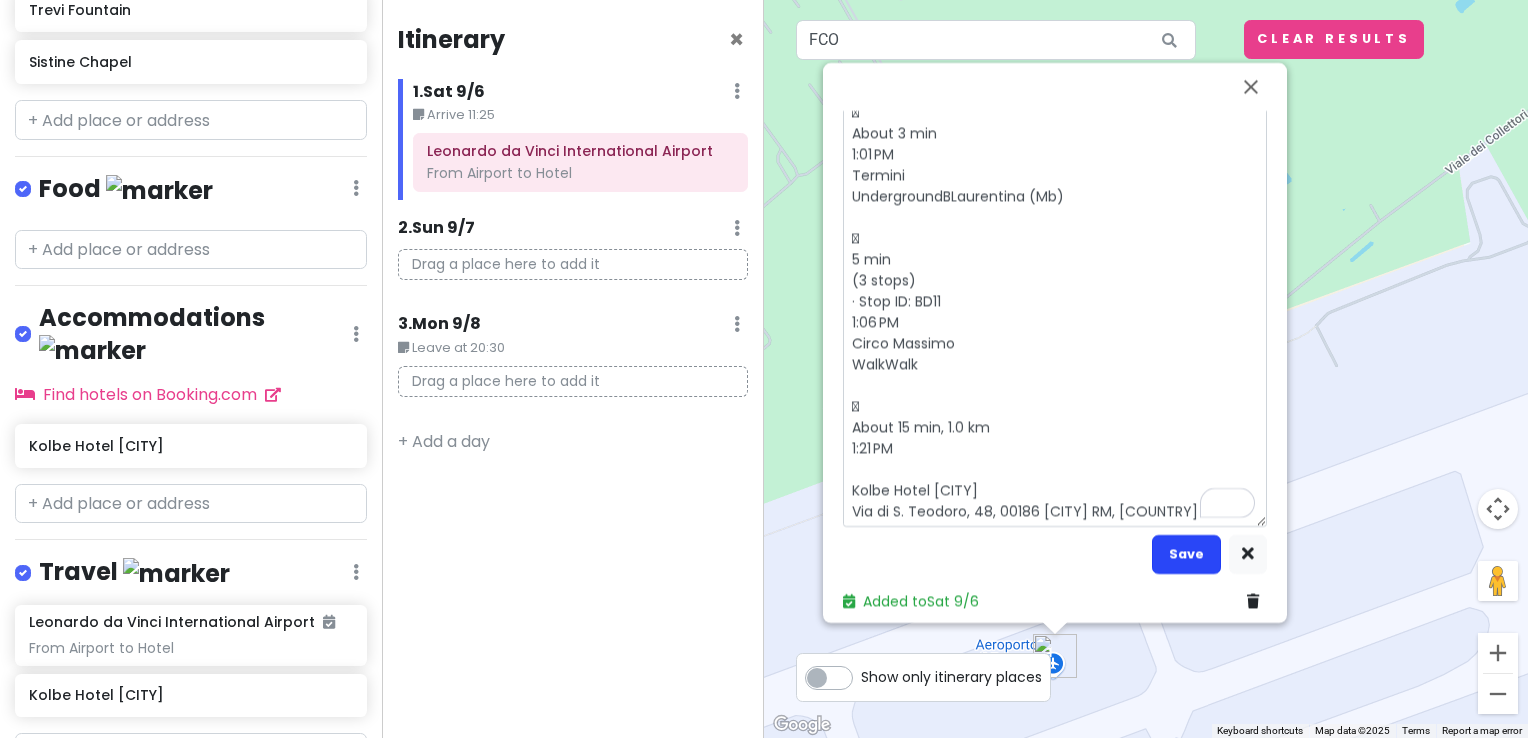 type on "From Airport to Hotel
12:23 PM
Leonardo da Vinci International Airport
00054 Fiumicino RM, [COUNTRY]
12:23 PM
Fiumicino Aeroporto
TrainRV4615[CITY] Termini

32 min
(non-stop)
·
12:55 PM
[CITY] Termini
WalkWalk

About 3 min
1:01 PM
Termini
UndergroundBLaurentina (Mb)

5 min
(3 stops)
· Stop ID: BD11
1:06 PM
Circo Massimo
WalkWalk

About 15 min, 1.0 km
1:21 PM
Kolbe Hotel [CITY]
Via di S. Teodoro, 48, 00186 [CITY] RM, [COUNTRY]" 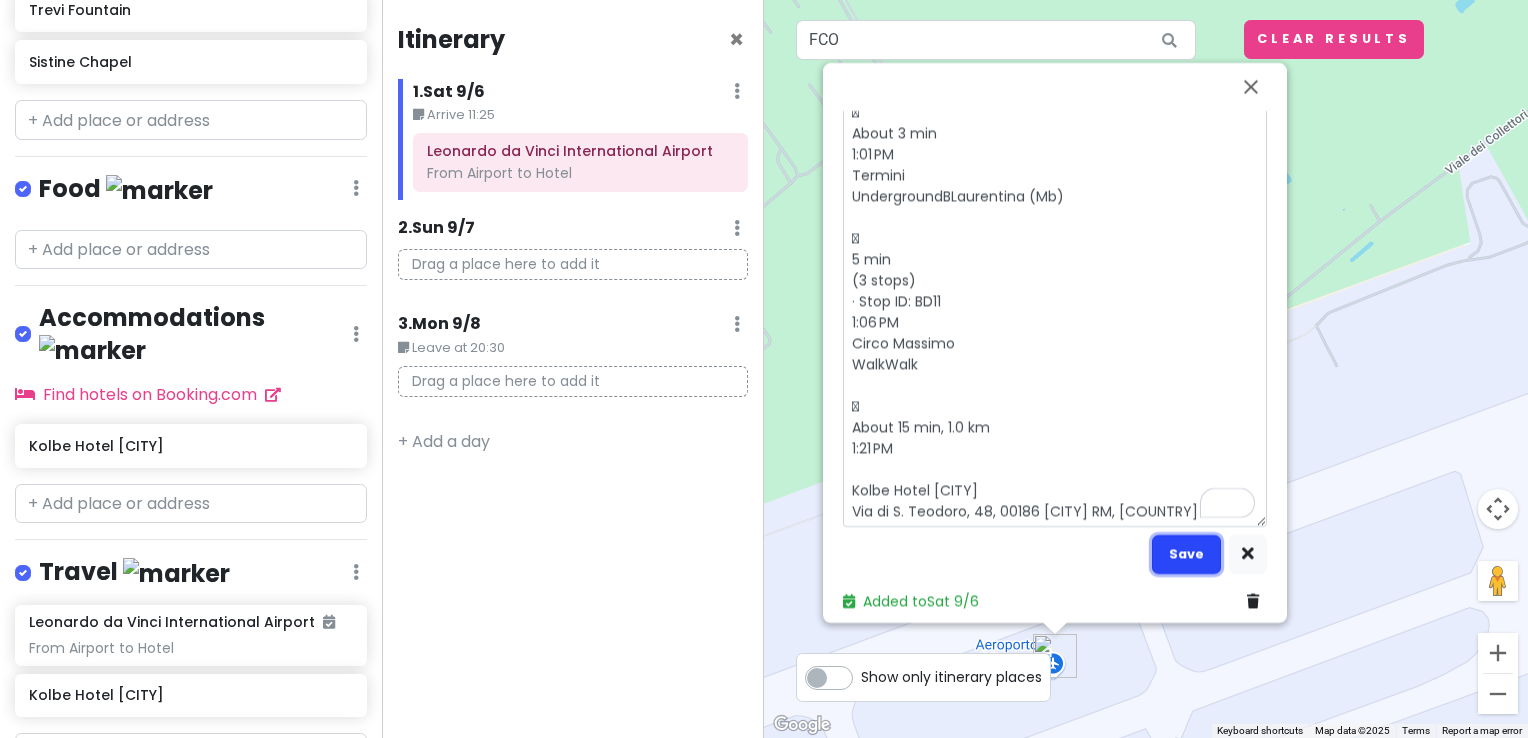 click on "Save" at bounding box center [1186, 554] 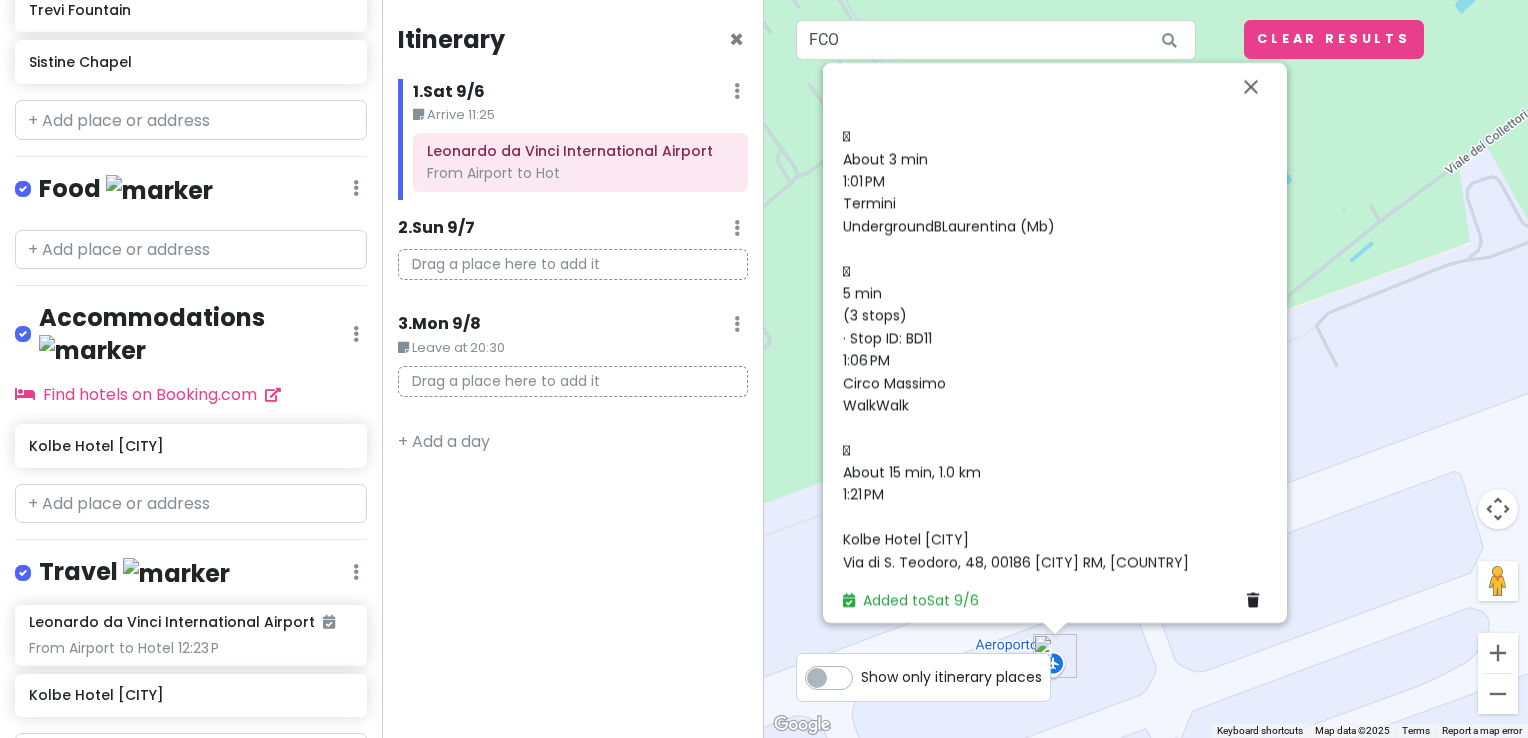 scroll, scrollTop: 0, scrollLeft: 0, axis: both 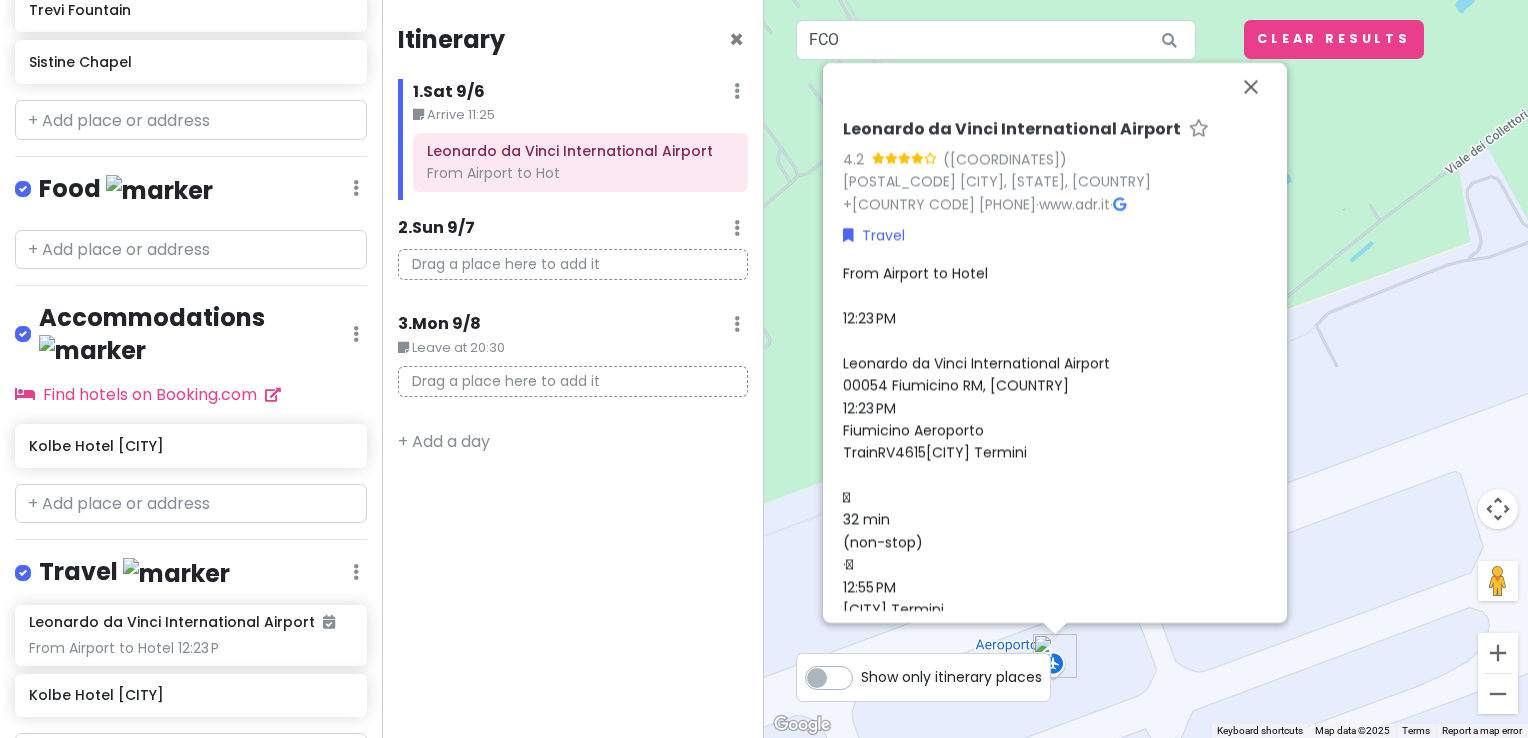 click on "Itinerary × 1 .  Sat 9/6 Edit Day Notes Delete Day   Arrive 11:25  Leonardo da Vinci International Airport From Airport to Hot 2 .  Sun 9/7 Add Day Notes Delete Day Drag a place here to add it 3 .  Mon 9/8 Edit Day Notes Delete Day   Leave at 20:30  Drag a place here to add it + Add a day" at bounding box center (573, 369) 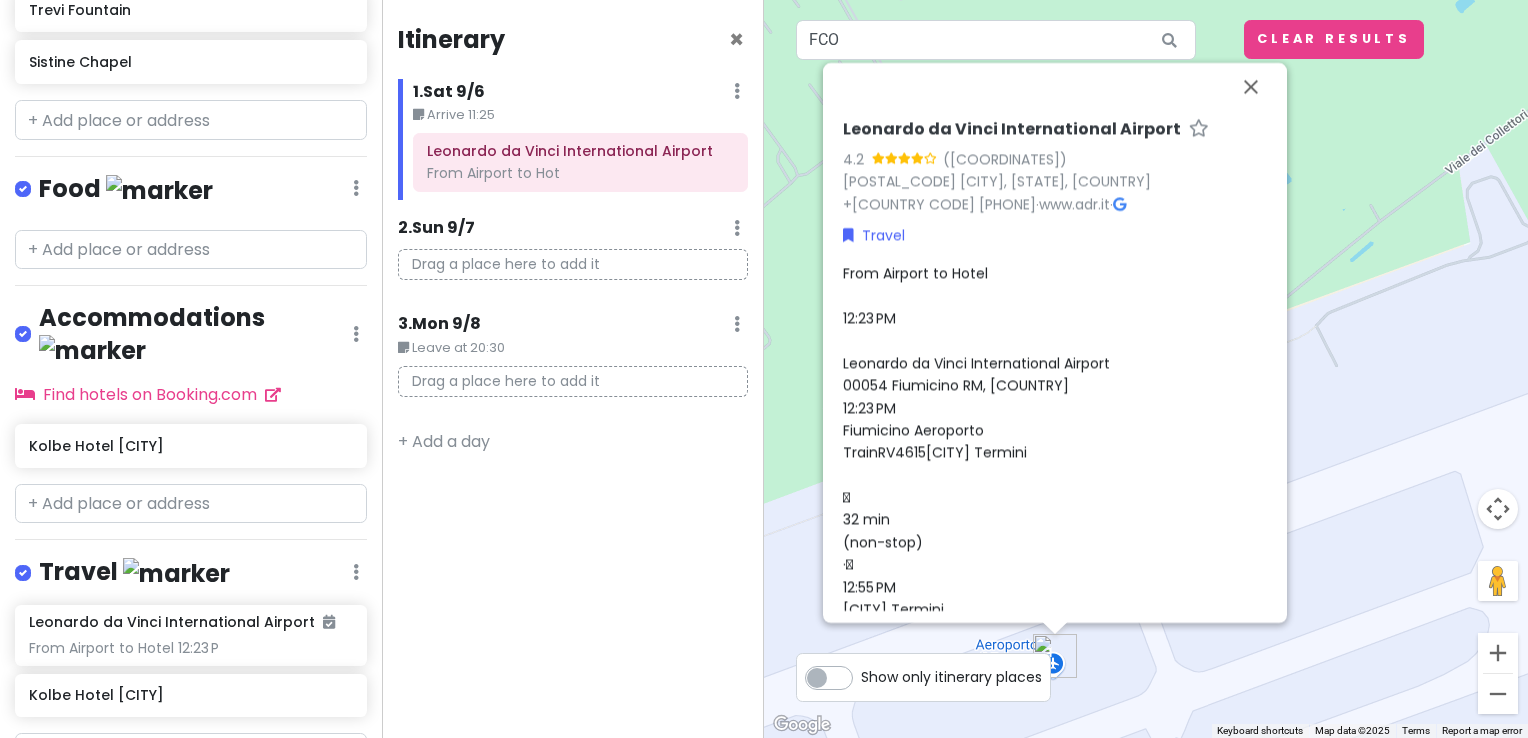 scroll, scrollTop: 473, scrollLeft: 0, axis: vertical 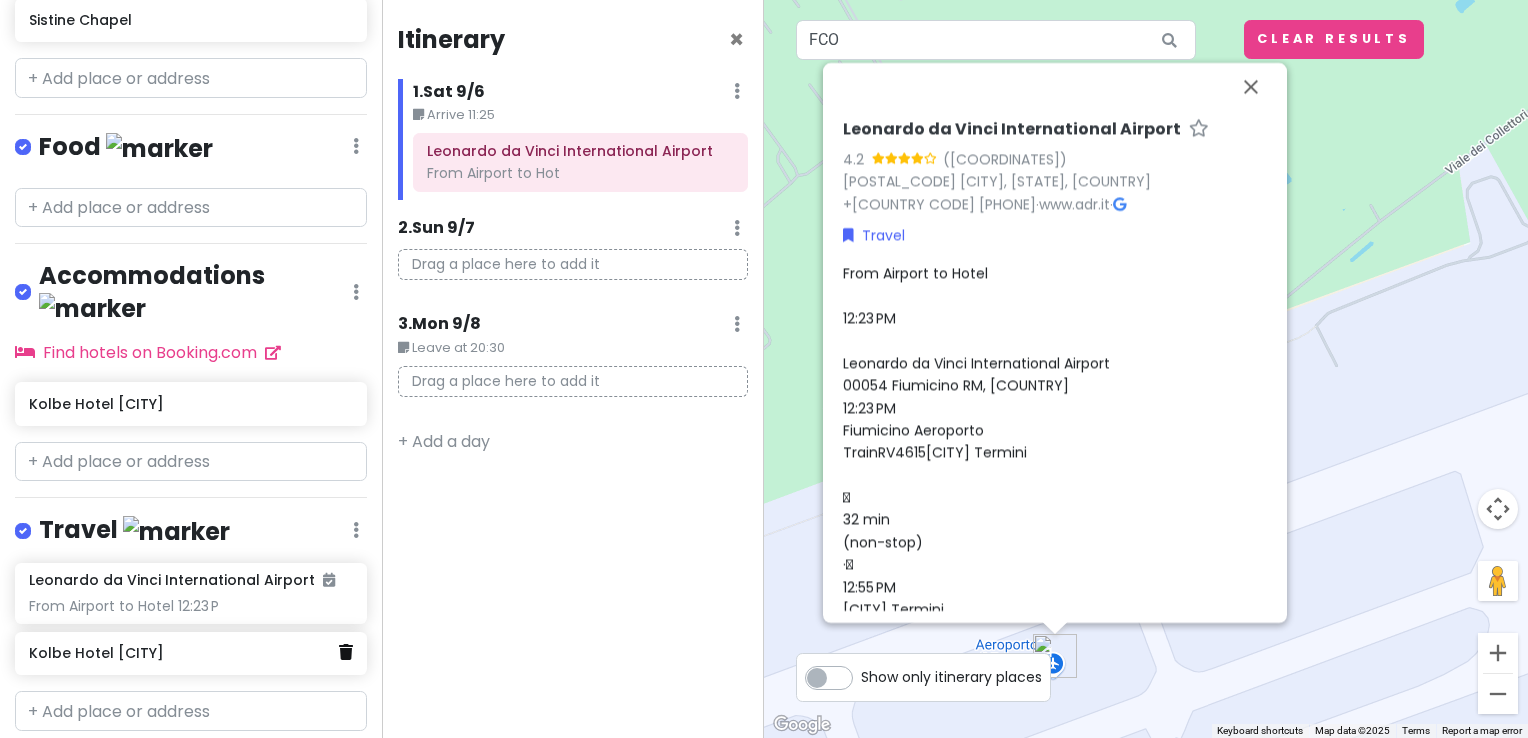 click 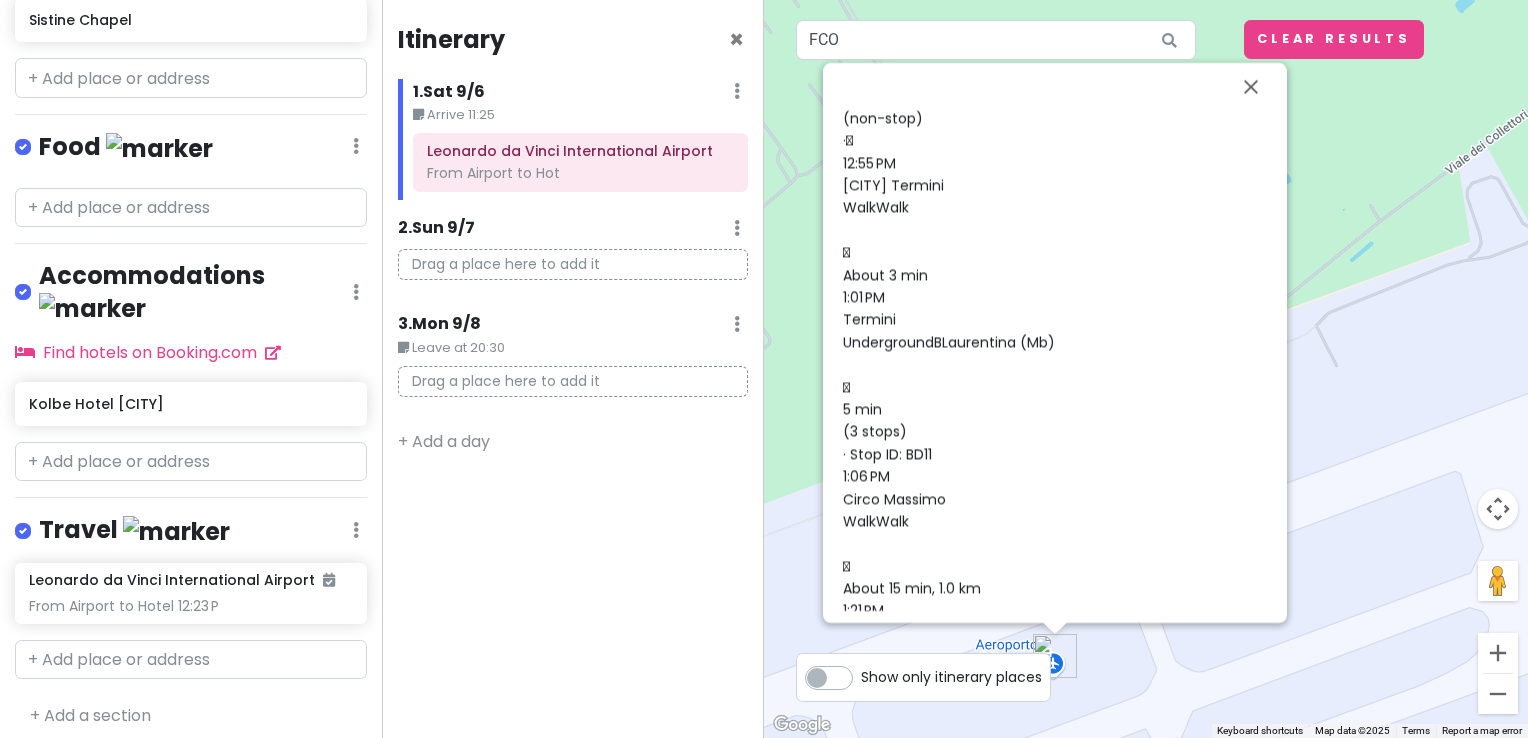 scroll, scrollTop: 540, scrollLeft: 0, axis: vertical 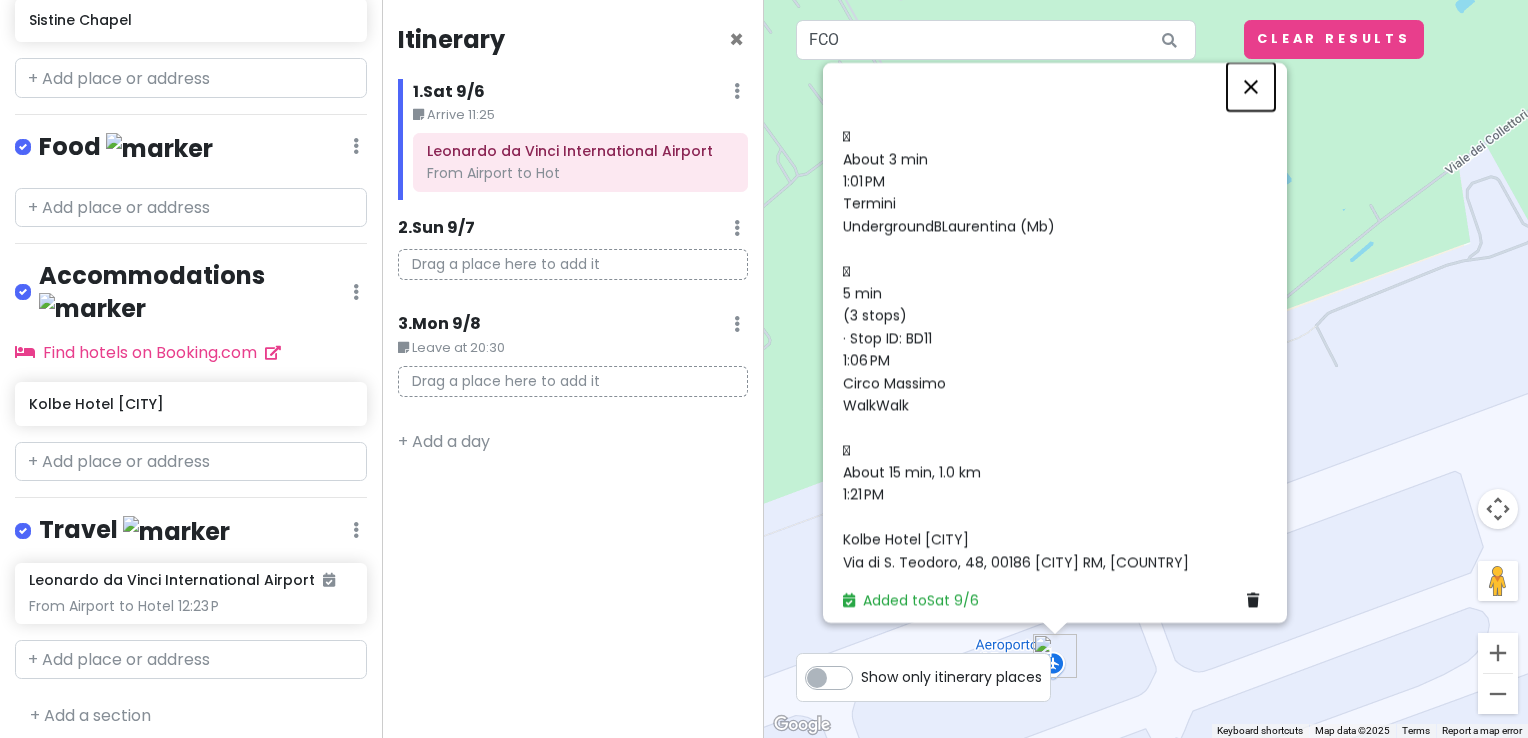click at bounding box center (1251, 87) 